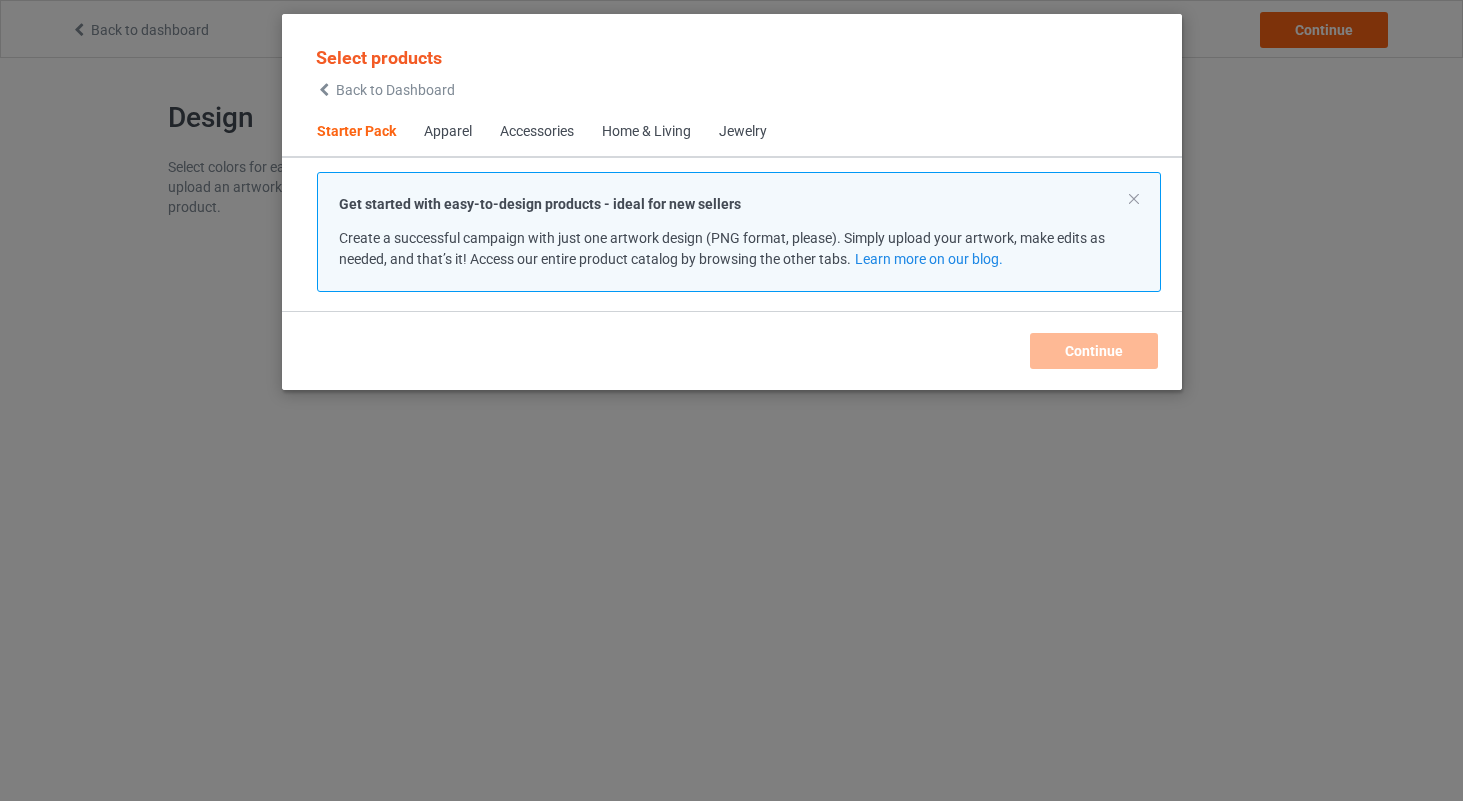 scroll, scrollTop: 0, scrollLeft: 0, axis: both 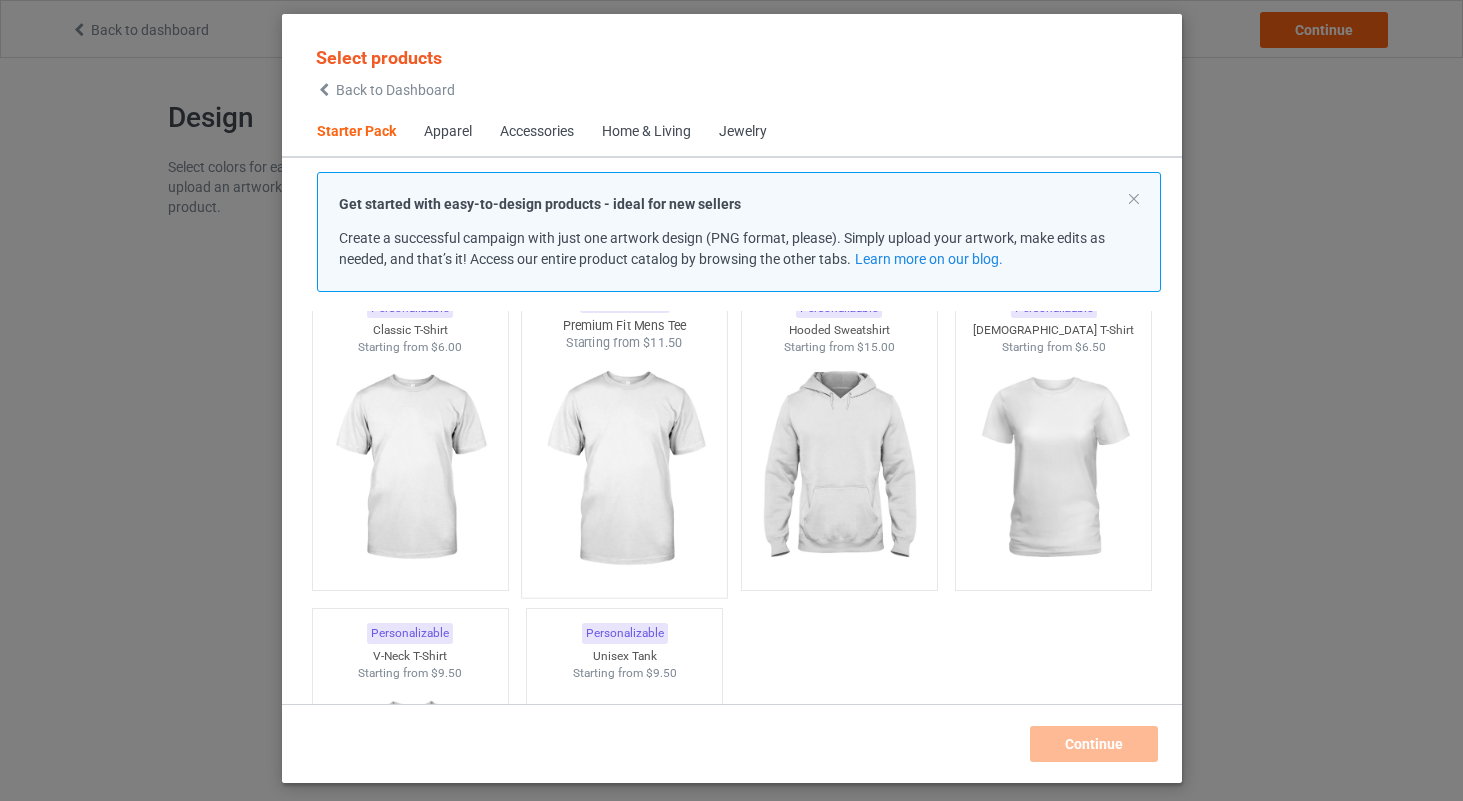 click at bounding box center [624, 469] 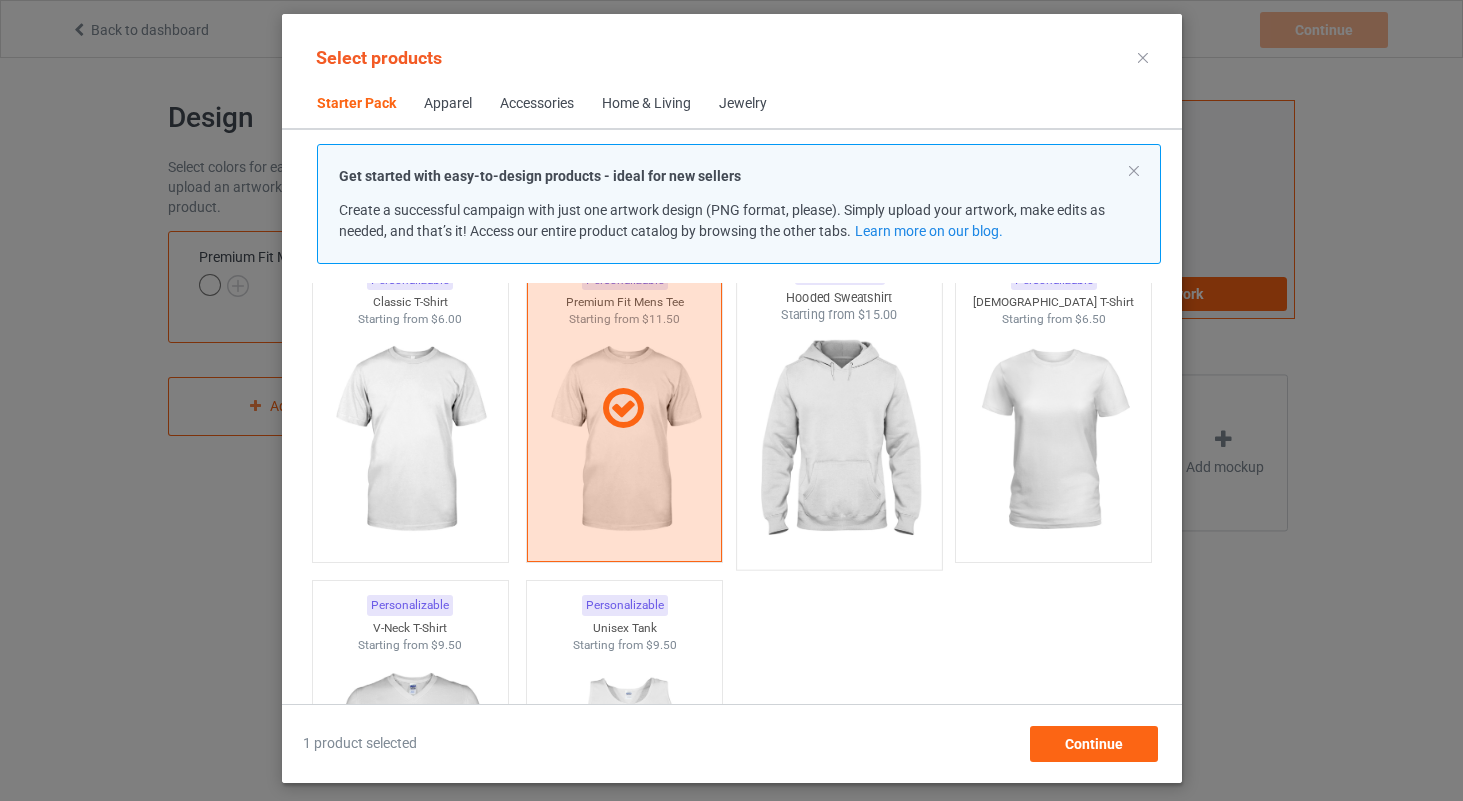 click at bounding box center [839, 441] 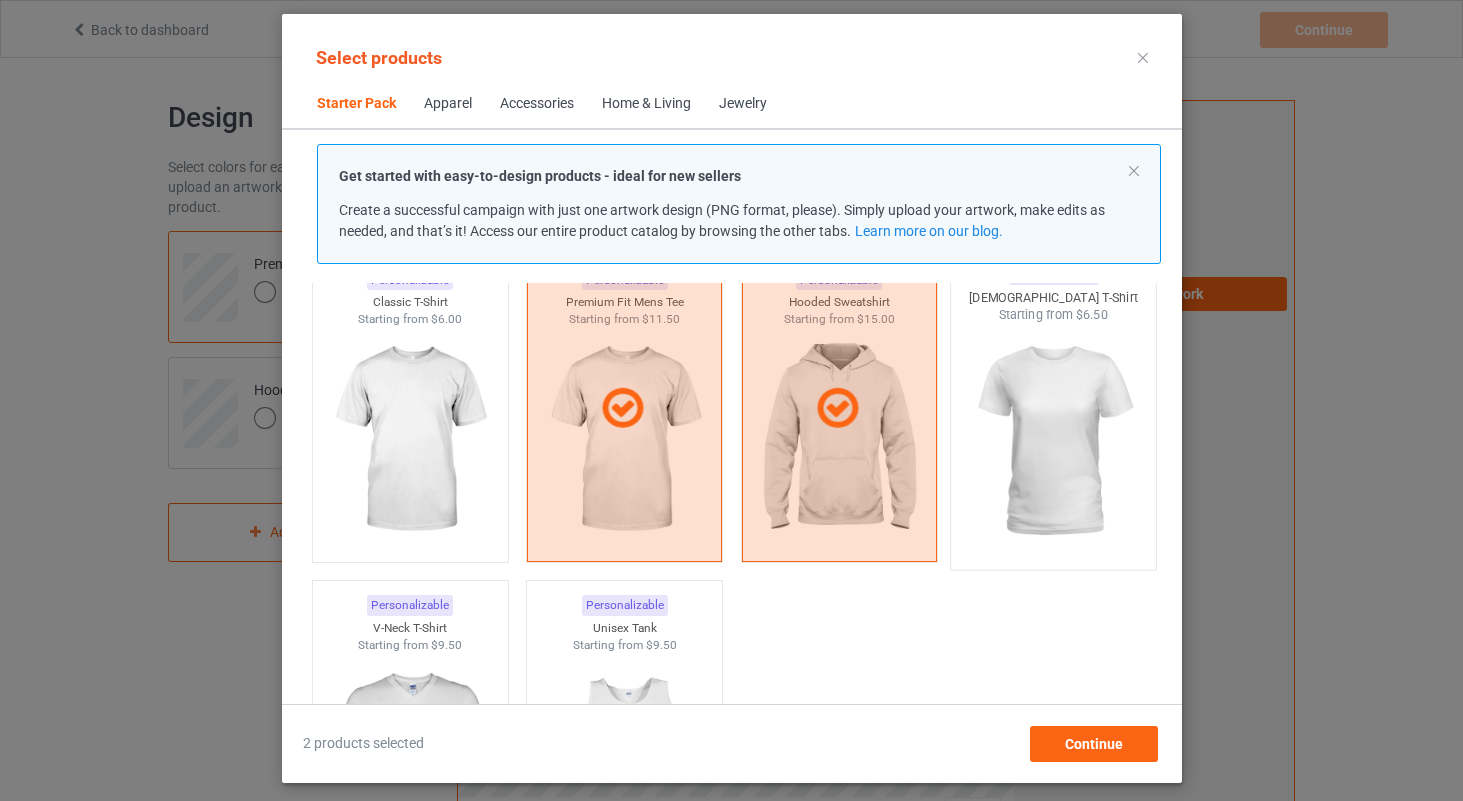 click at bounding box center [1053, 441] 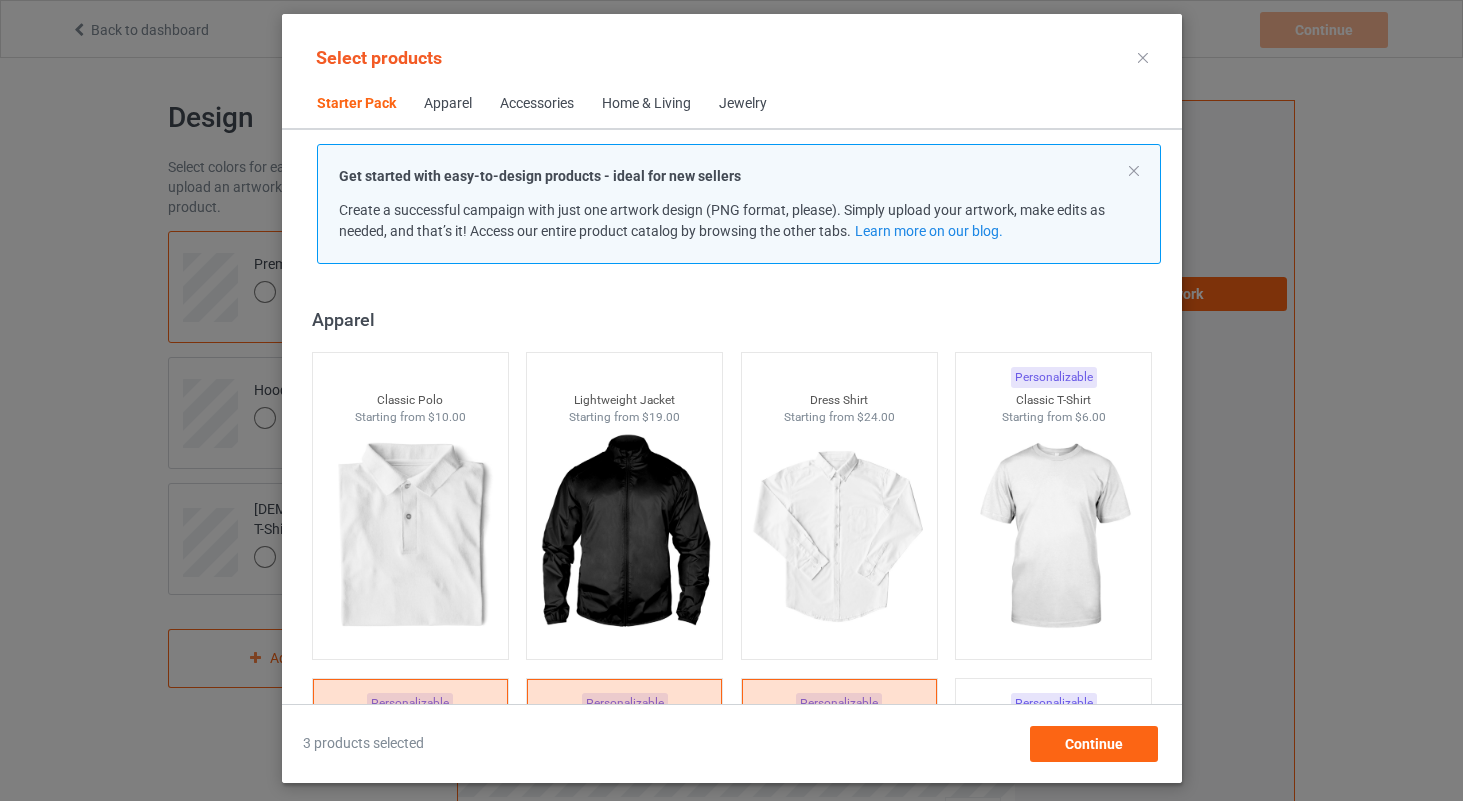 scroll, scrollTop: 721, scrollLeft: 0, axis: vertical 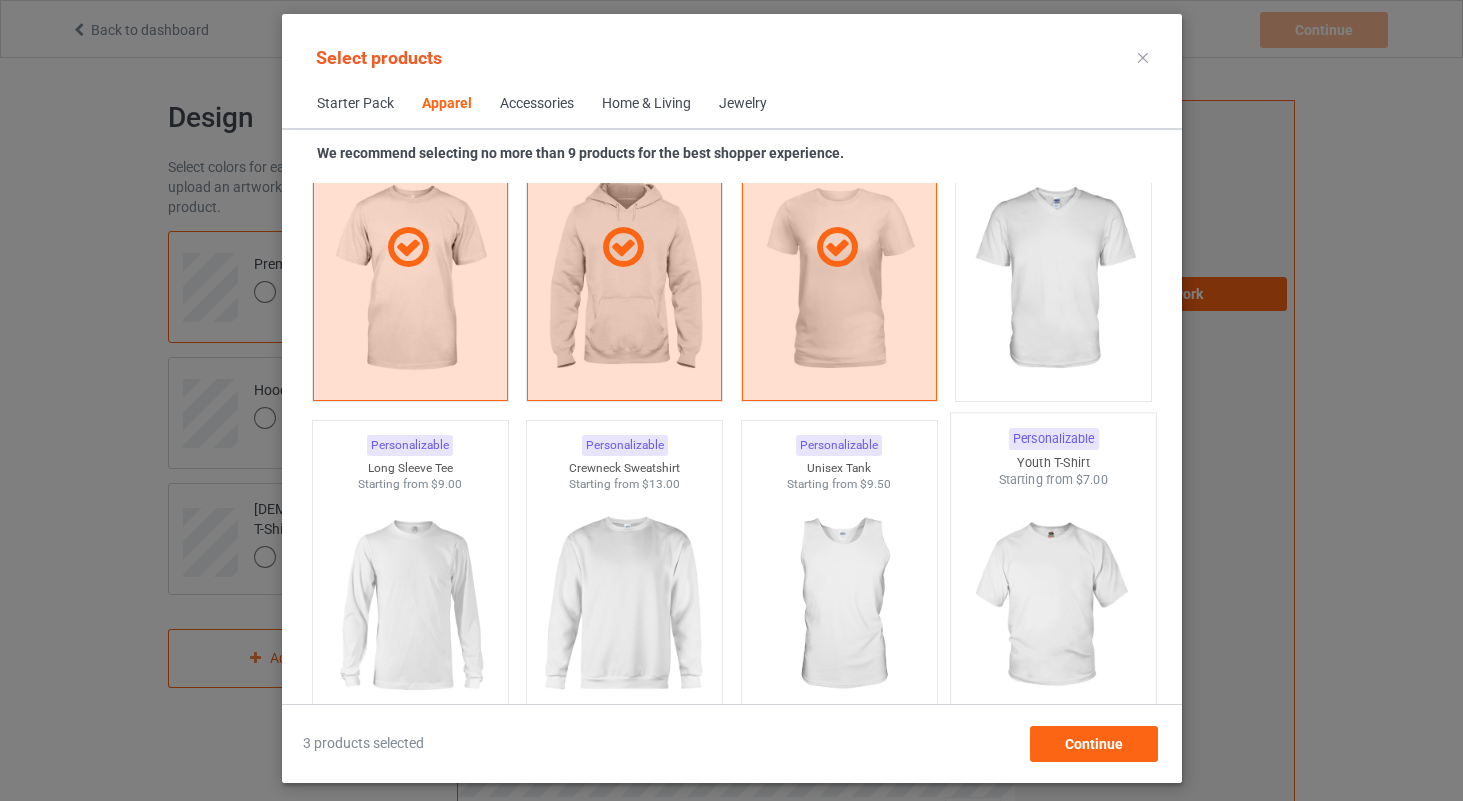click at bounding box center (1053, 606) 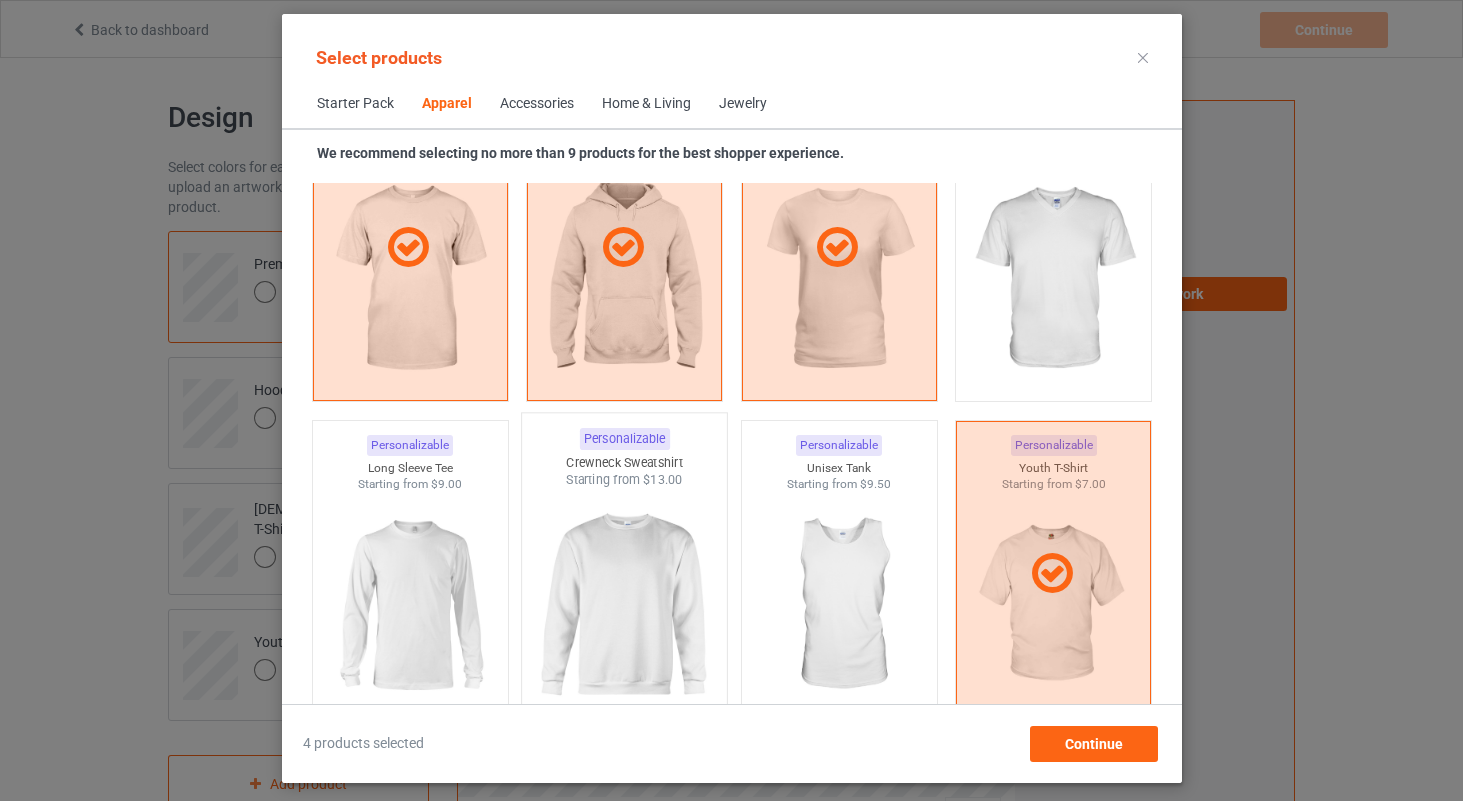 click at bounding box center (624, 606) 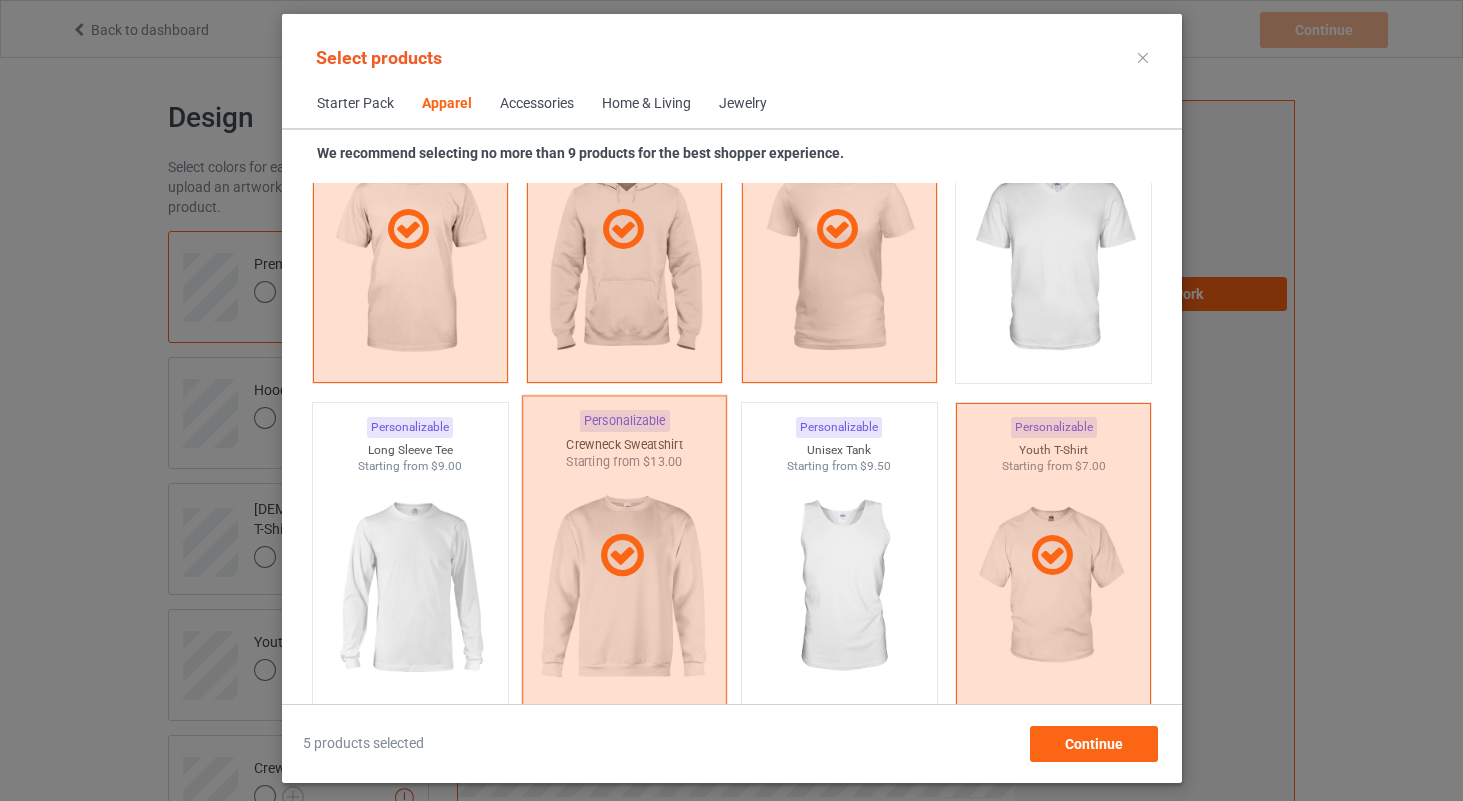 scroll, scrollTop: 1223, scrollLeft: 0, axis: vertical 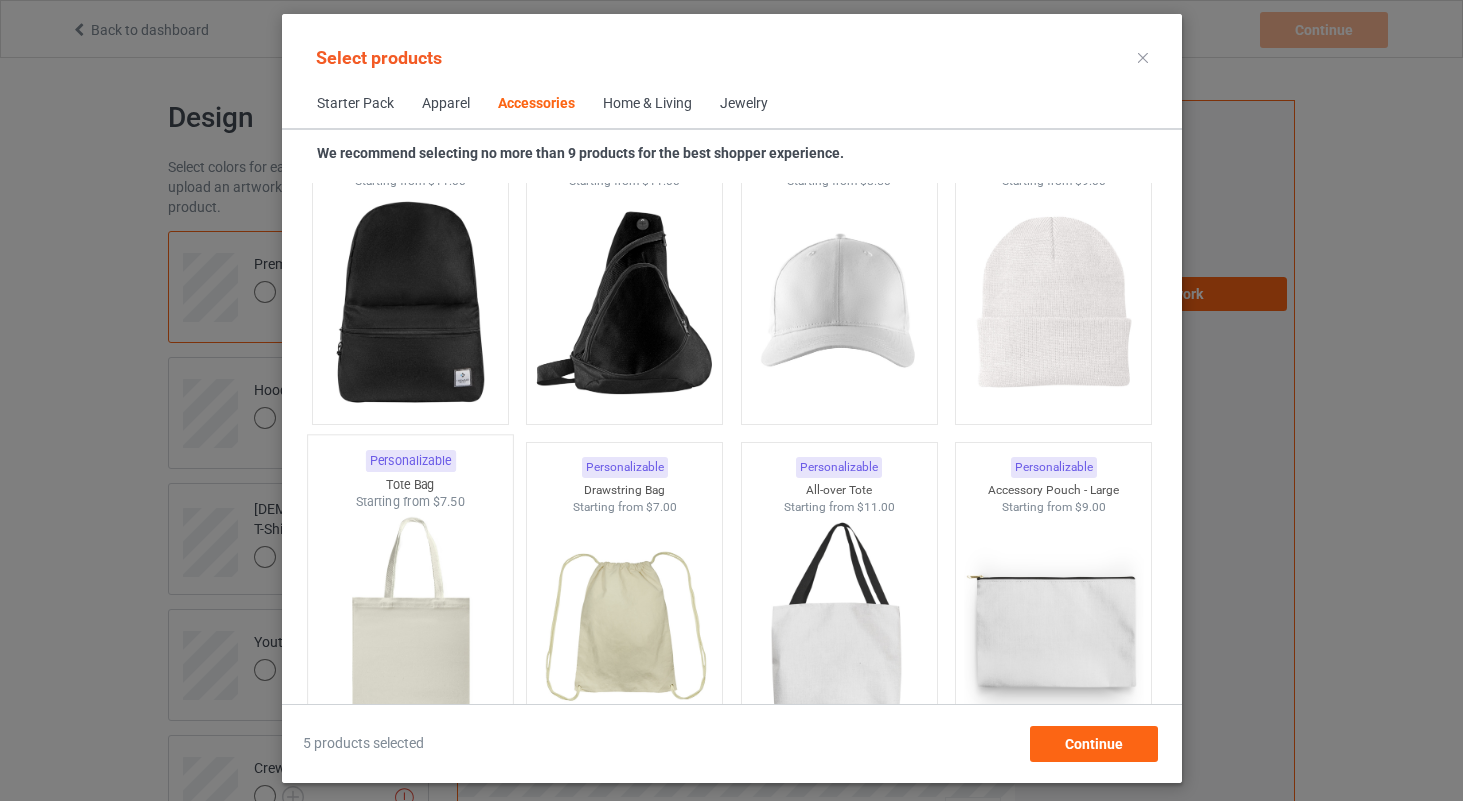 click at bounding box center [410, 628] 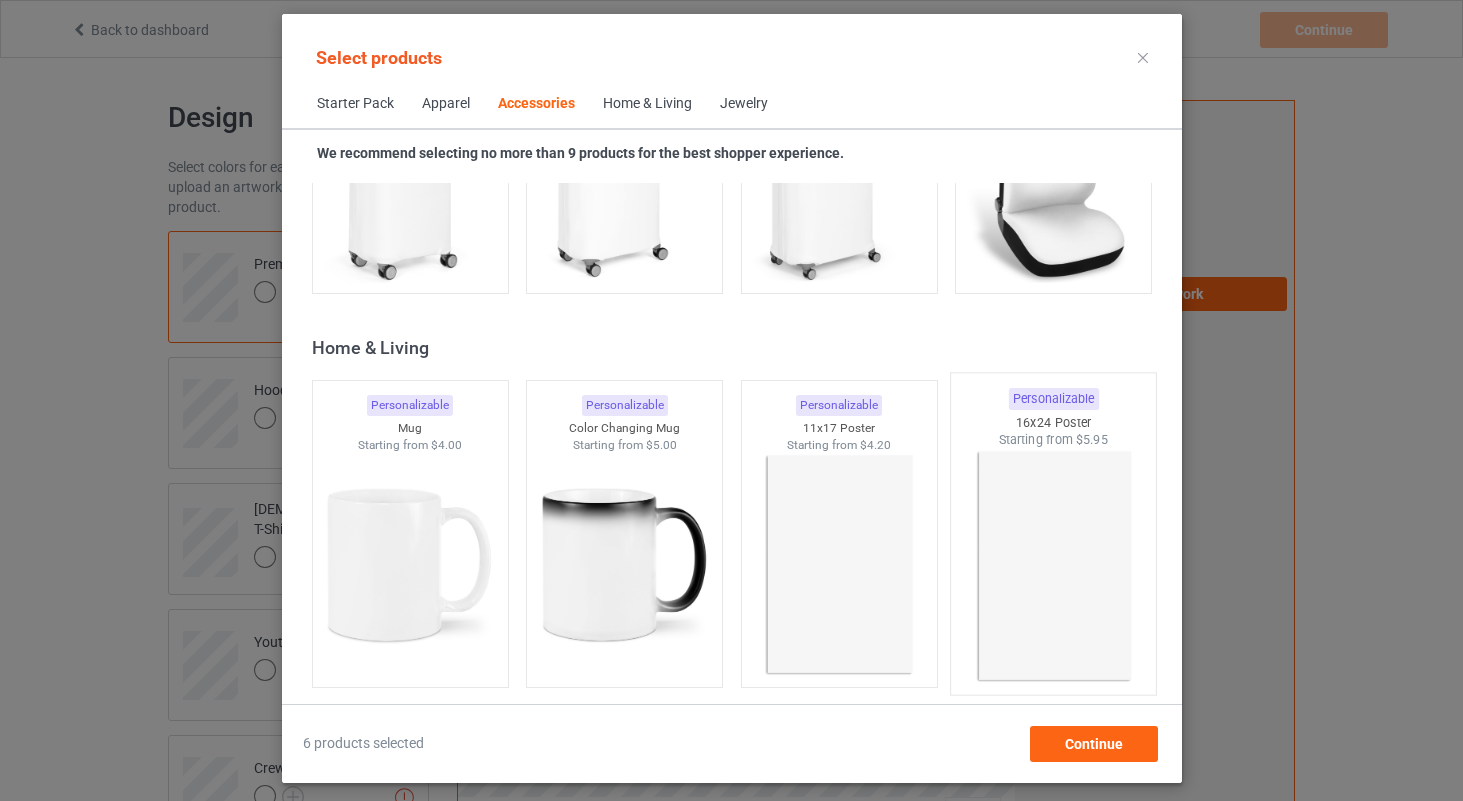 scroll, scrollTop: 8868, scrollLeft: 0, axis: vertical 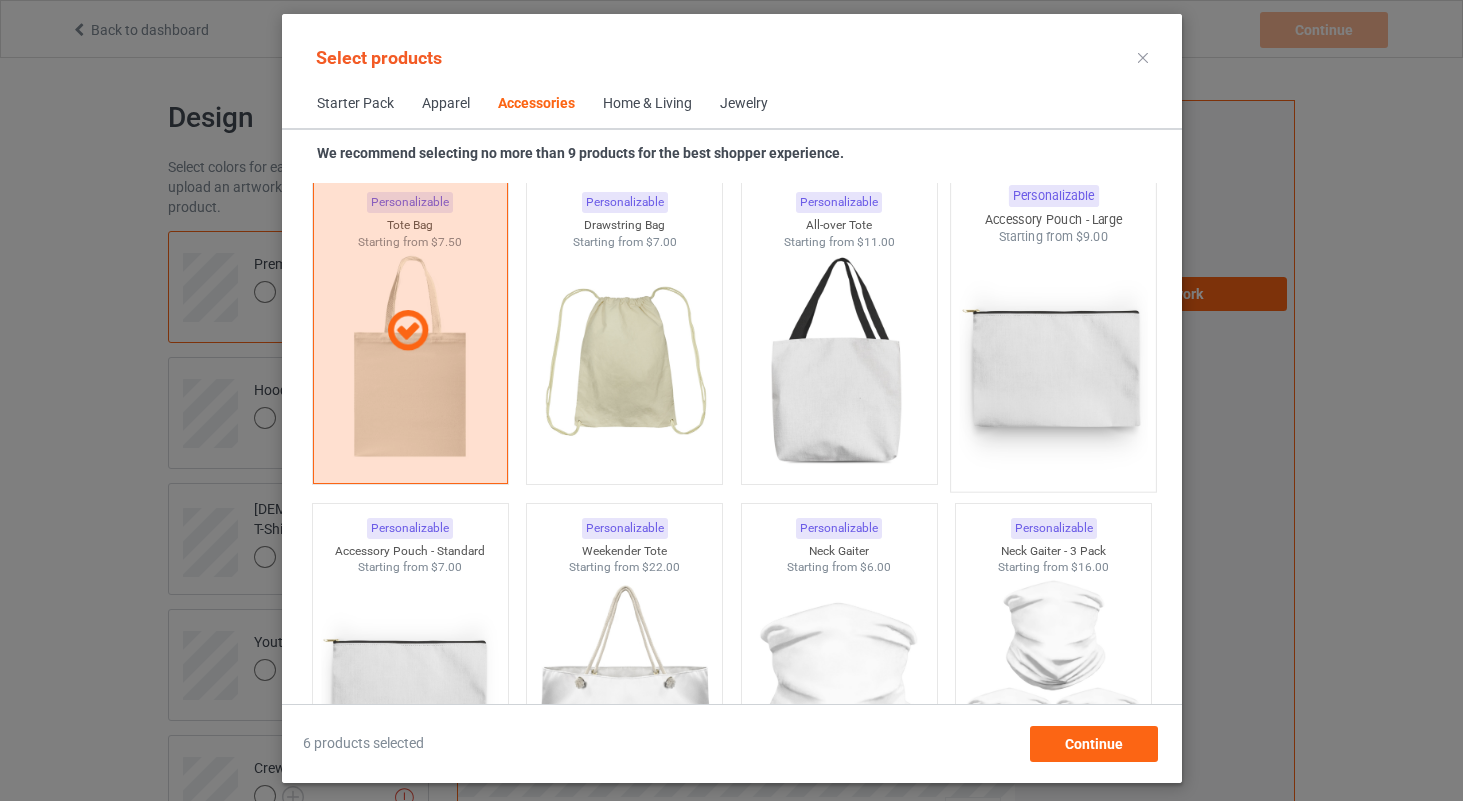 click at bounding box center [1053, 363] 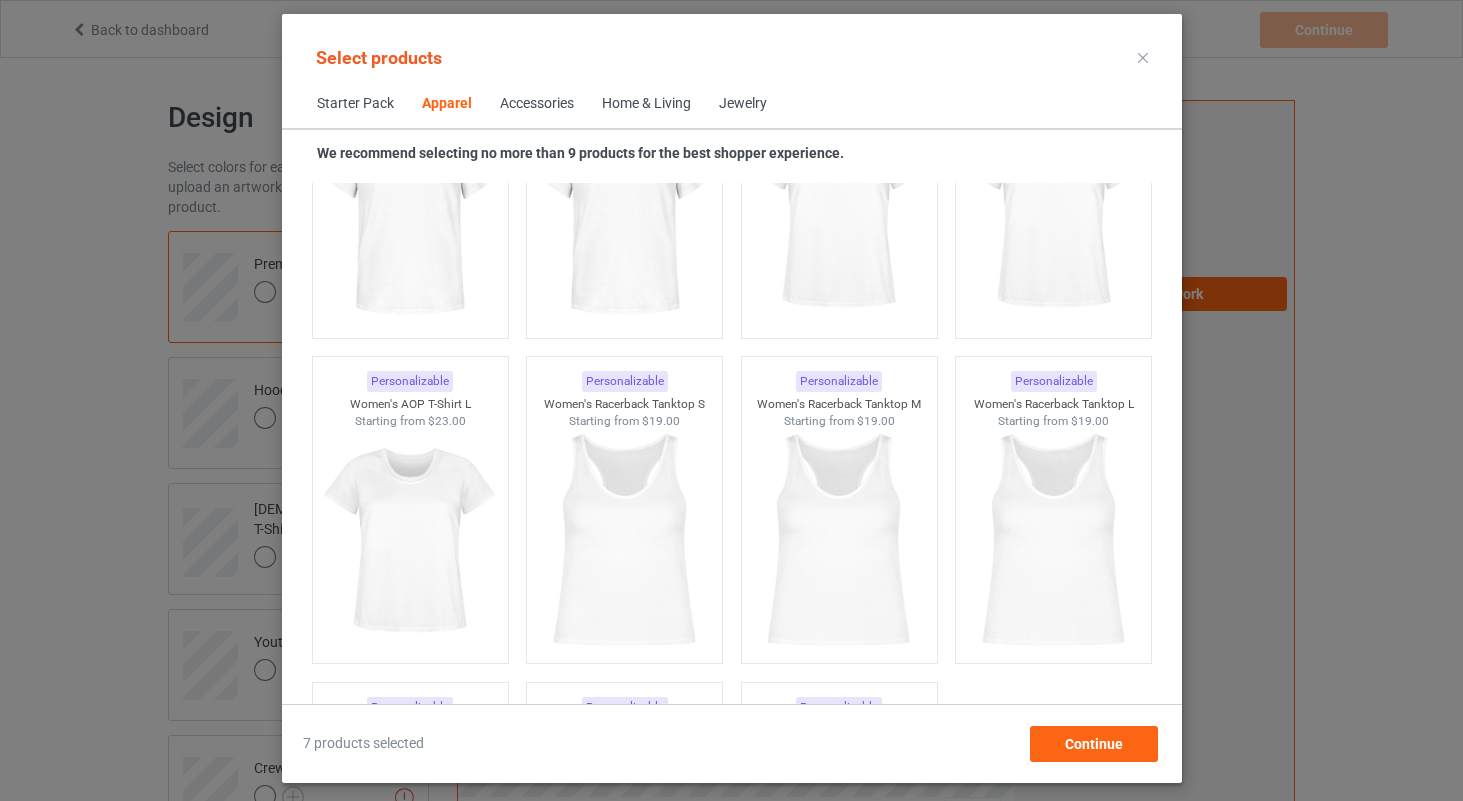 scroll, scrollTop: 3540, scrollLeft: 0, axis: vertical 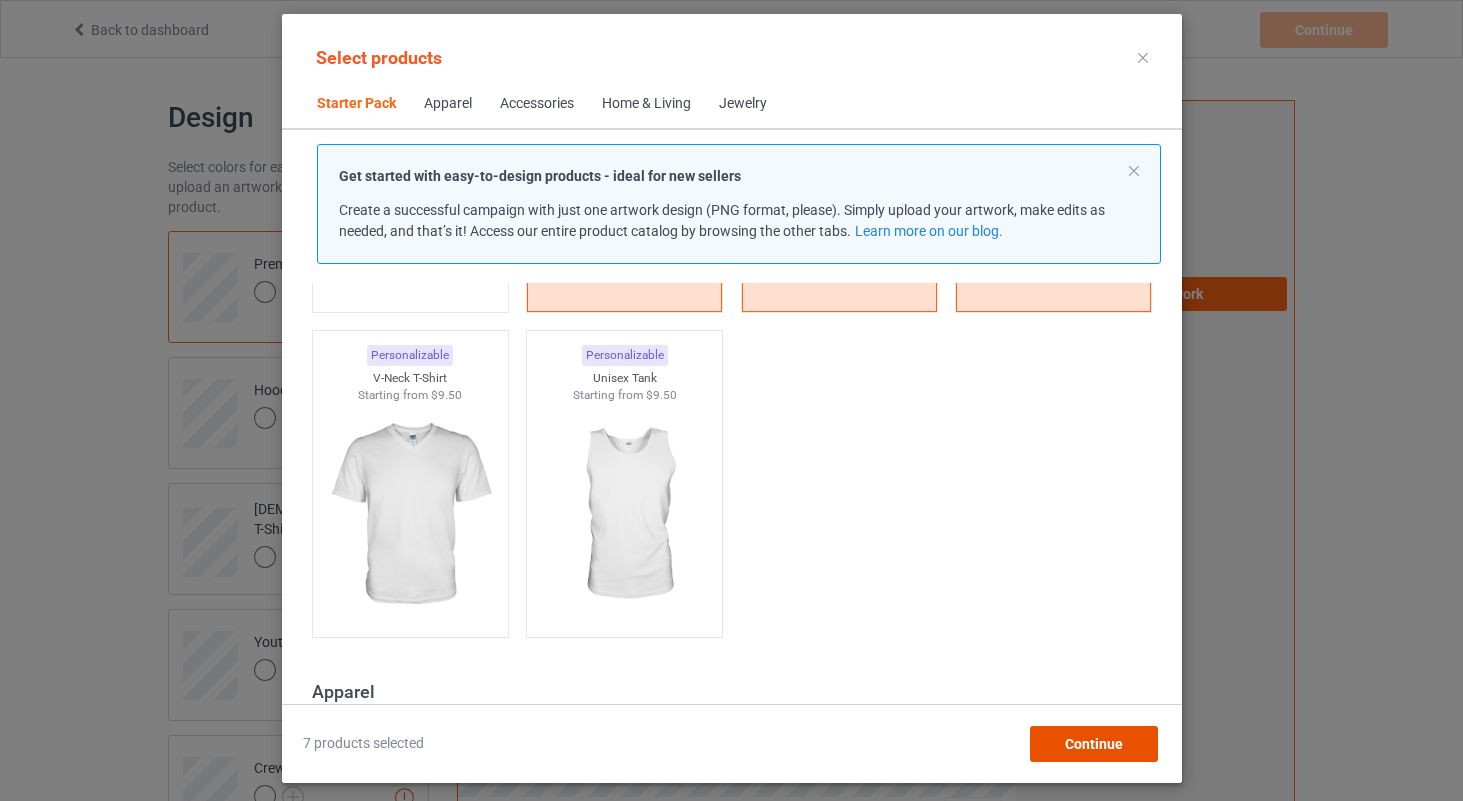 click on "Continue" at bounding box center [1093, 744] 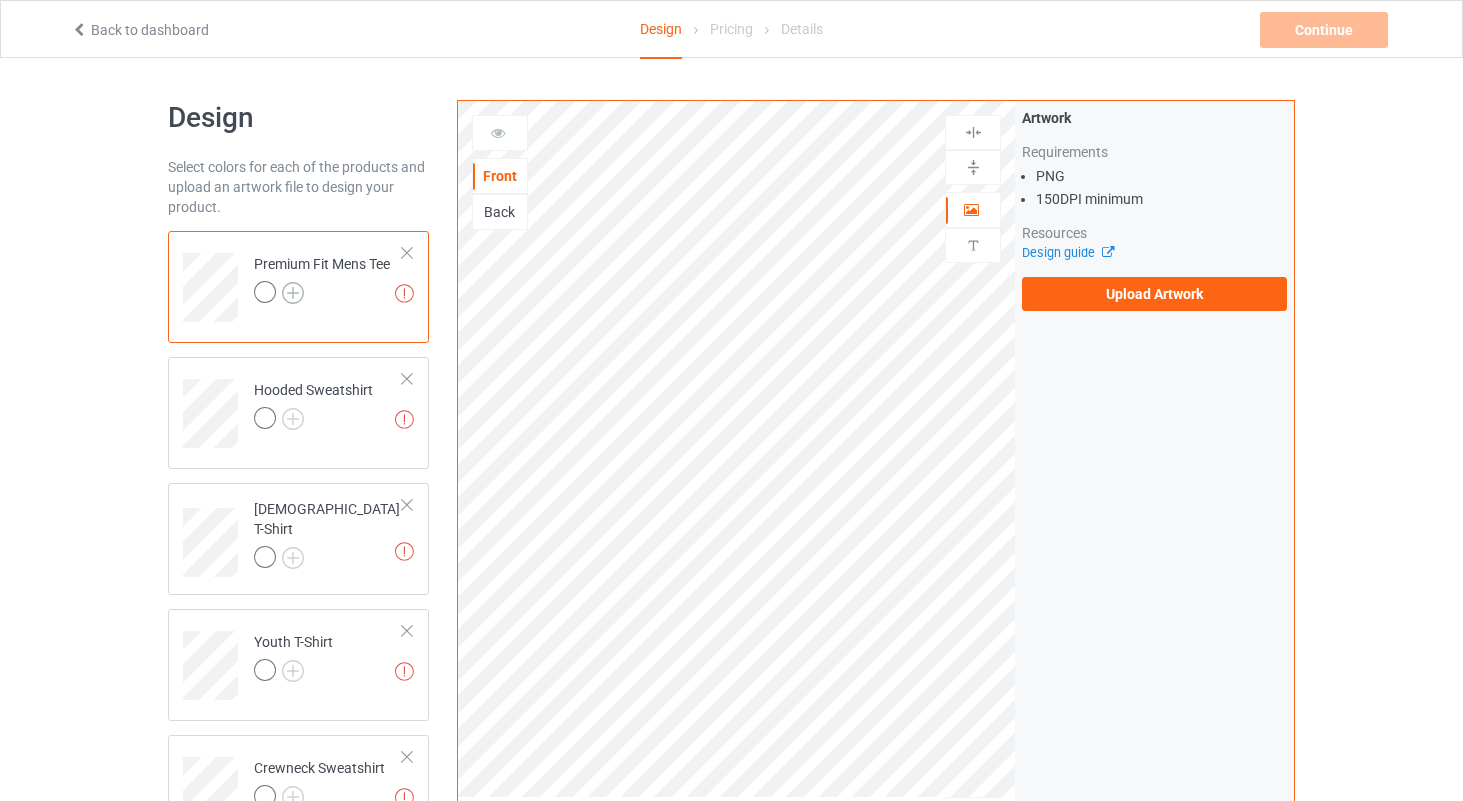 click at bounding box center (293, 293) 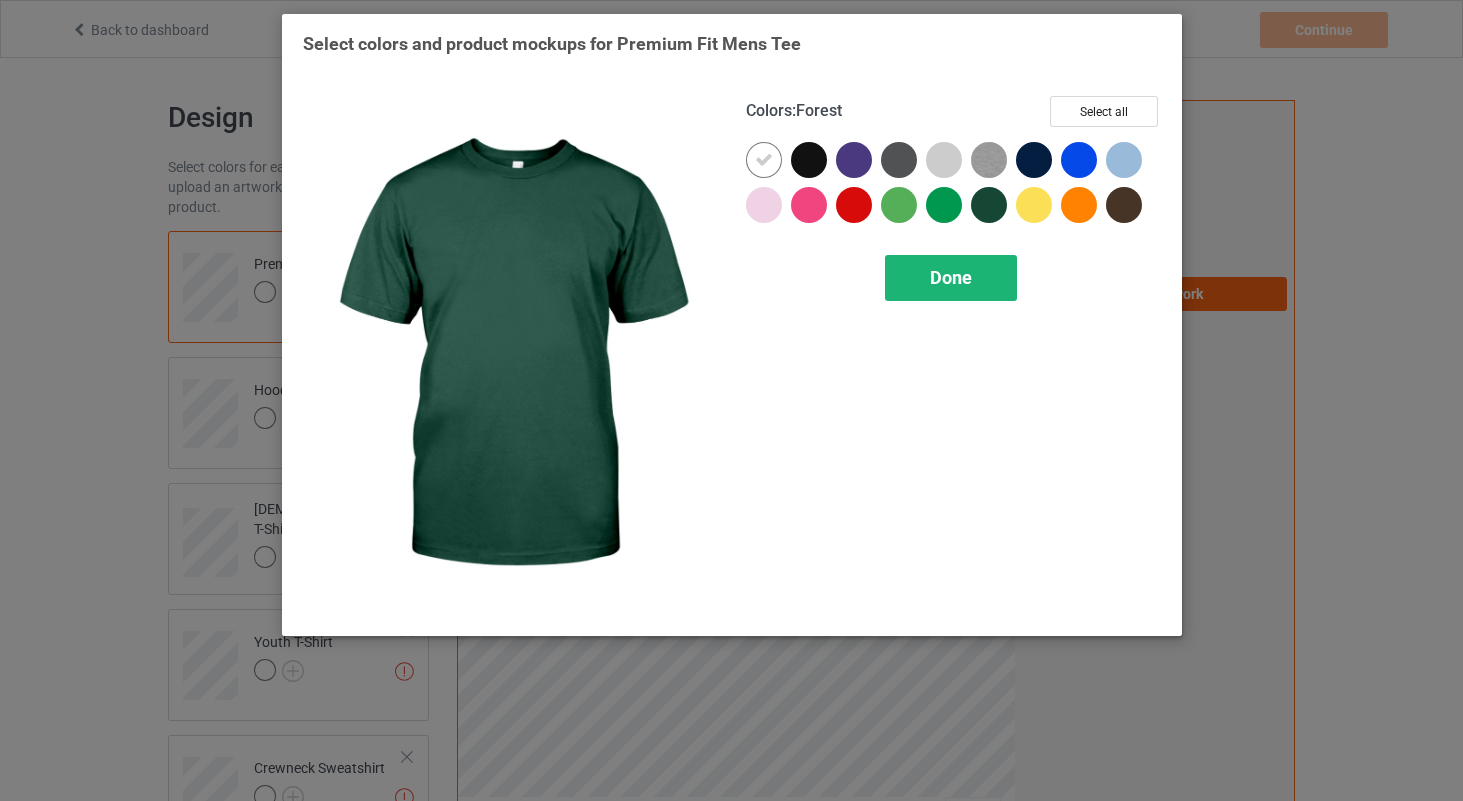 click on "Done" at bounding box center [951, 278] 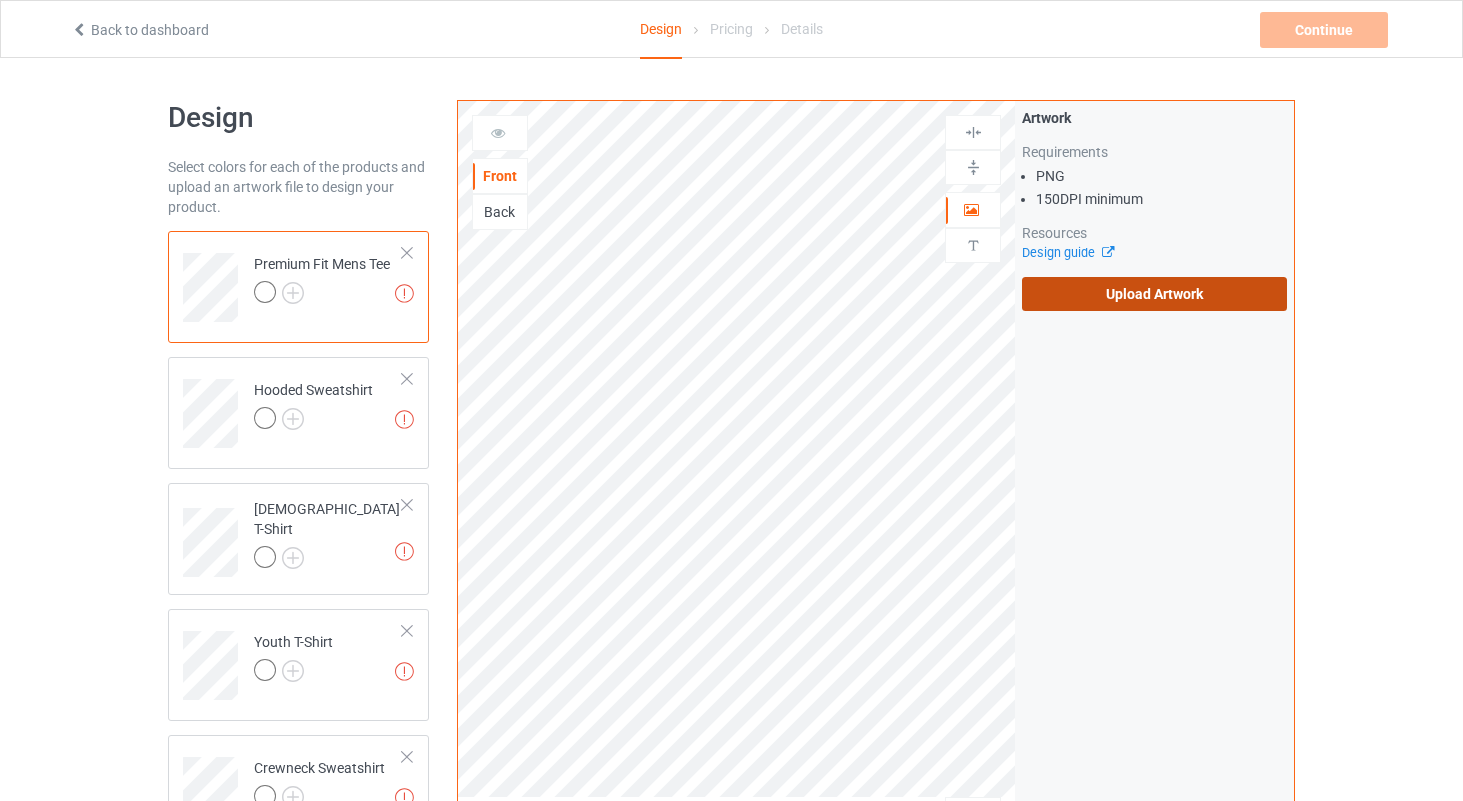 click on "Upload Artwork" at bounding box center (1154, 294) 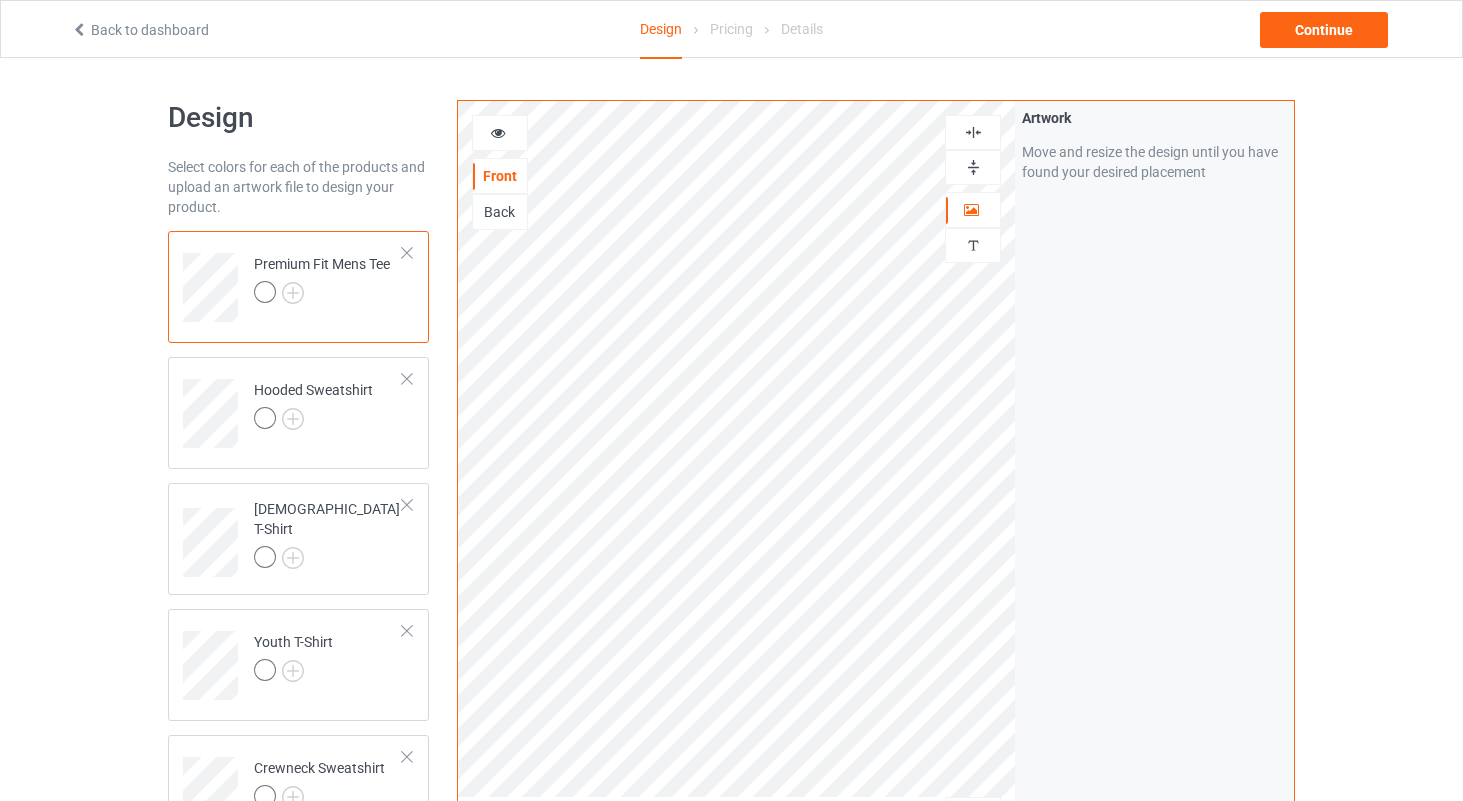 click at bounding box center (973, 132) 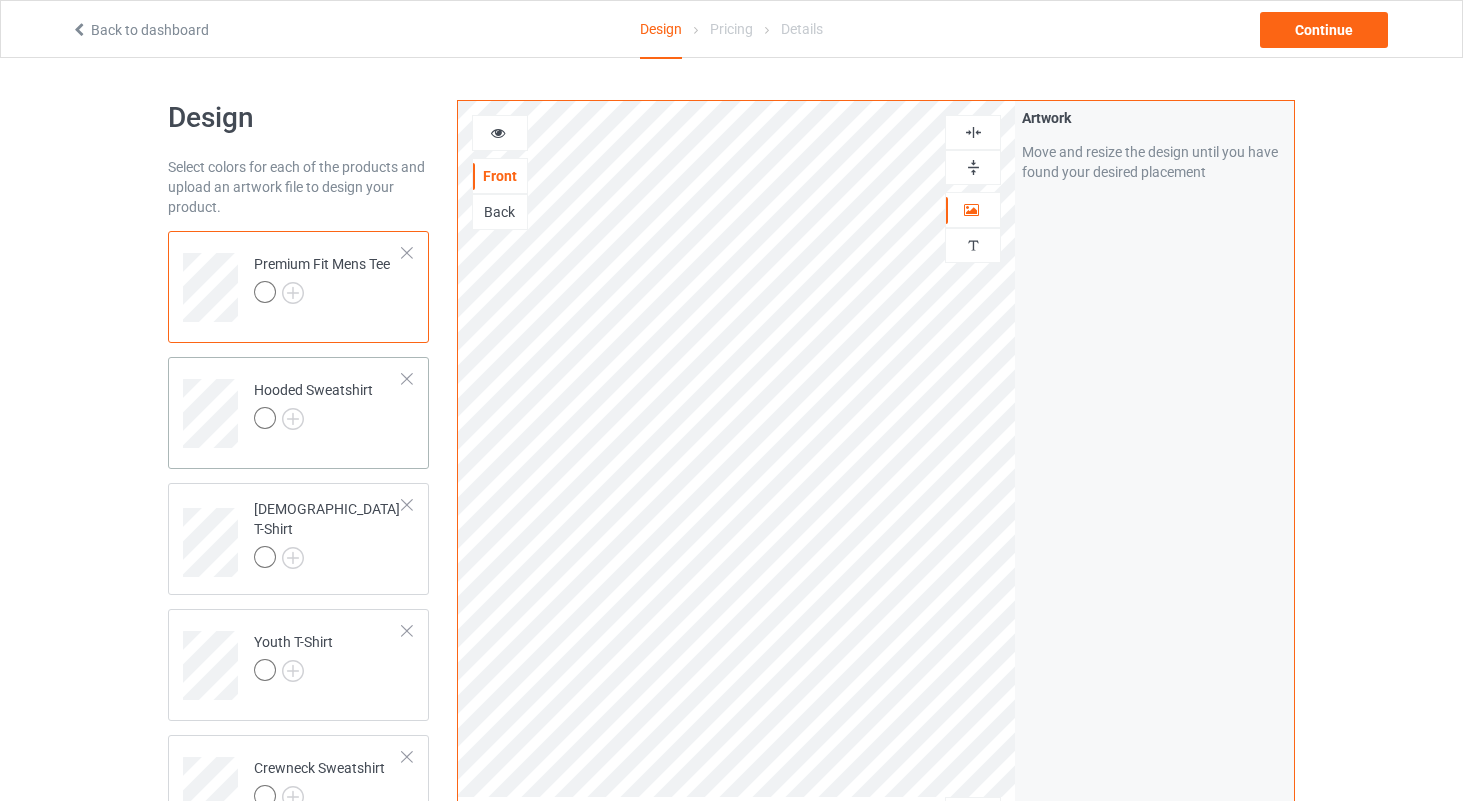 click at bounding box center (313, 421) 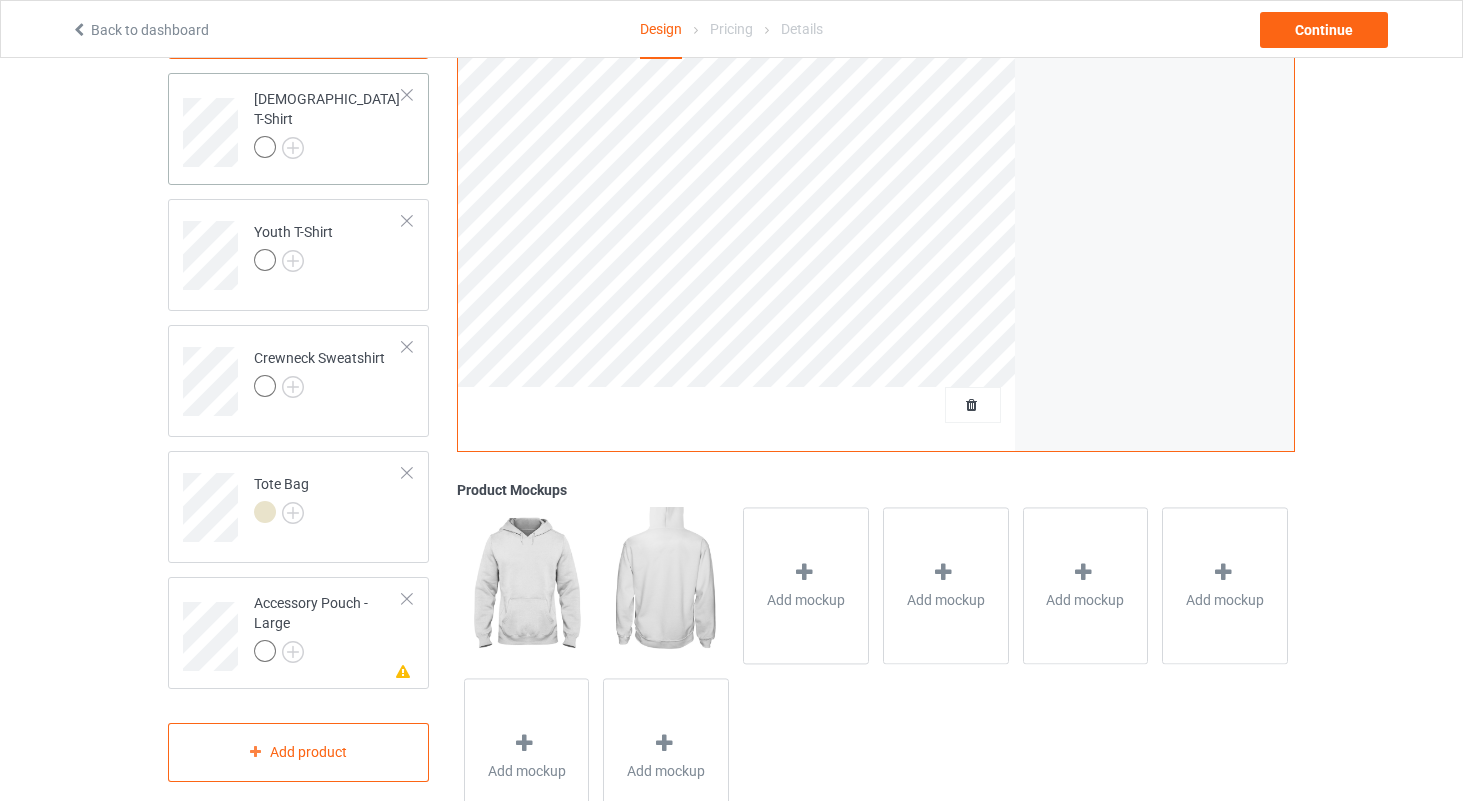 scroll, scrollTop: 415, scrollLeft: 0, axis: vertical 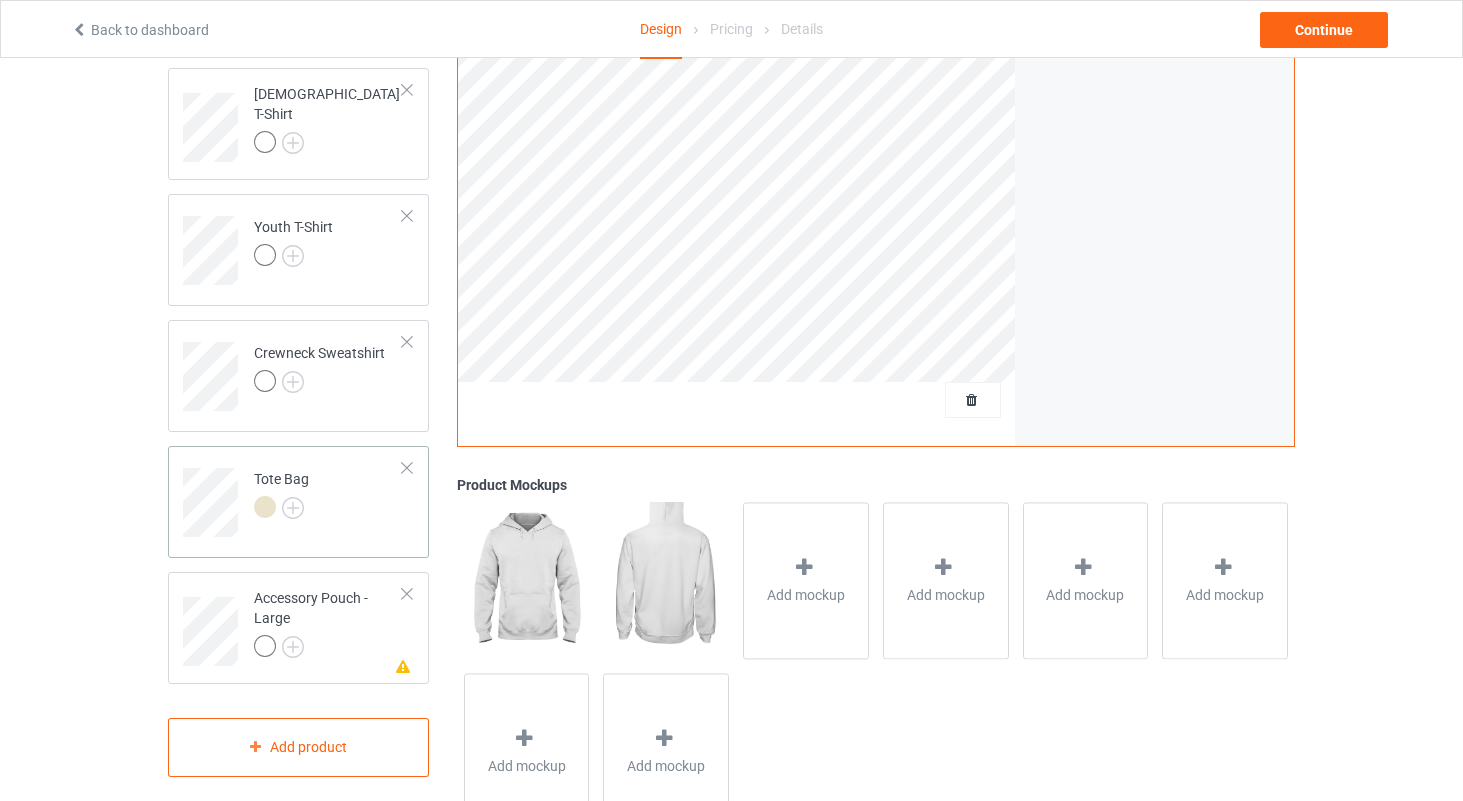 click on "Tote Bag" at bounding box center [328, 495] 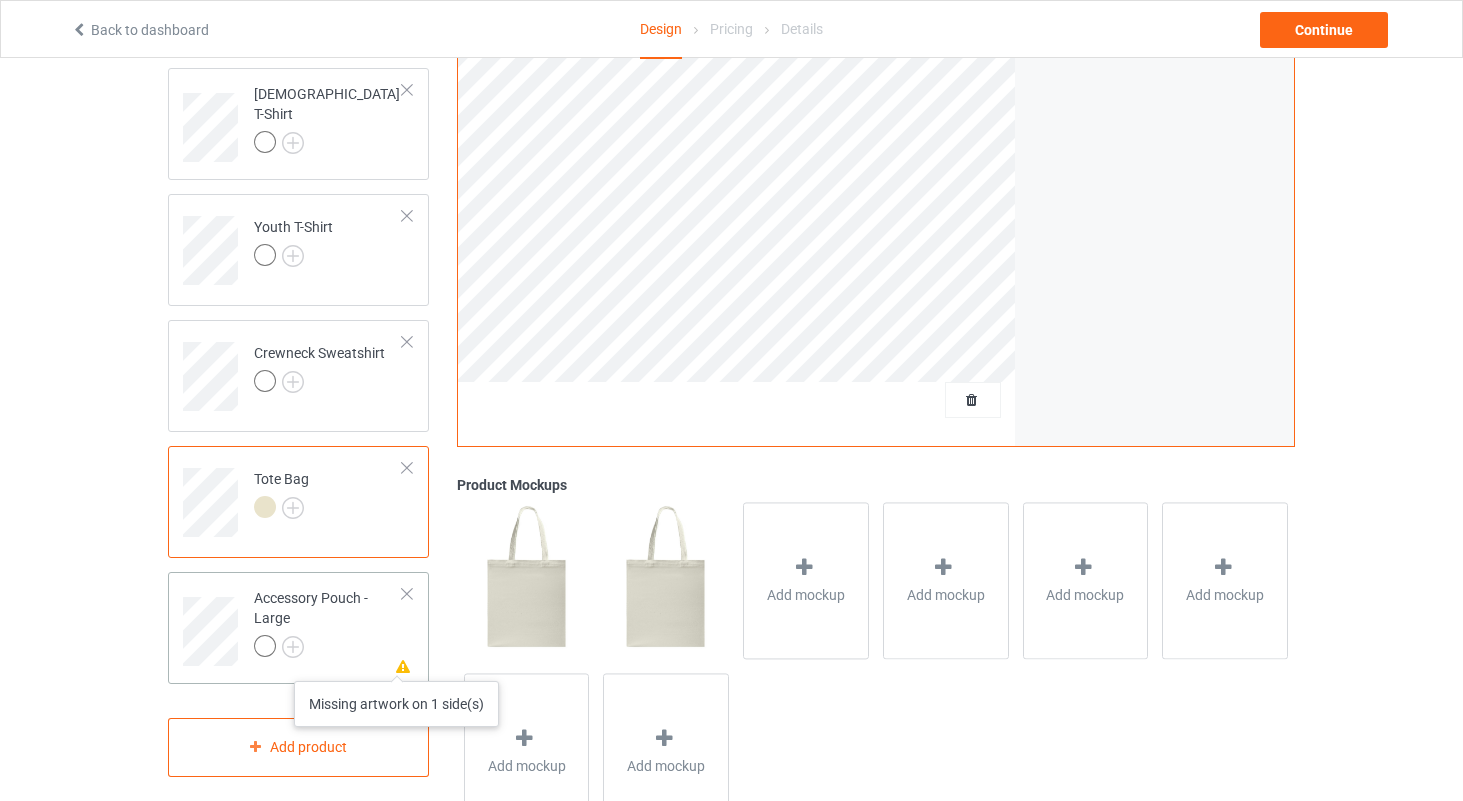 click at bounding box center (403, 664) 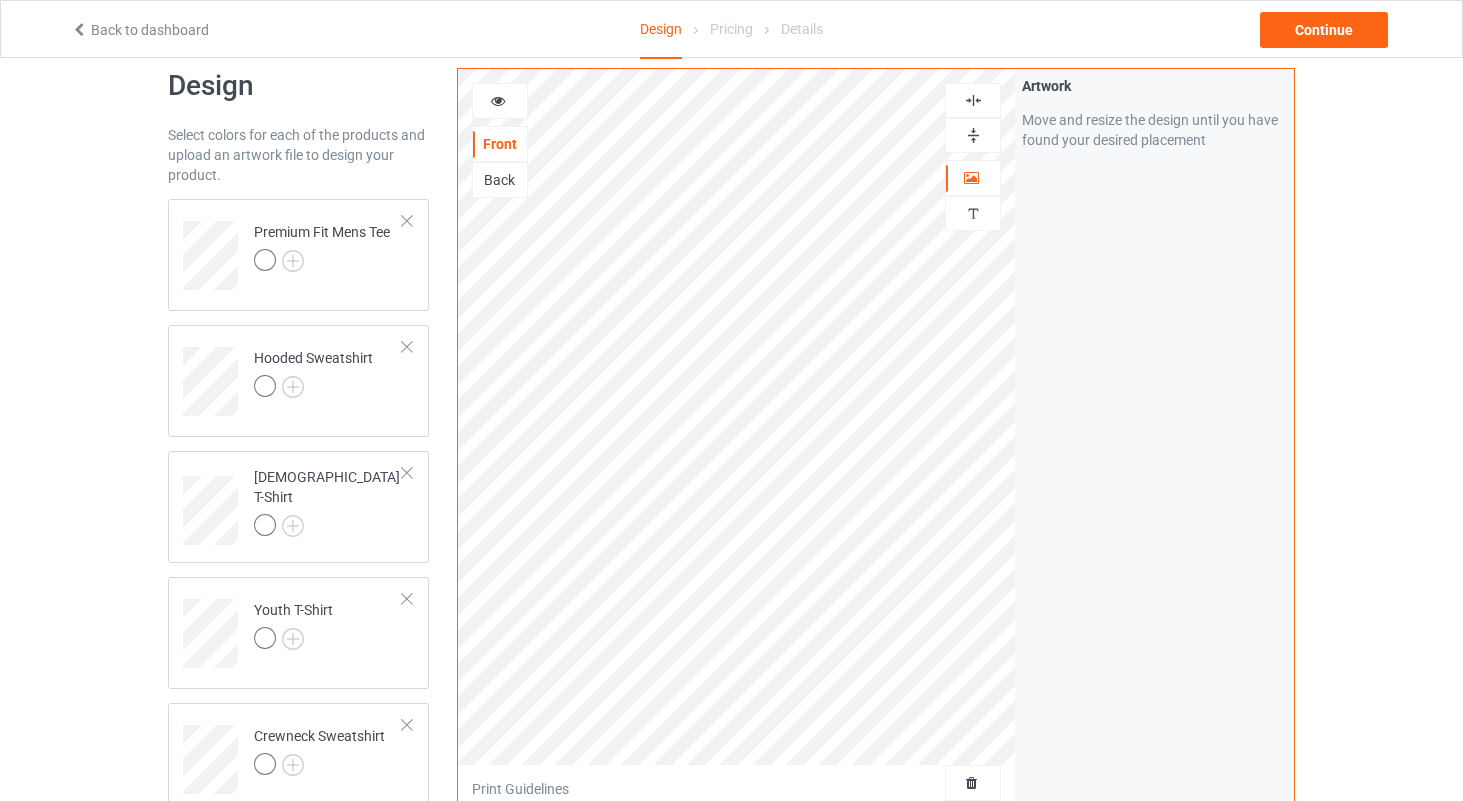 scroll, scrollTop: 27, scrollLeft: 0, axis: vertical 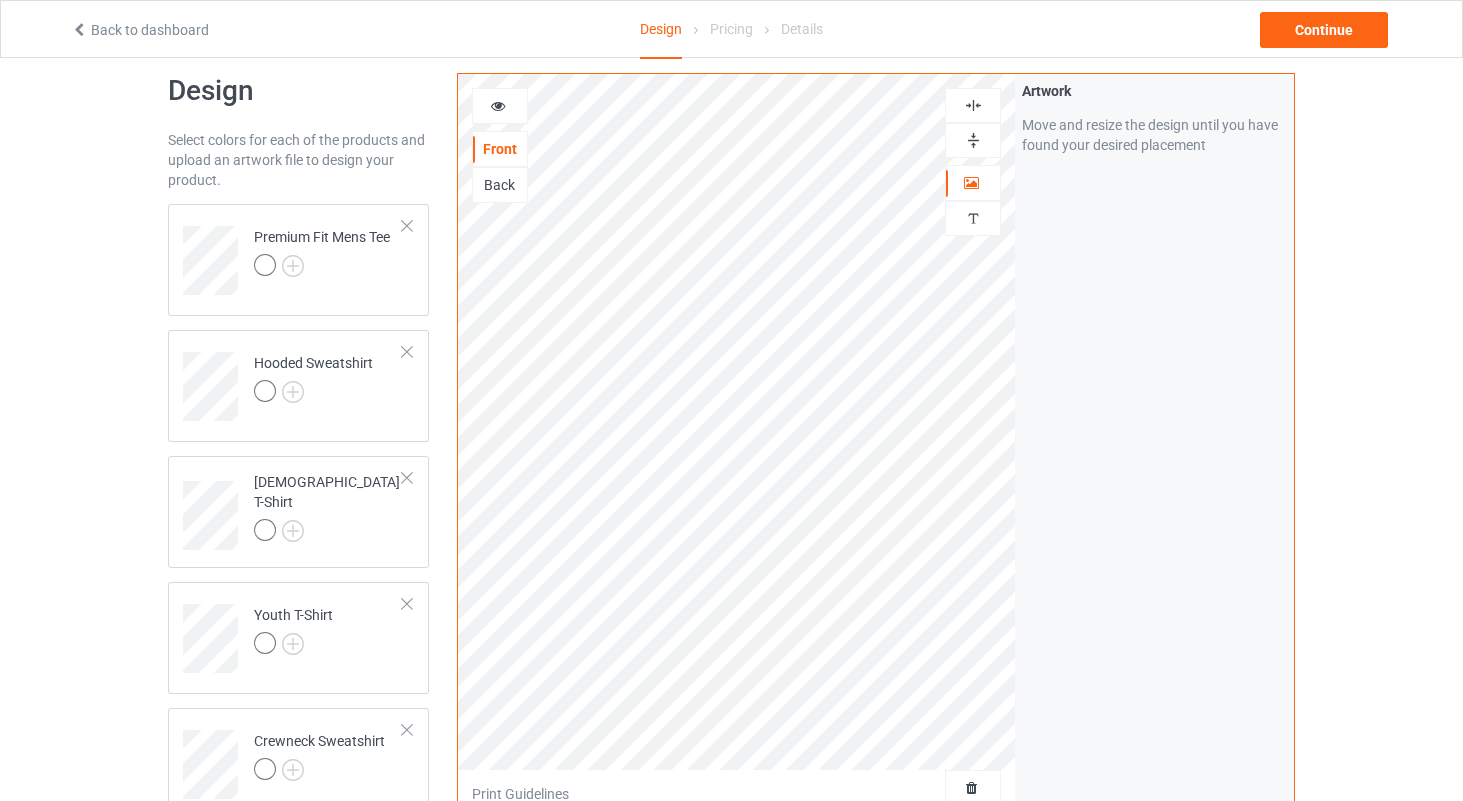 click at bounding box center [973, 105] 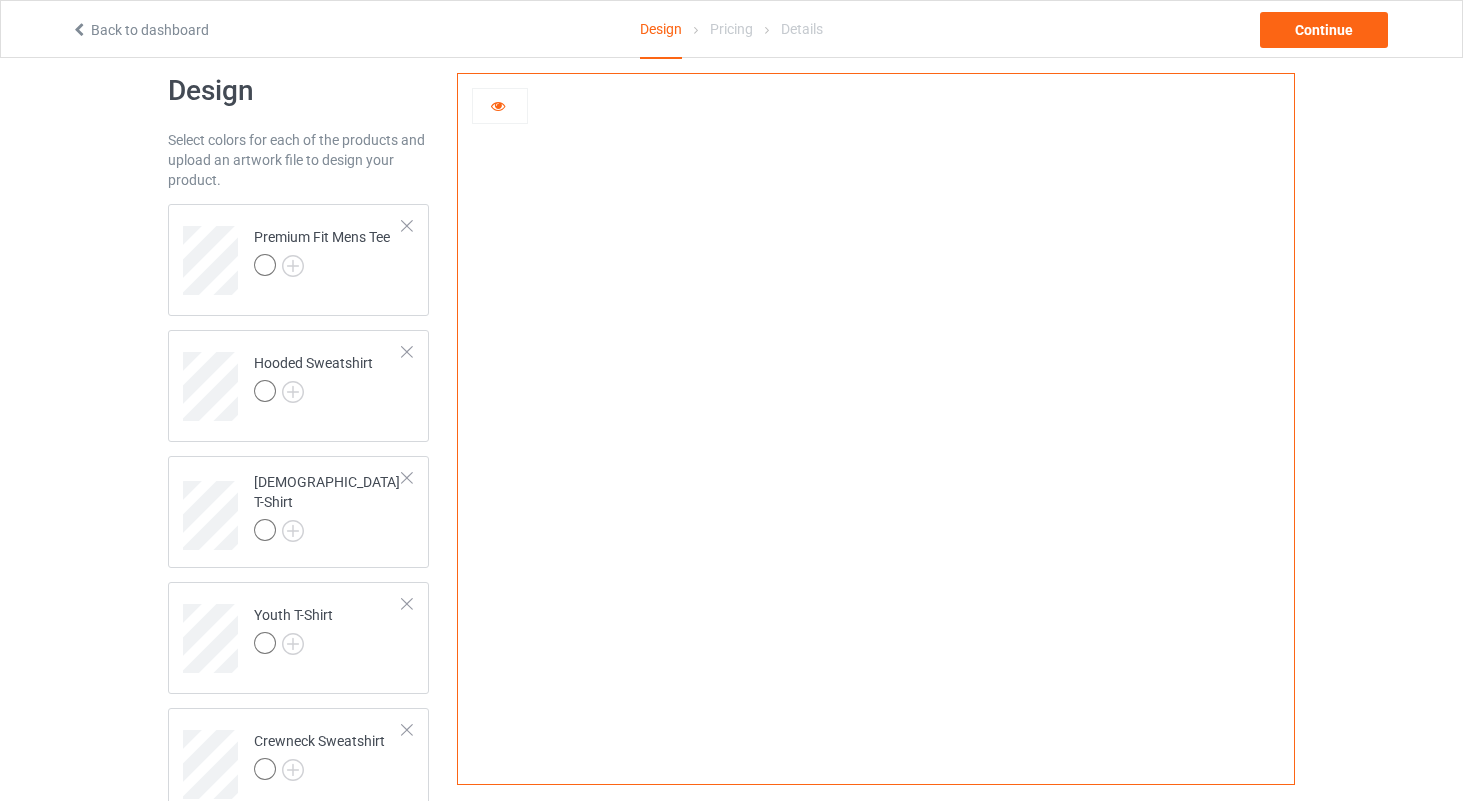 click at bounding box center [498, 103] 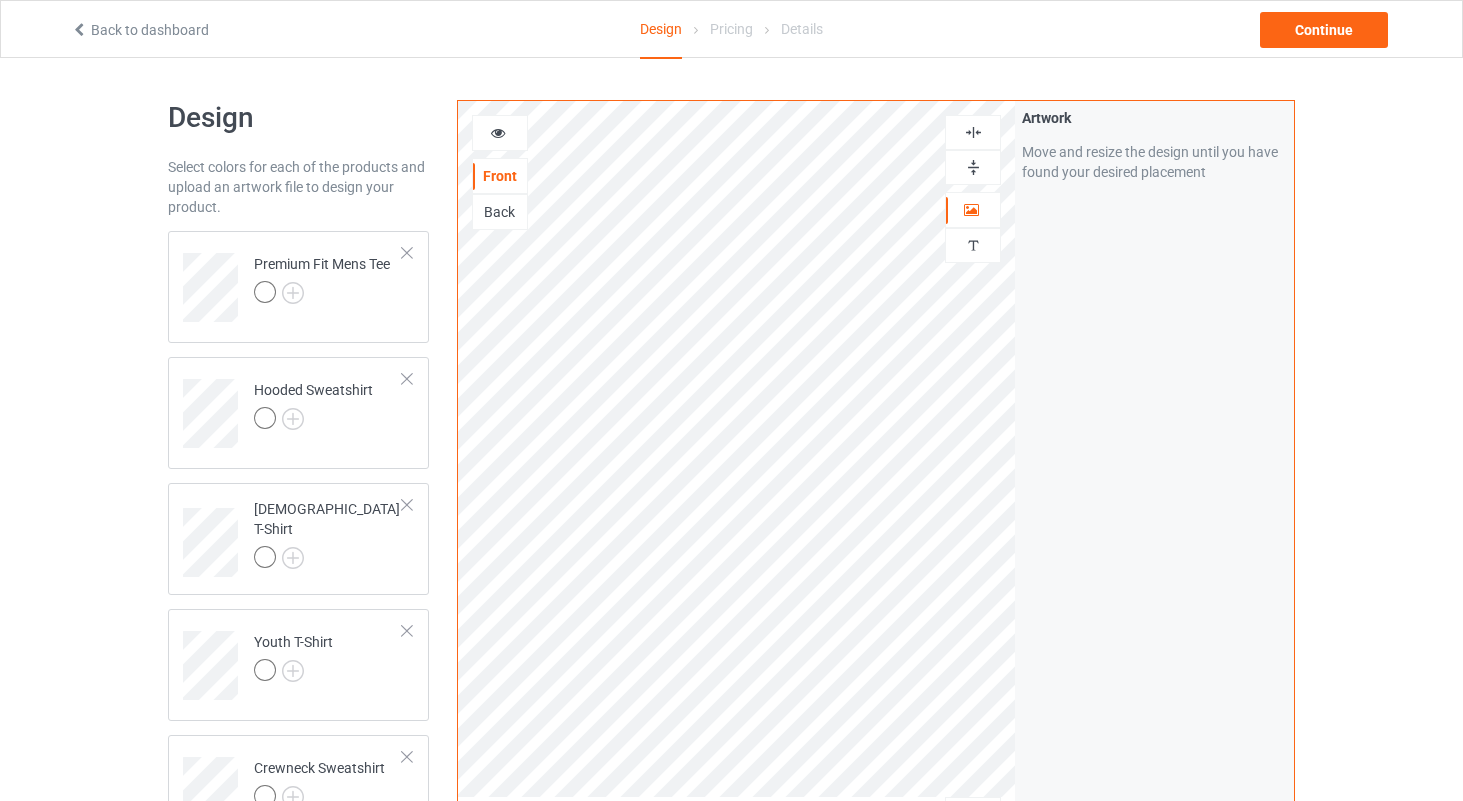 scroll, scrollTop: 0, scrollLeft: 0, axis: both 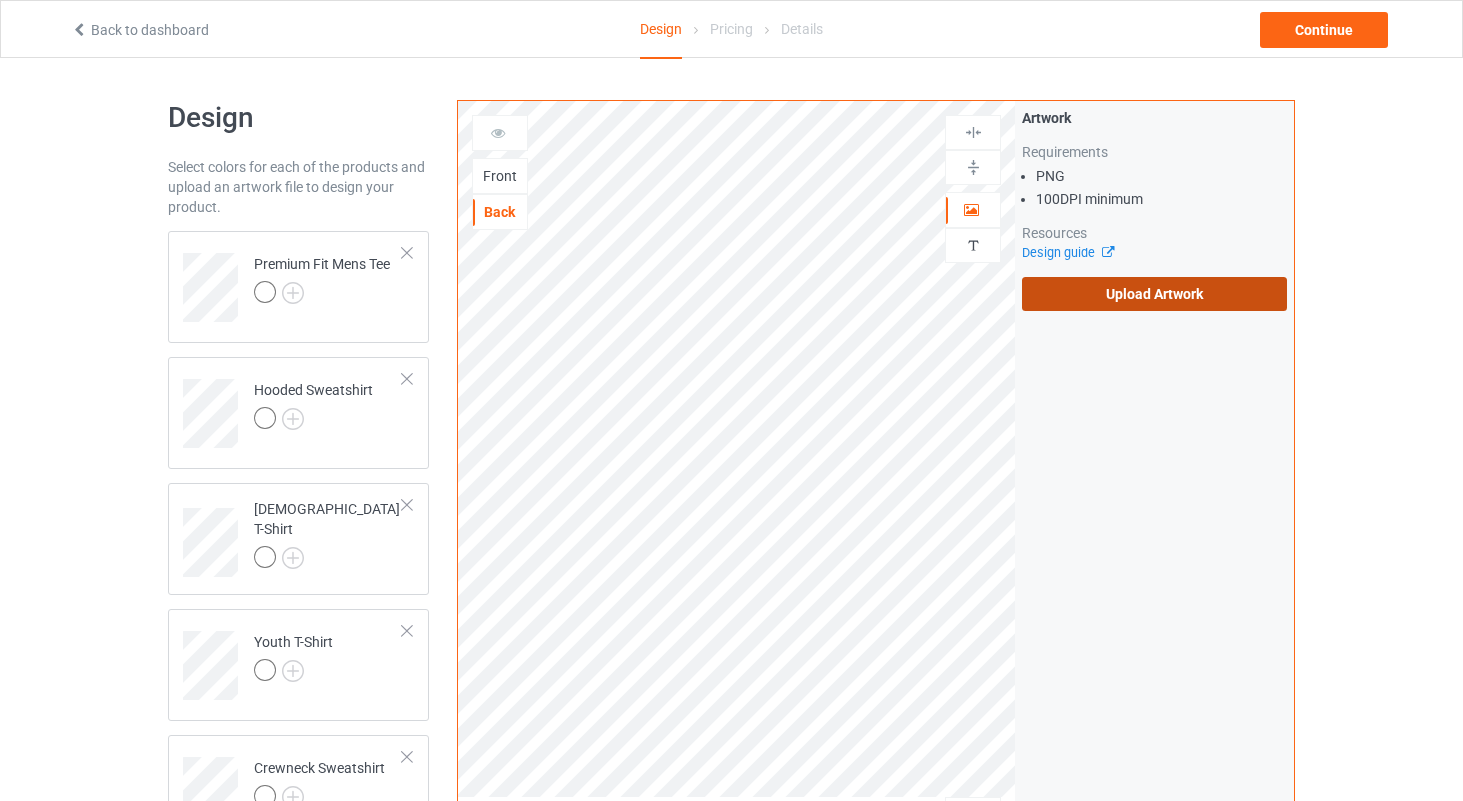 click on "Upload Artwork" at bounding box center (1154, 294) 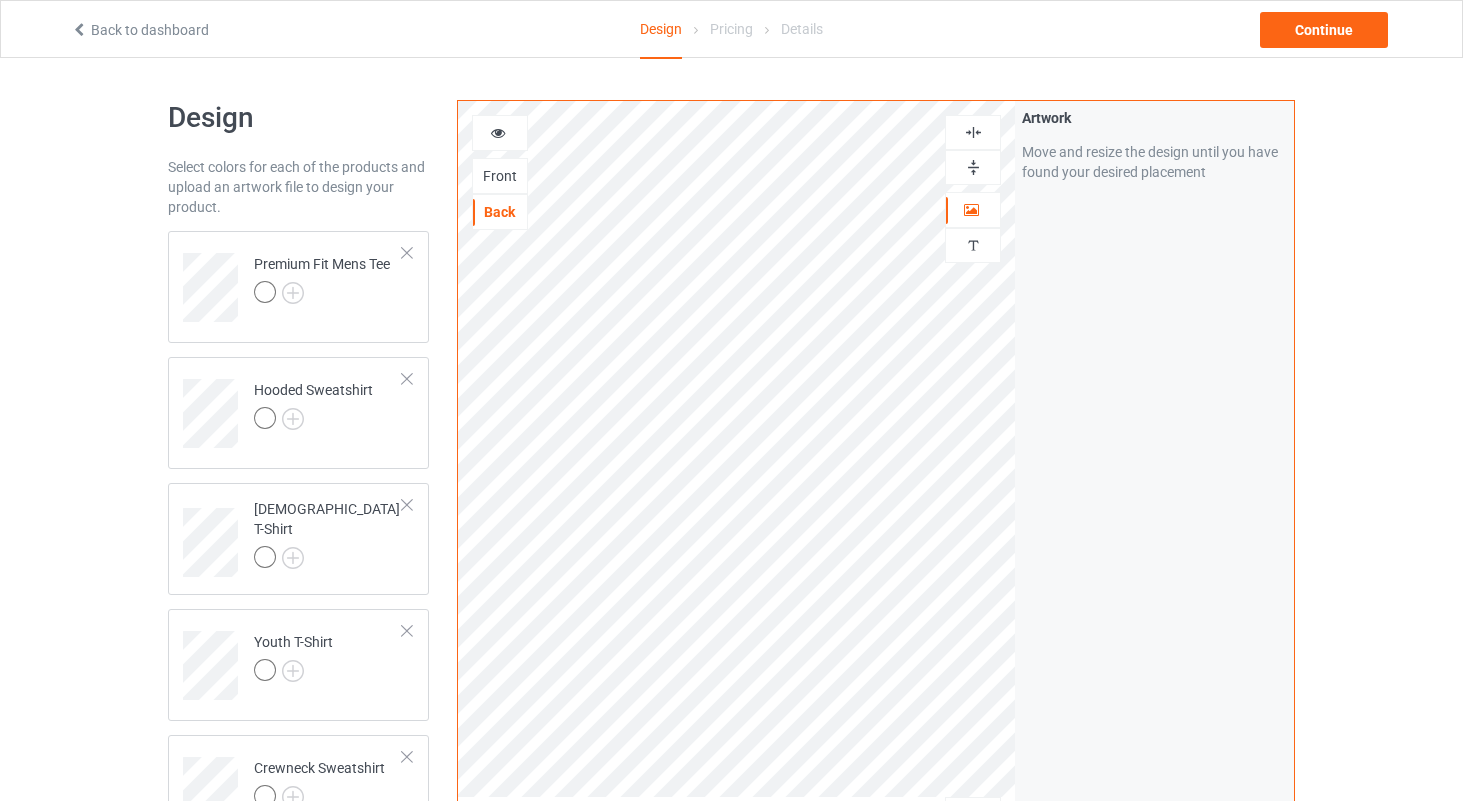 click at bounding box center (973, 132) 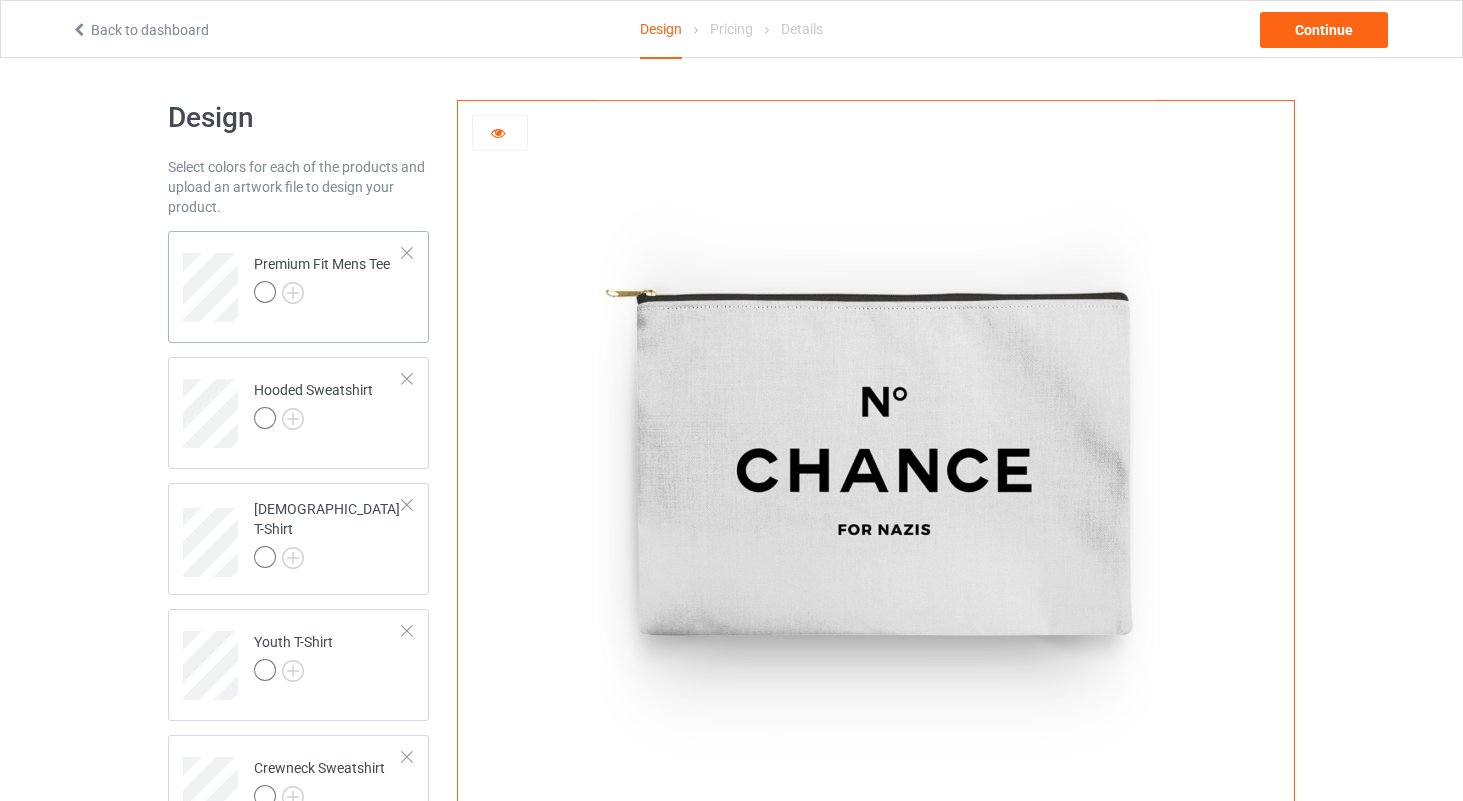 click on "Premium Fit Mens Tee" at bounding box center (328, 280) 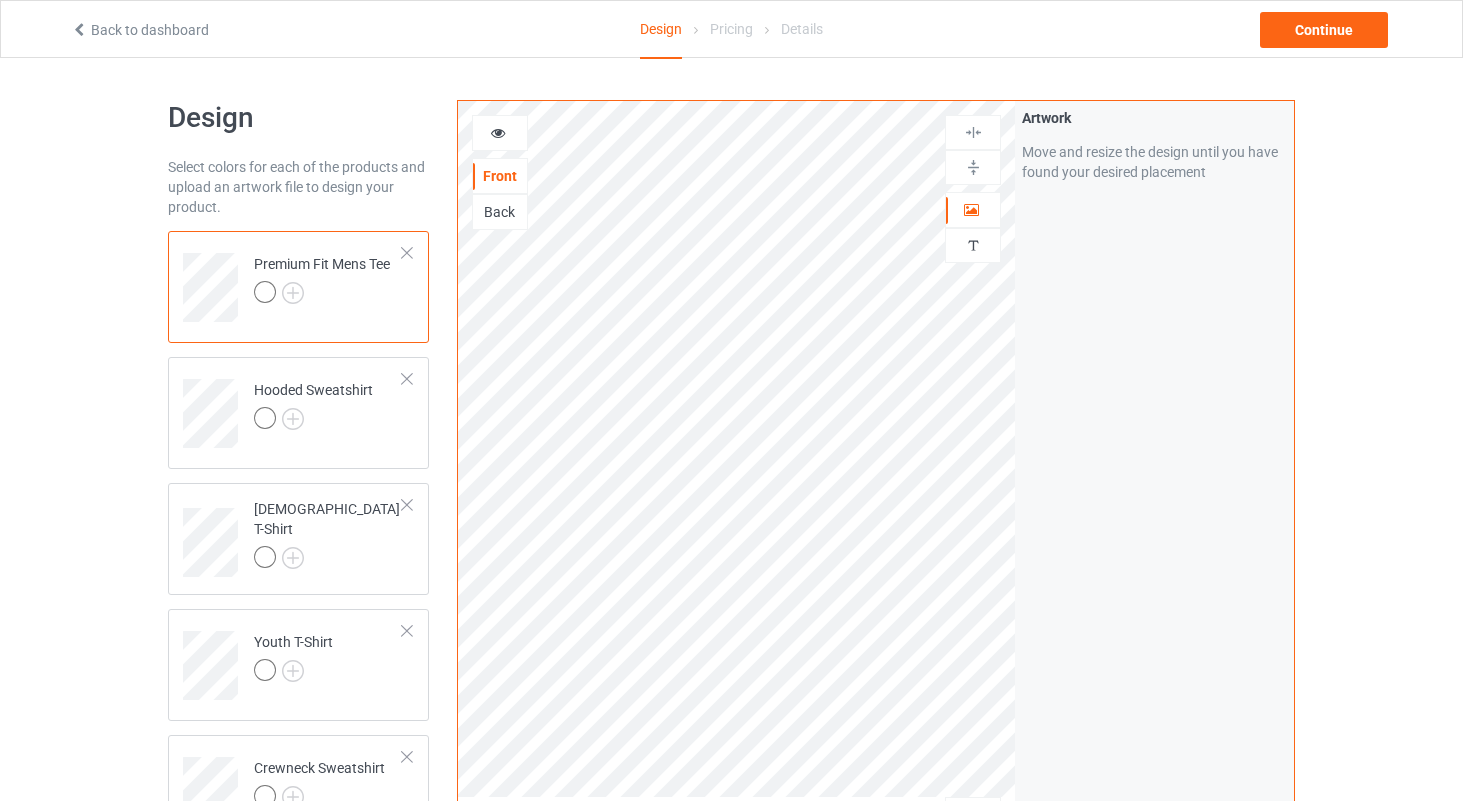 click on "Back" at bounding box center [500, 212] 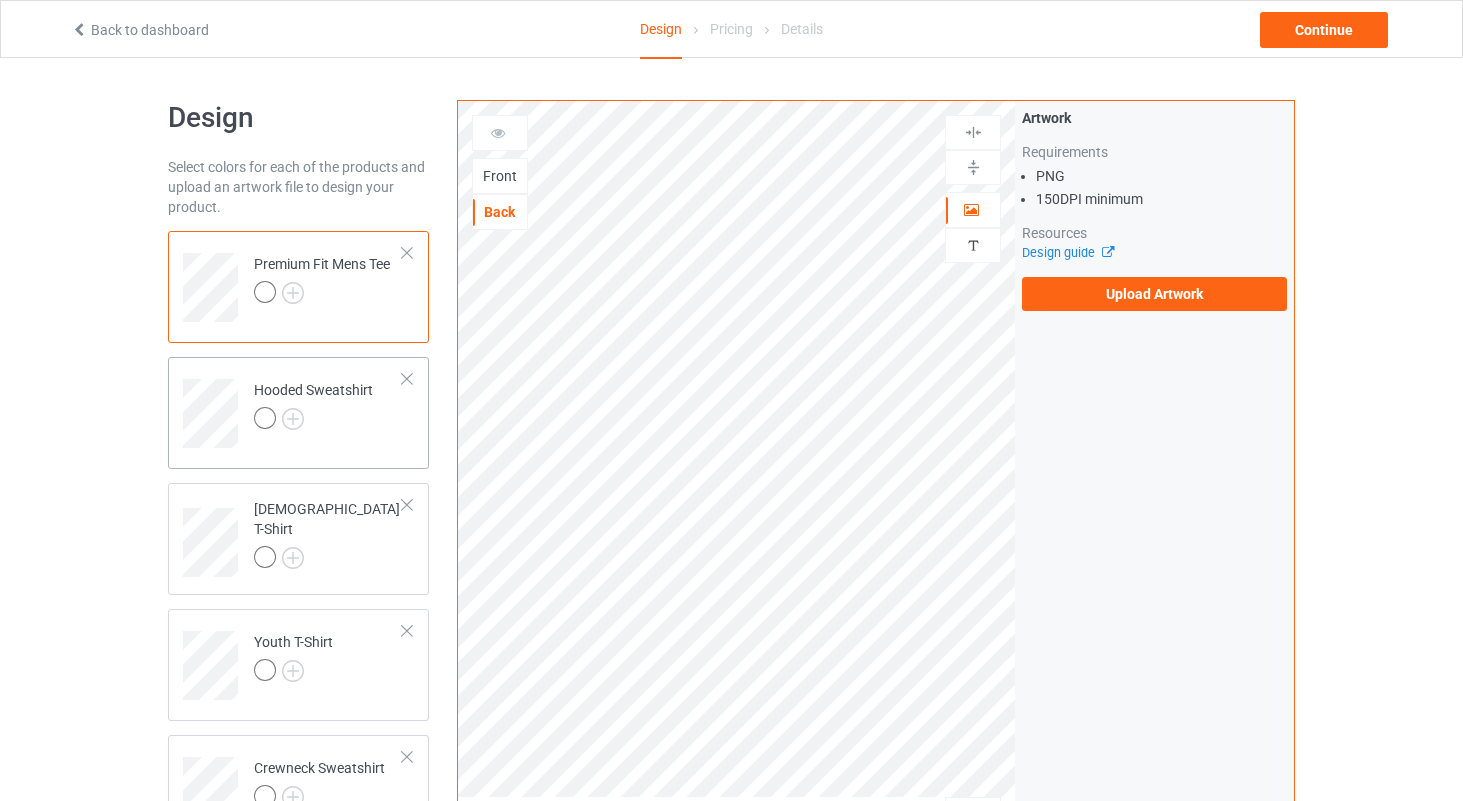 click on "Hooded Sweatshirt" at bounding box center (313, 404) 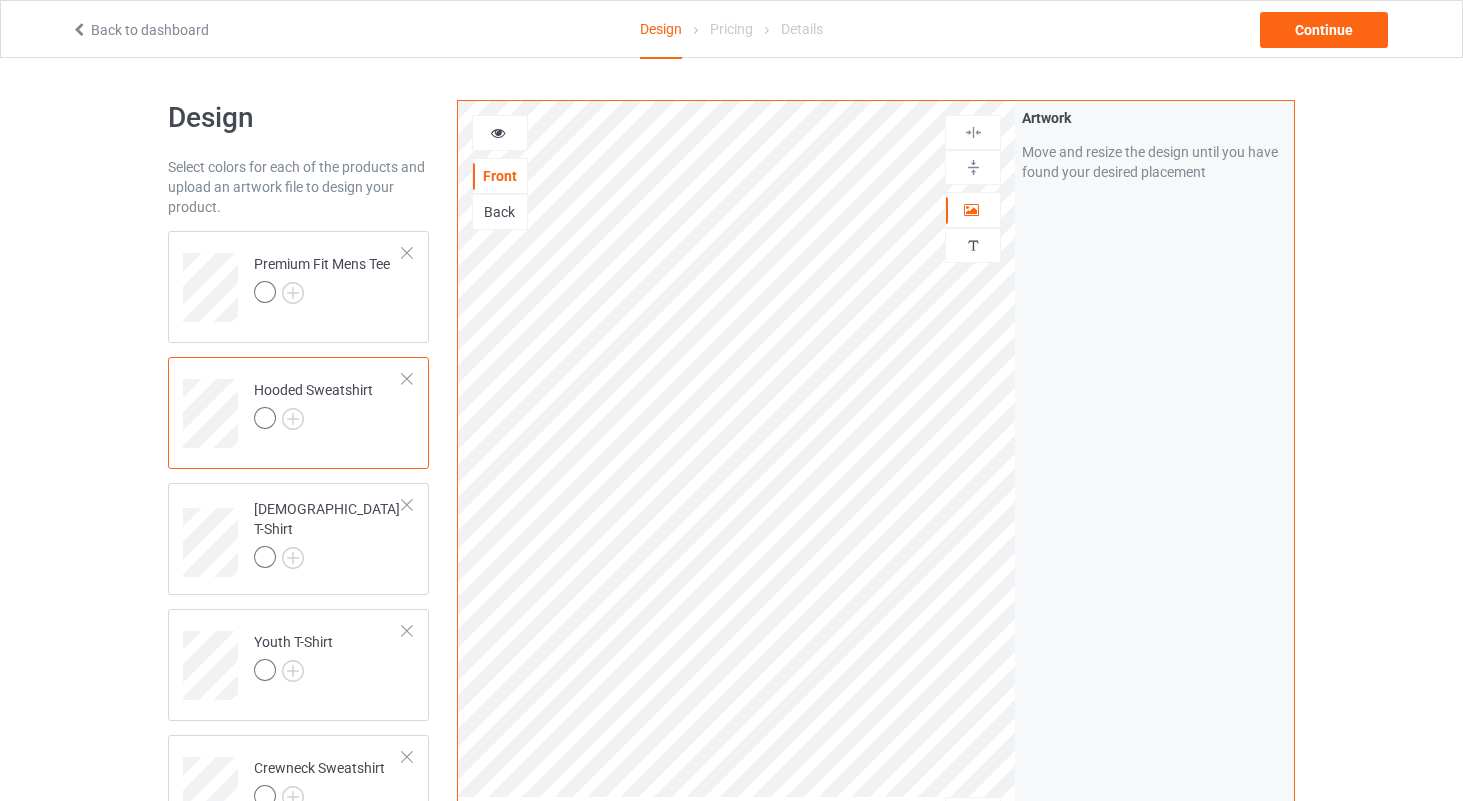 click on "Back" at bounding box center [500, 212] 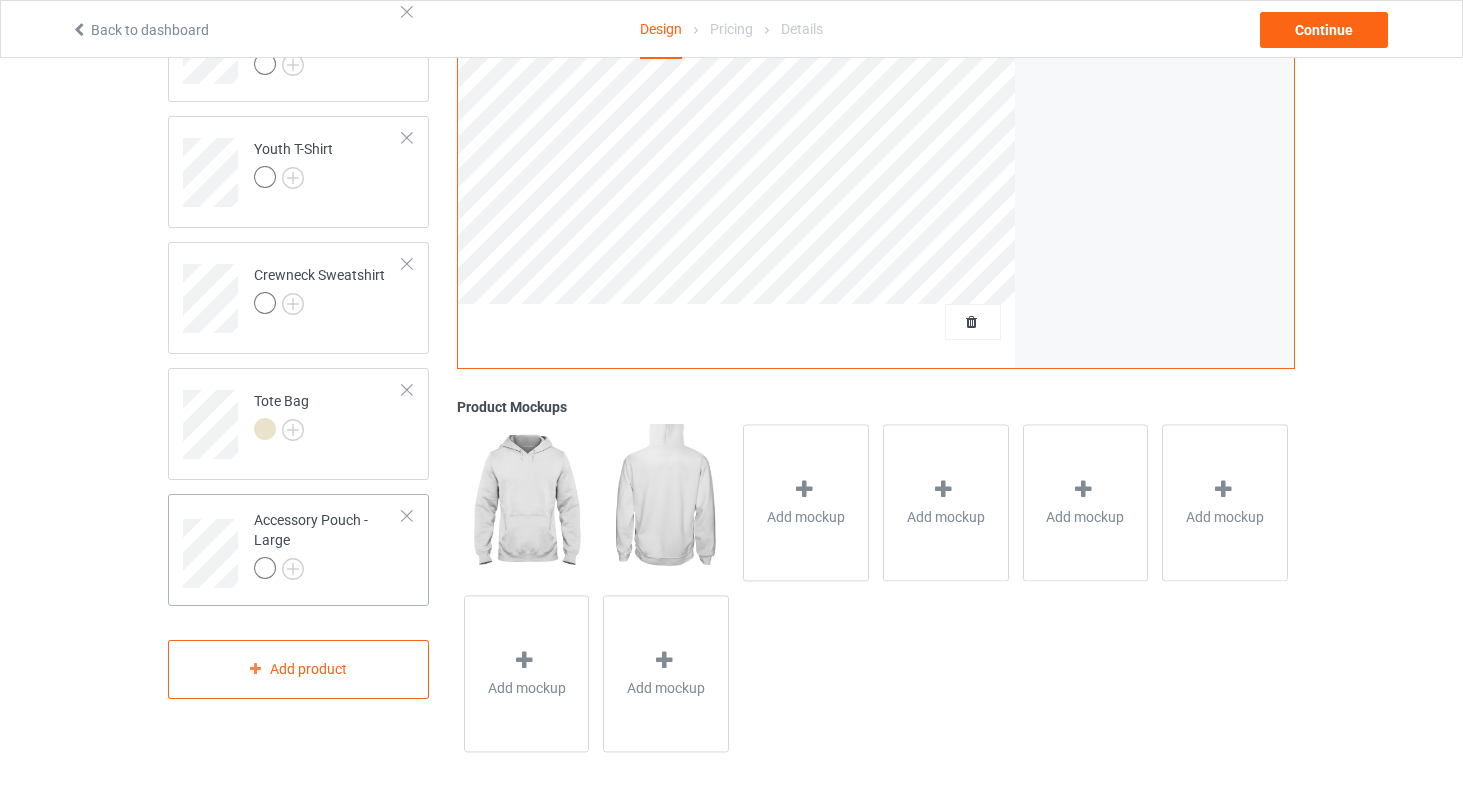 scroll, scrollTop: 492, scrollLeft: 0, axis: vertical 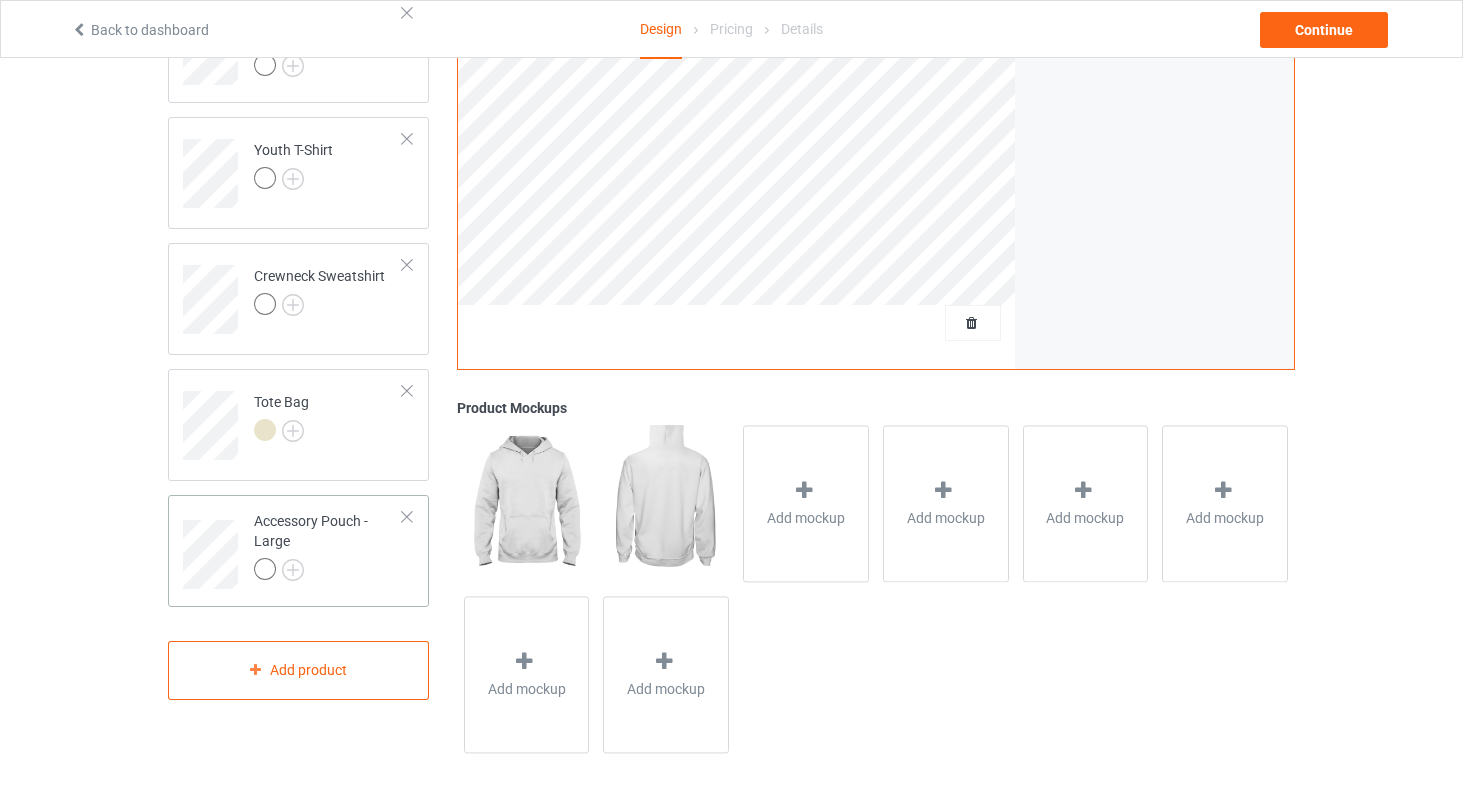 click on "Accessory Pouch - Large" at bounding box center [328, 545] 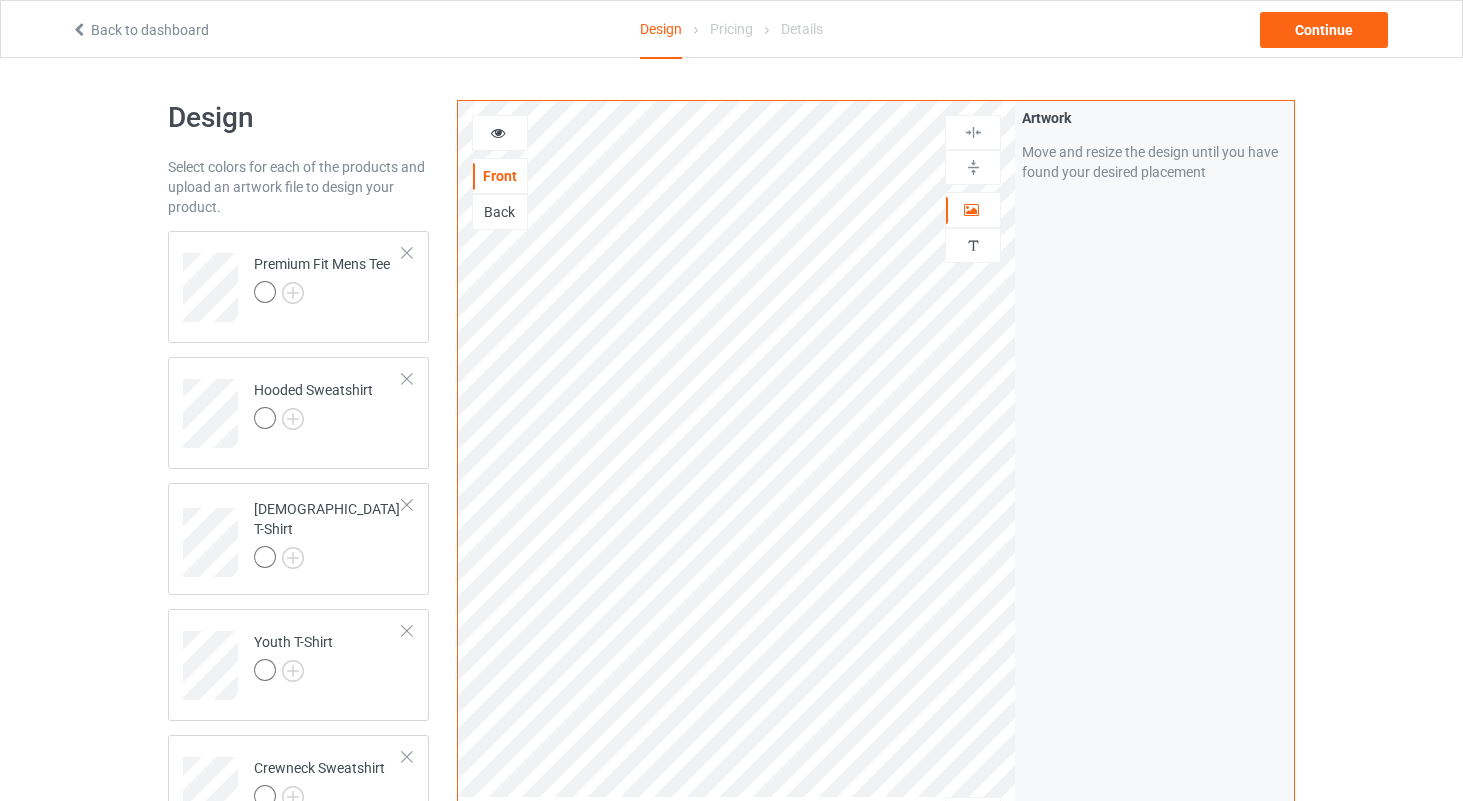 scroll, scrollTop: 0, scrollLeft: 0, axis: both 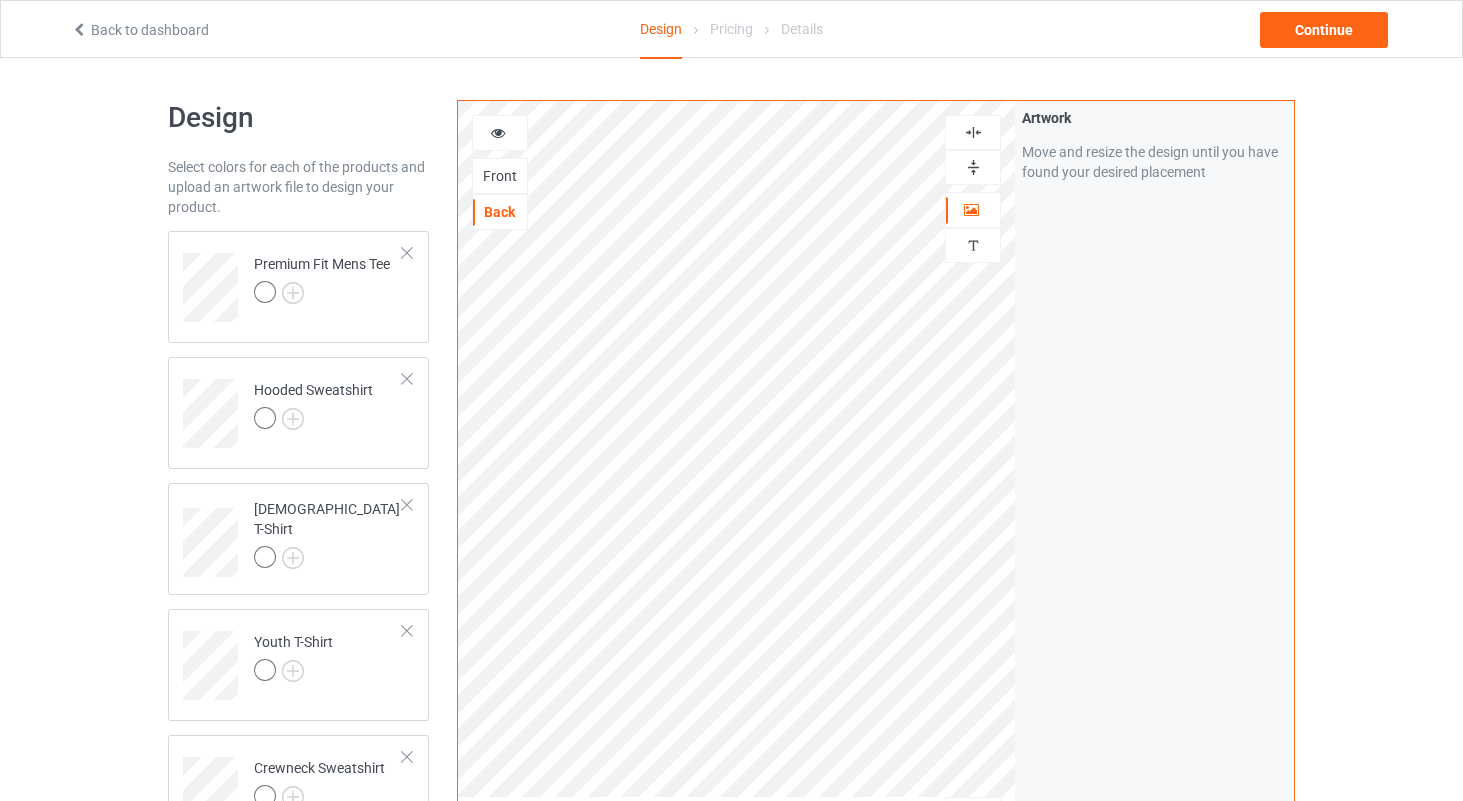 click on "Front" at bounding box center (500, 176) 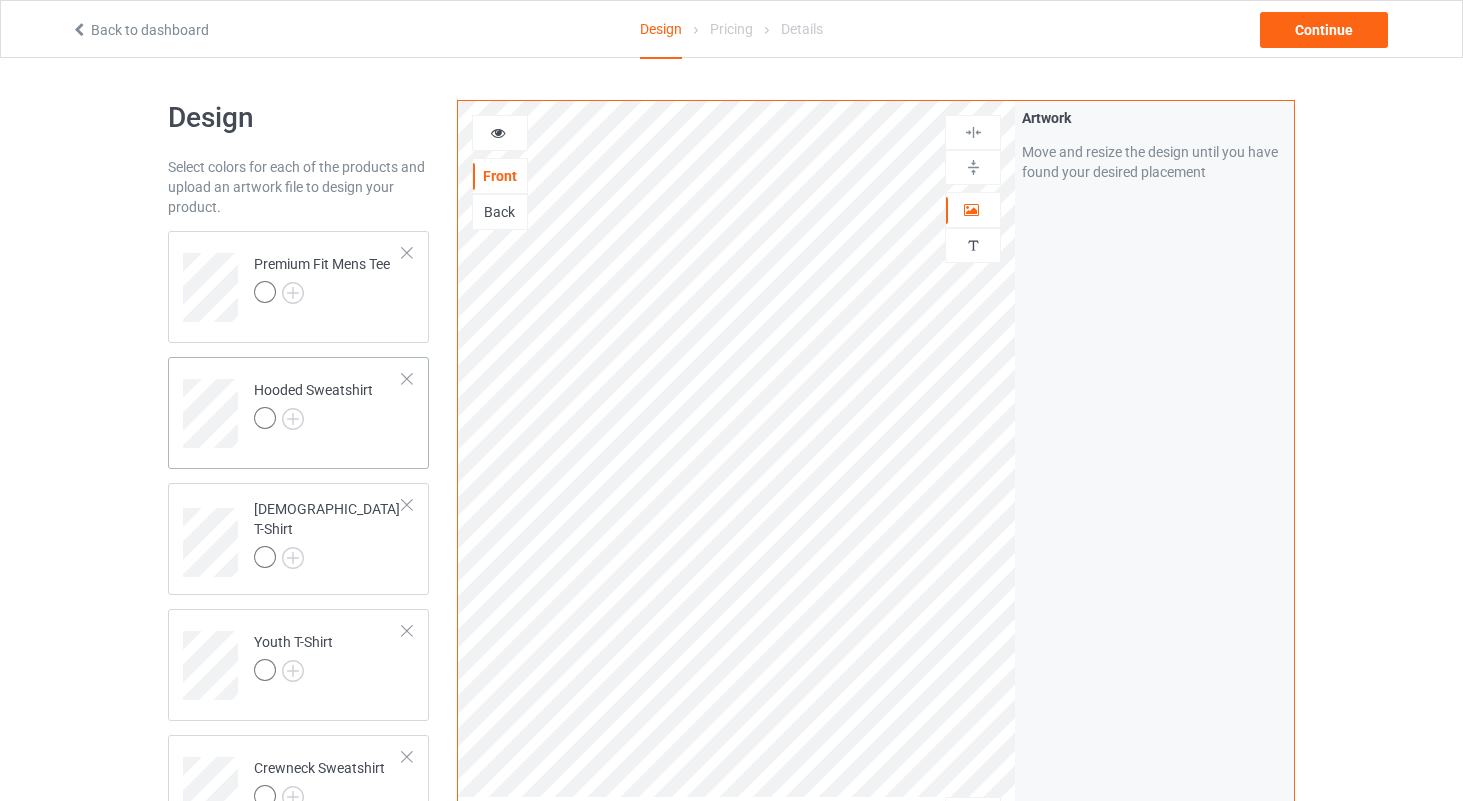 click on "Hooded Sweatshirt" at bounding box center (298, 413) 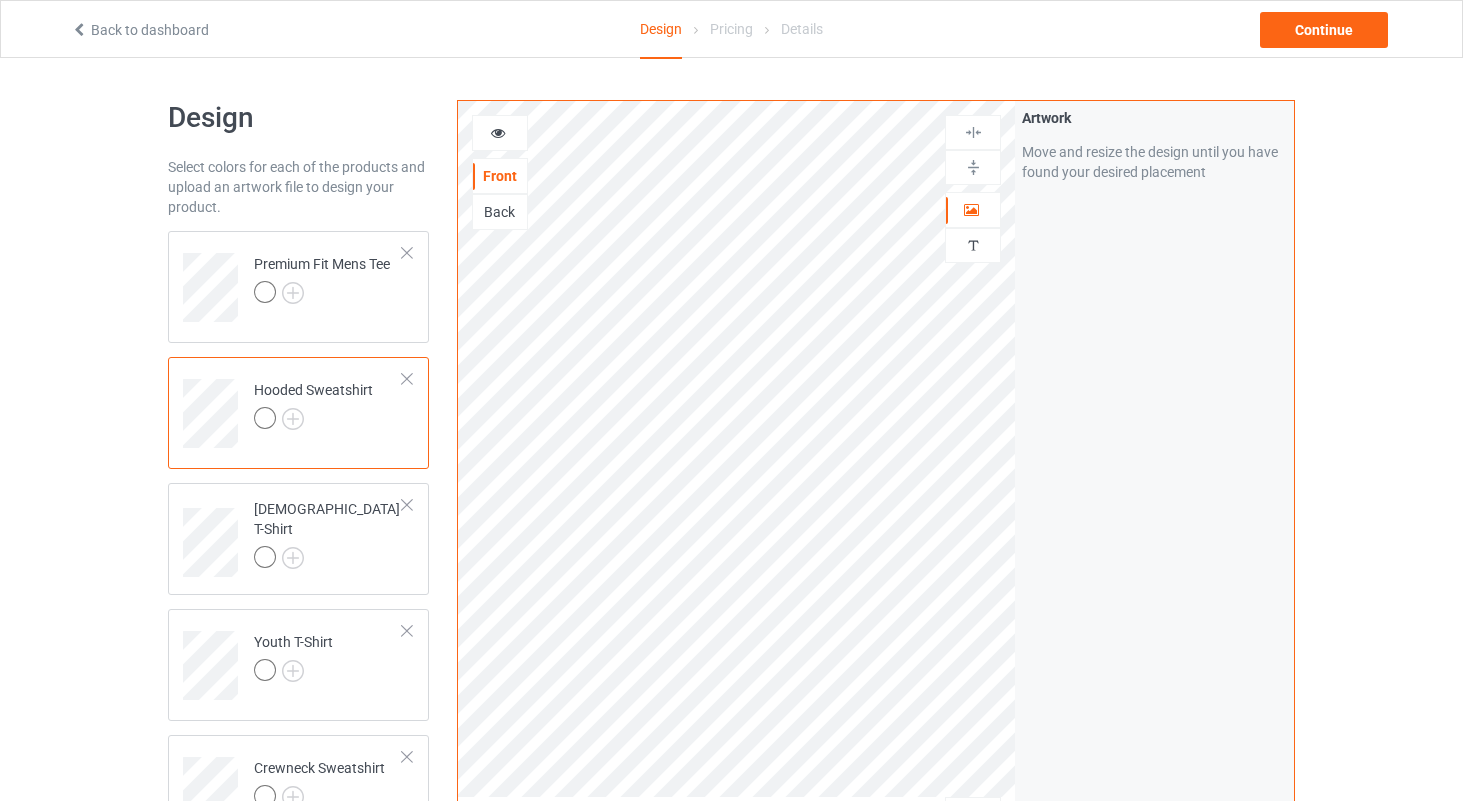 click on "Back" at bounding box center [500, 212] 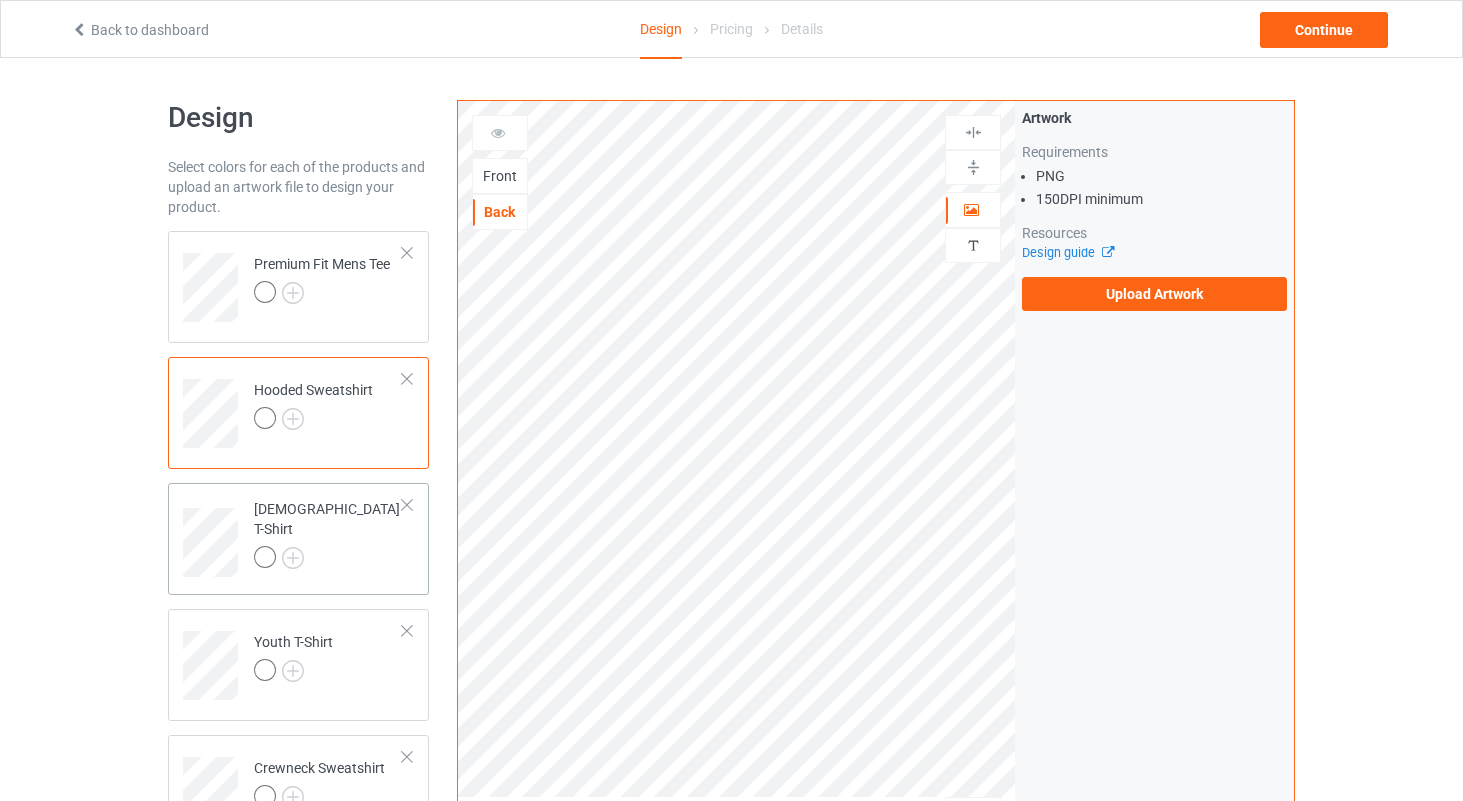 click on "[DEMOGRAPHIC_DATA] T-Shirt" at bounding box center [328, 535] 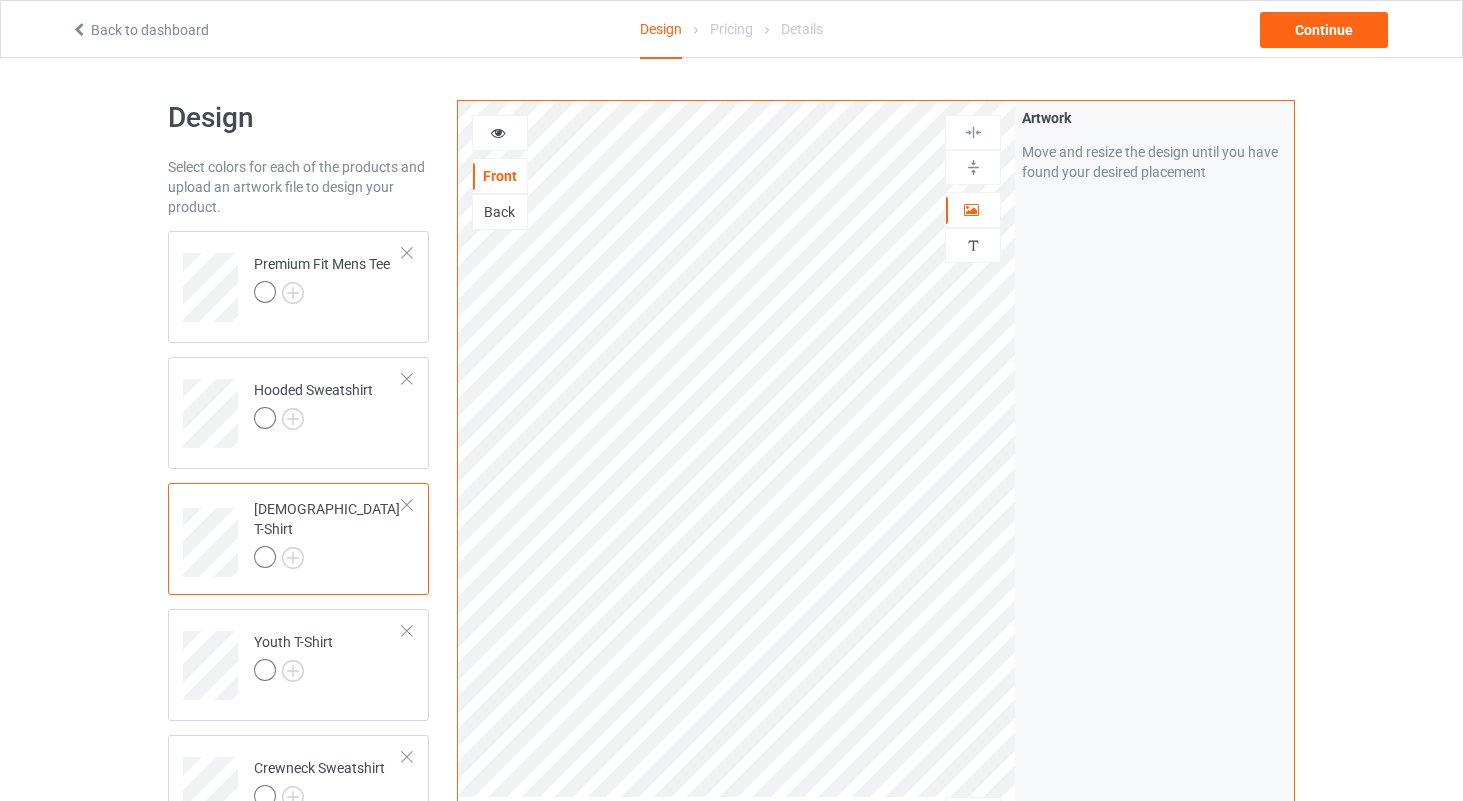click on "Back" at bounding box center (500, 212) 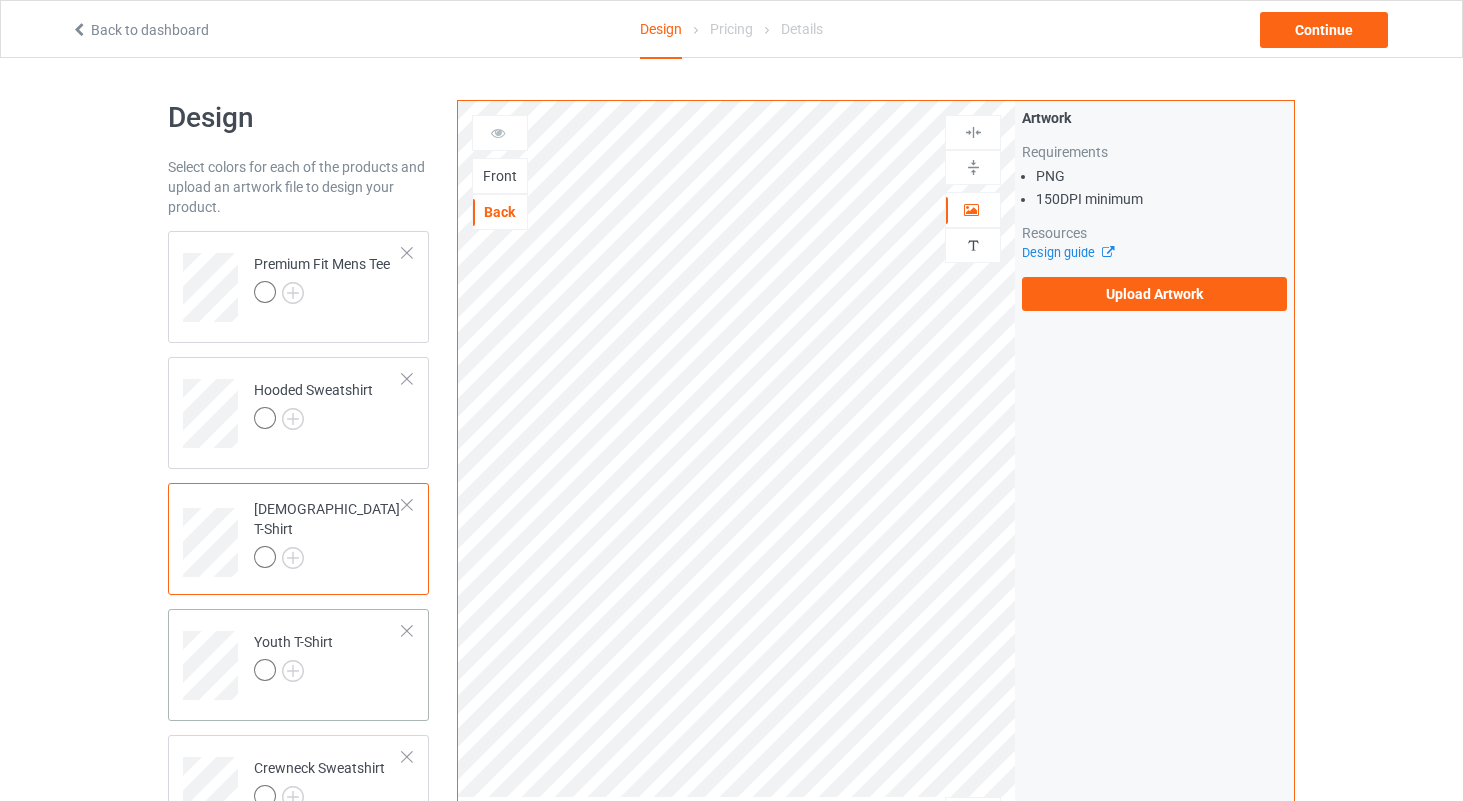 click at bounding box center (293, 673) 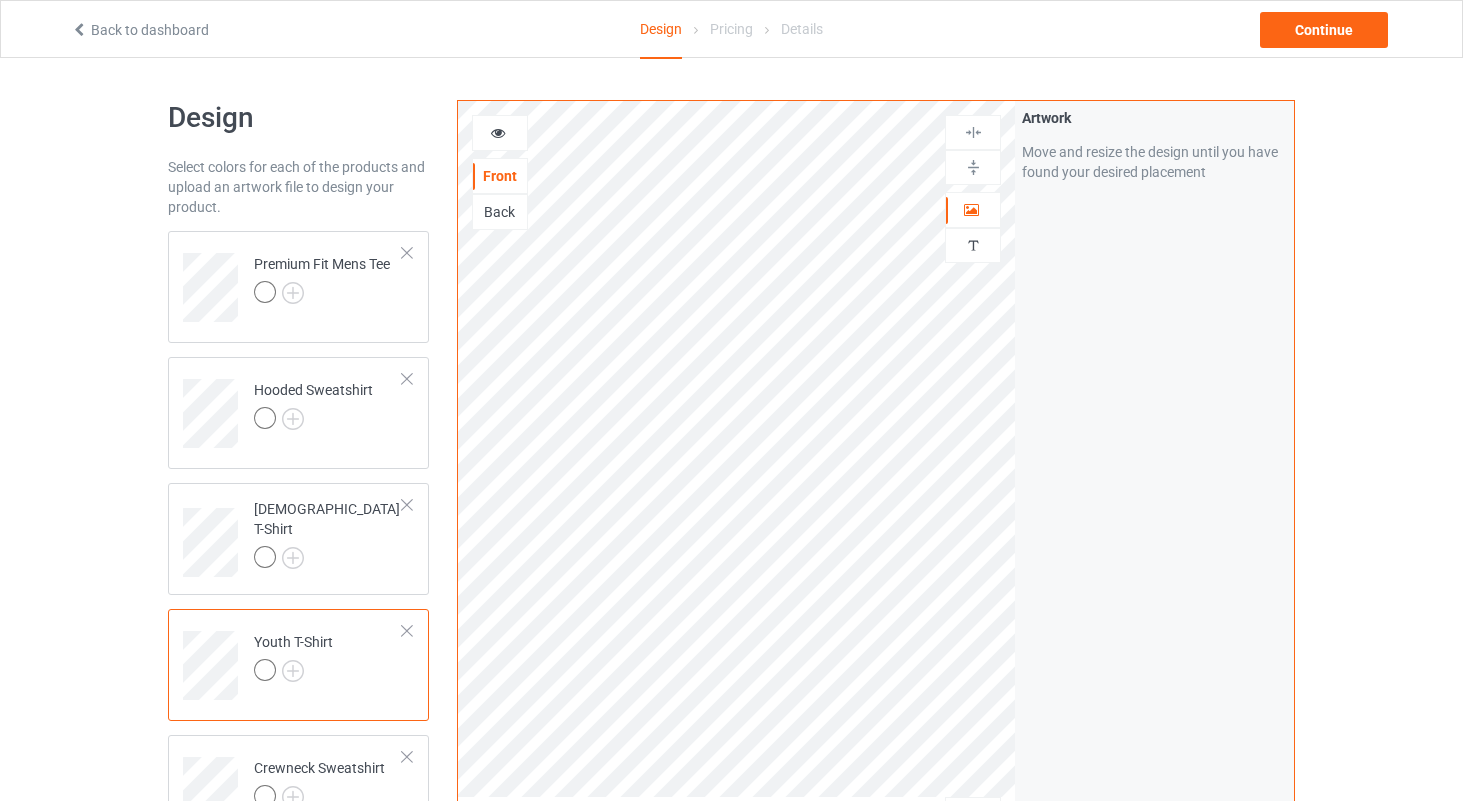 click on "Back" at bounding box center (500, 212) 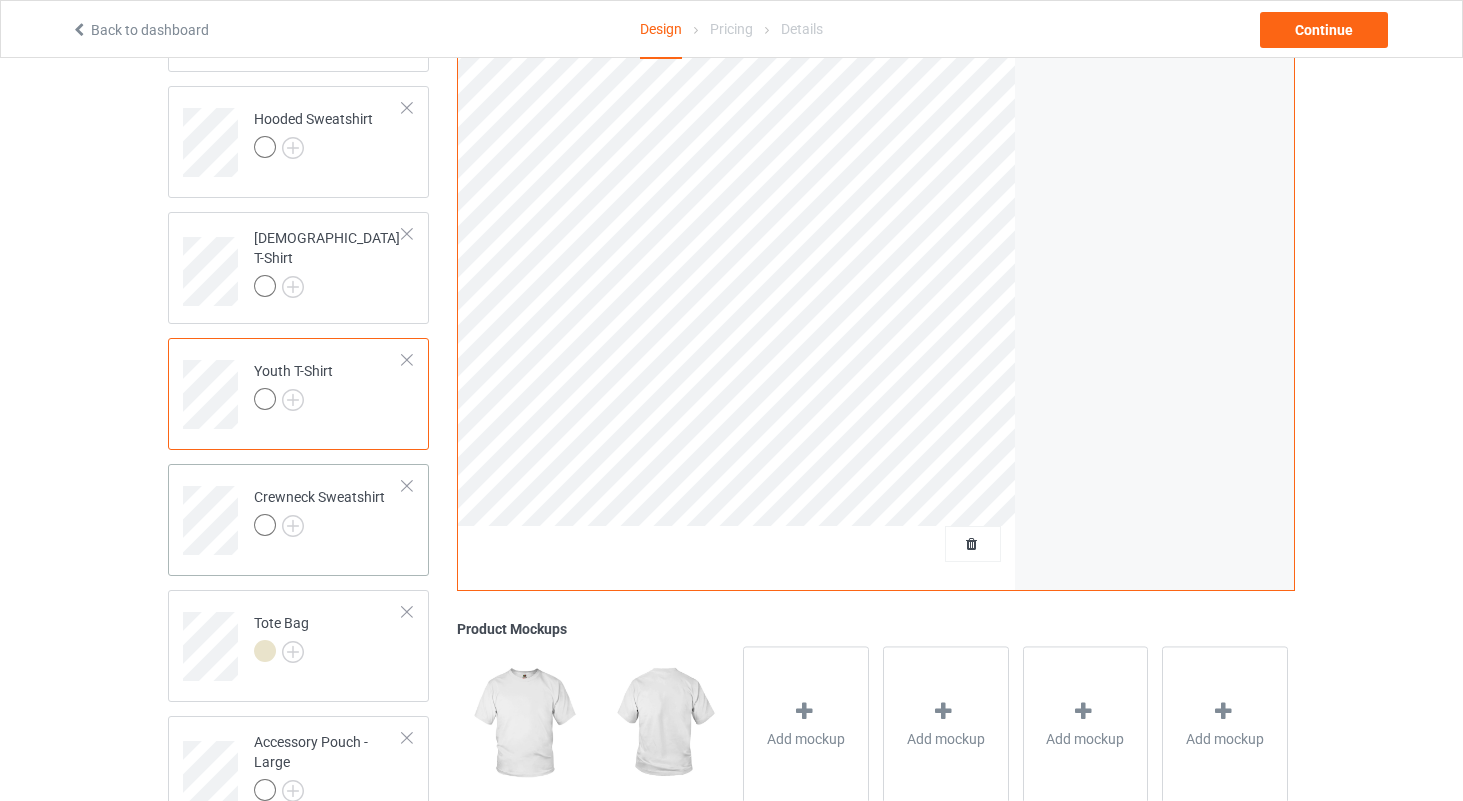 click on "Crewneck Sweatshirt" at bounding box center (328, 513) 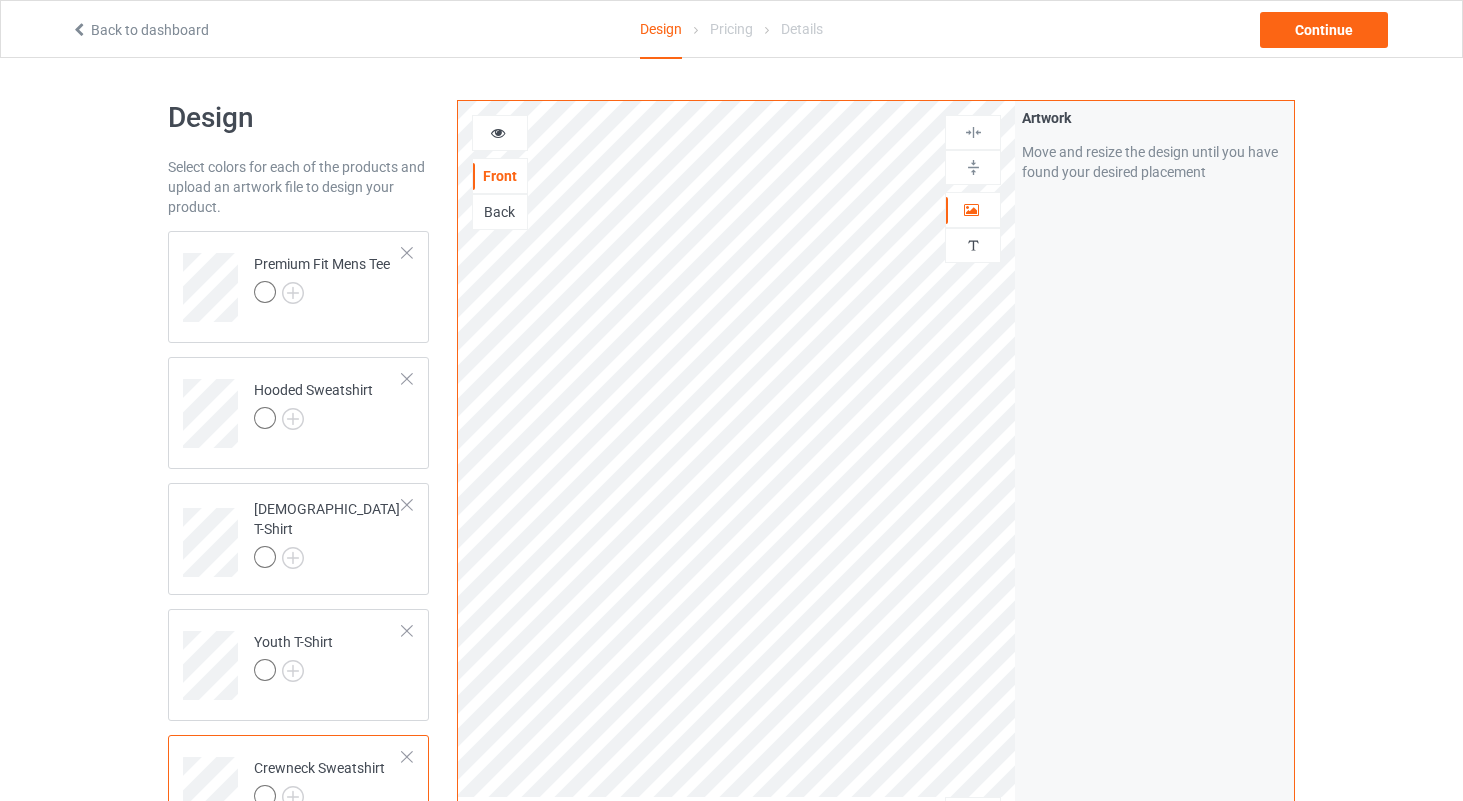 scroll, scrollTop: 0, scrollLeft: 0, axis: both 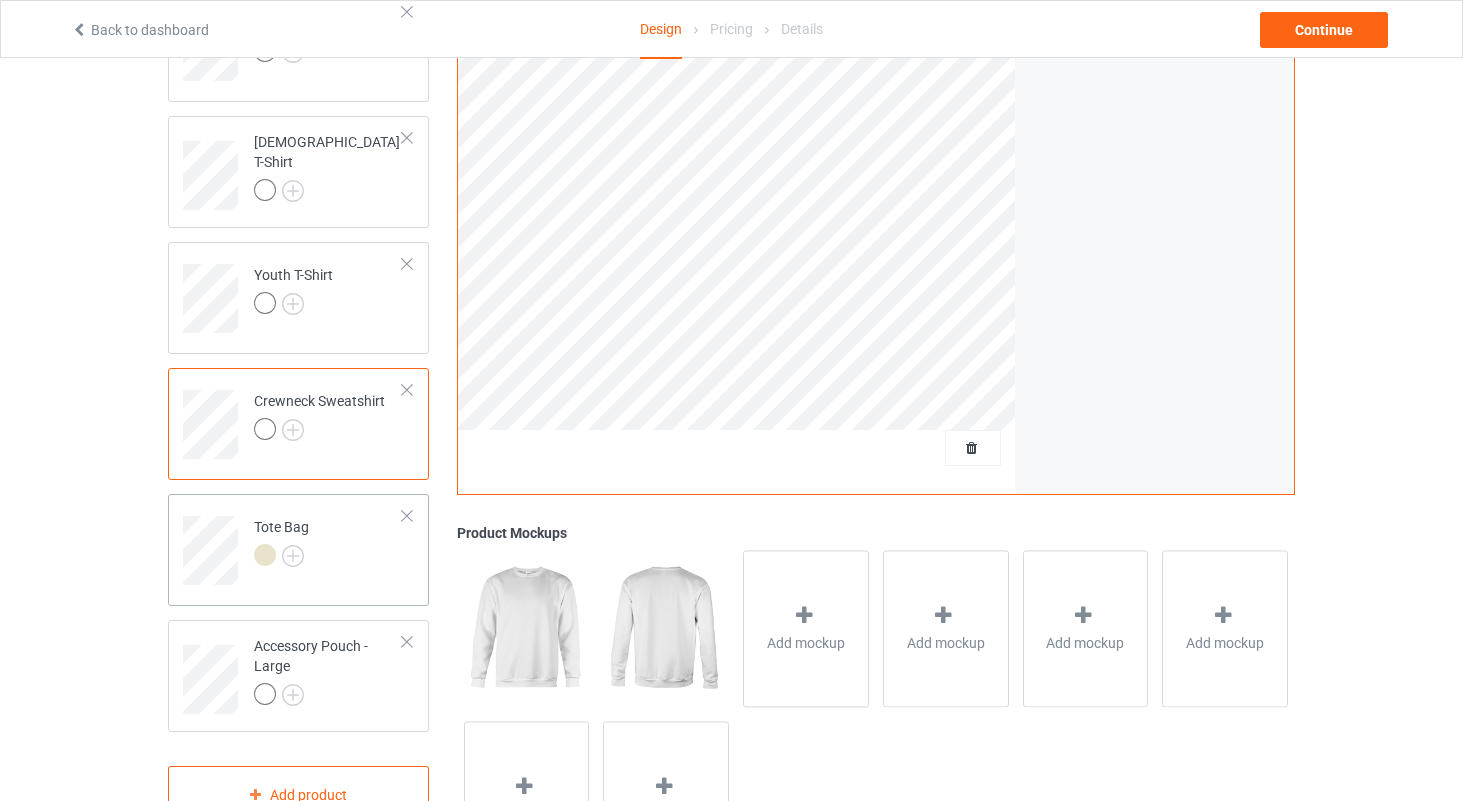 click on "Tote Bag" at bounding box center (328, 543) 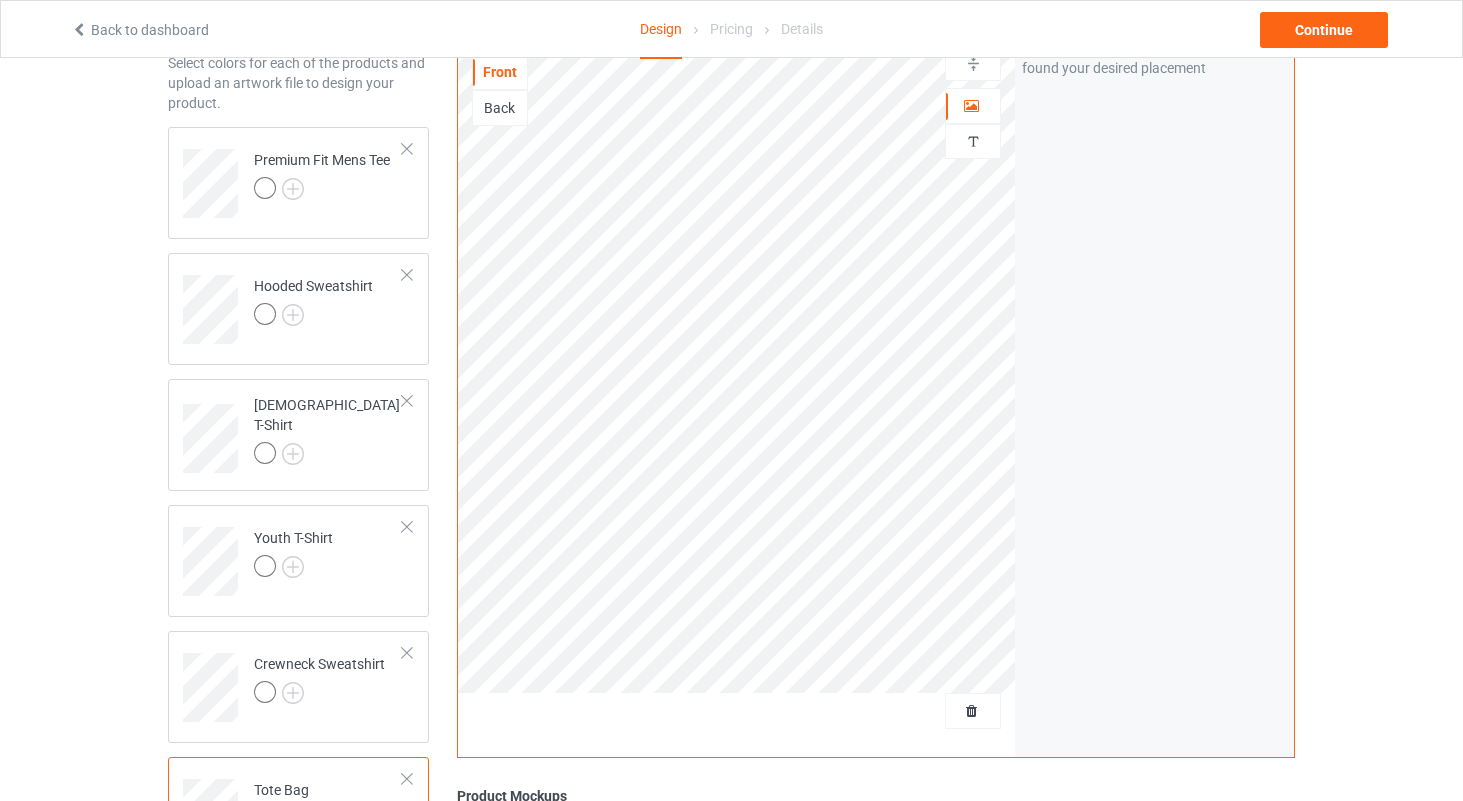 scroll, scrollTop: 82, scrollLeft: 0, axis: vertical 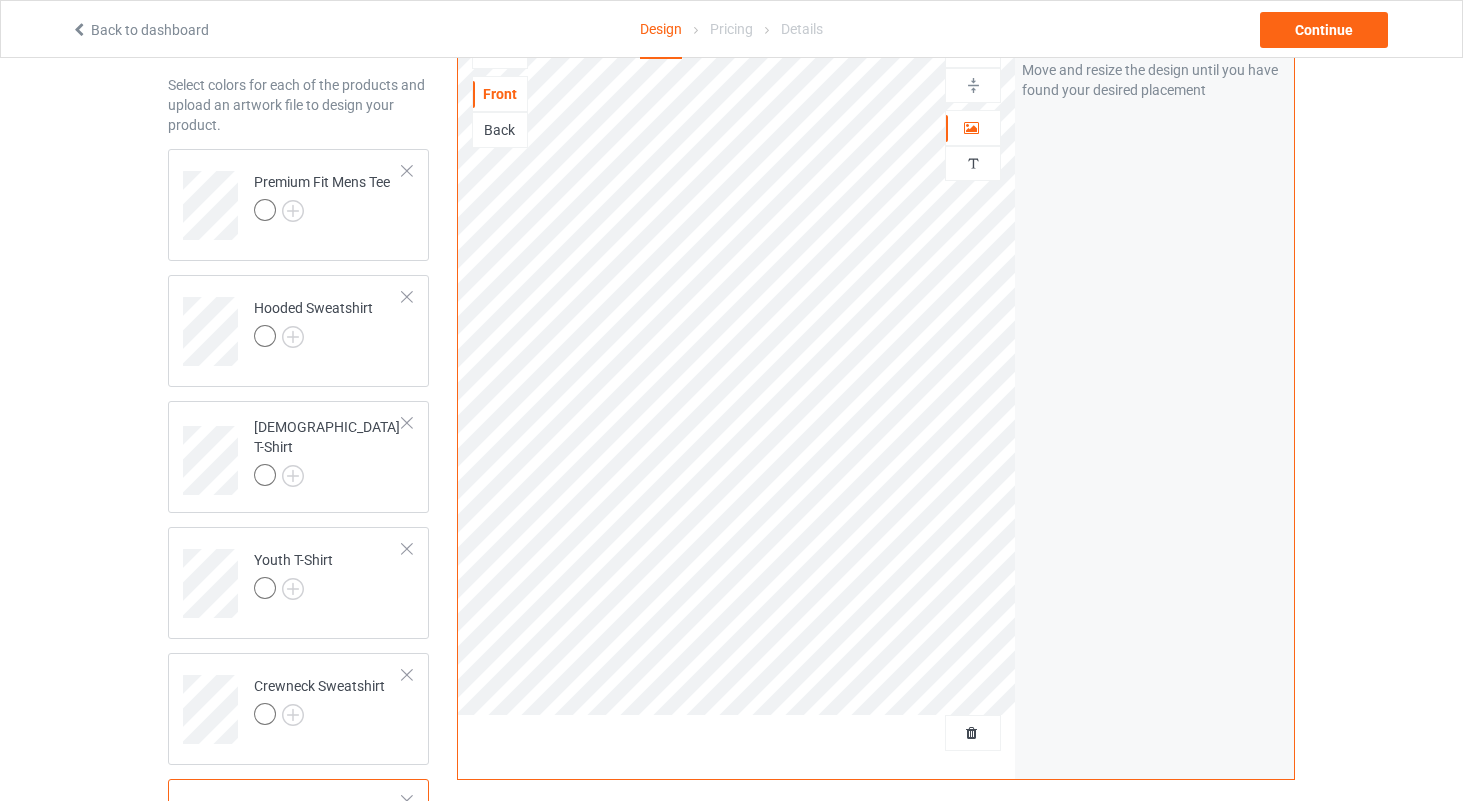 click on "Back" at bounding box center (500, 130) 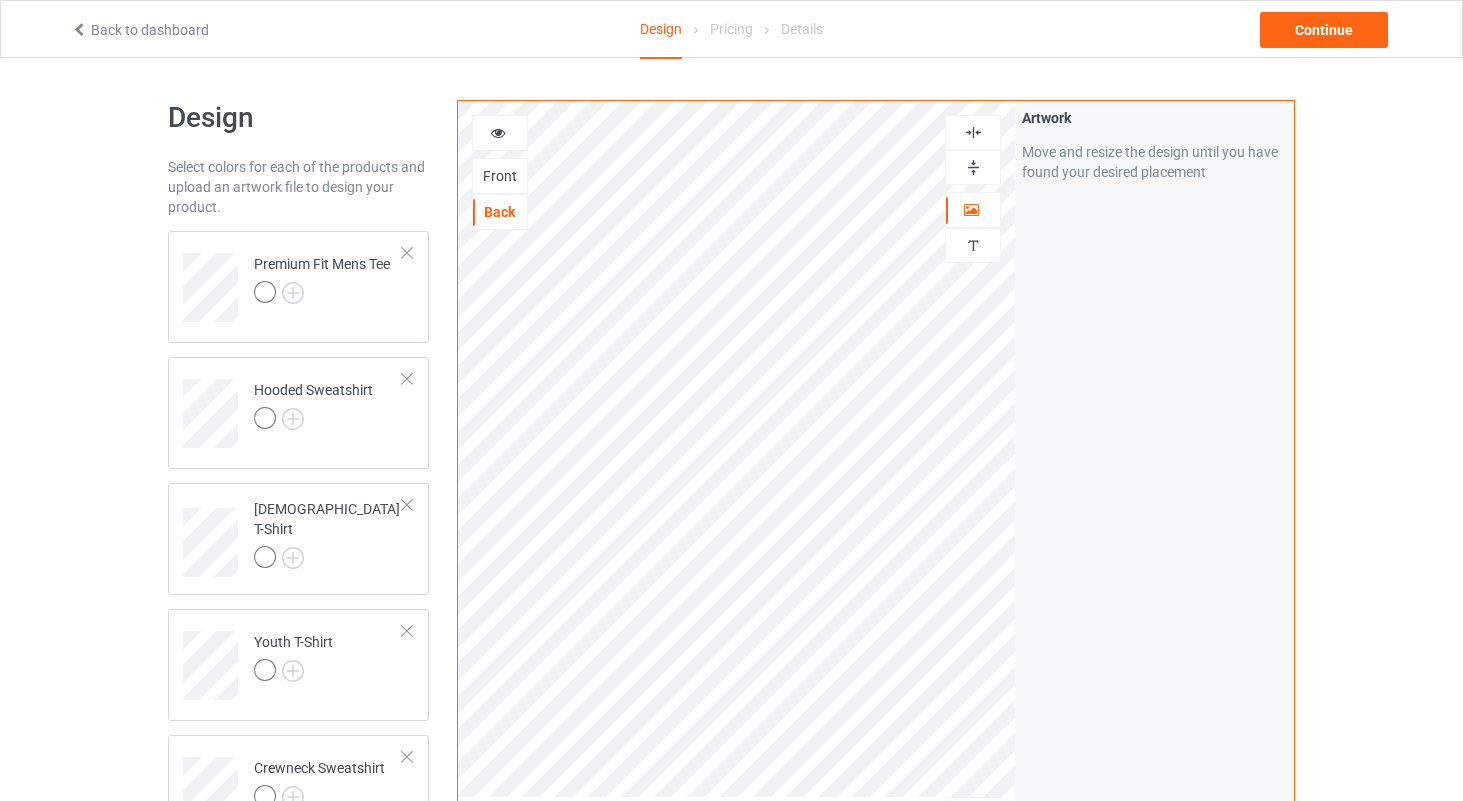 scroll, scrollTop: 0, scrollLeft: 0, axis: both 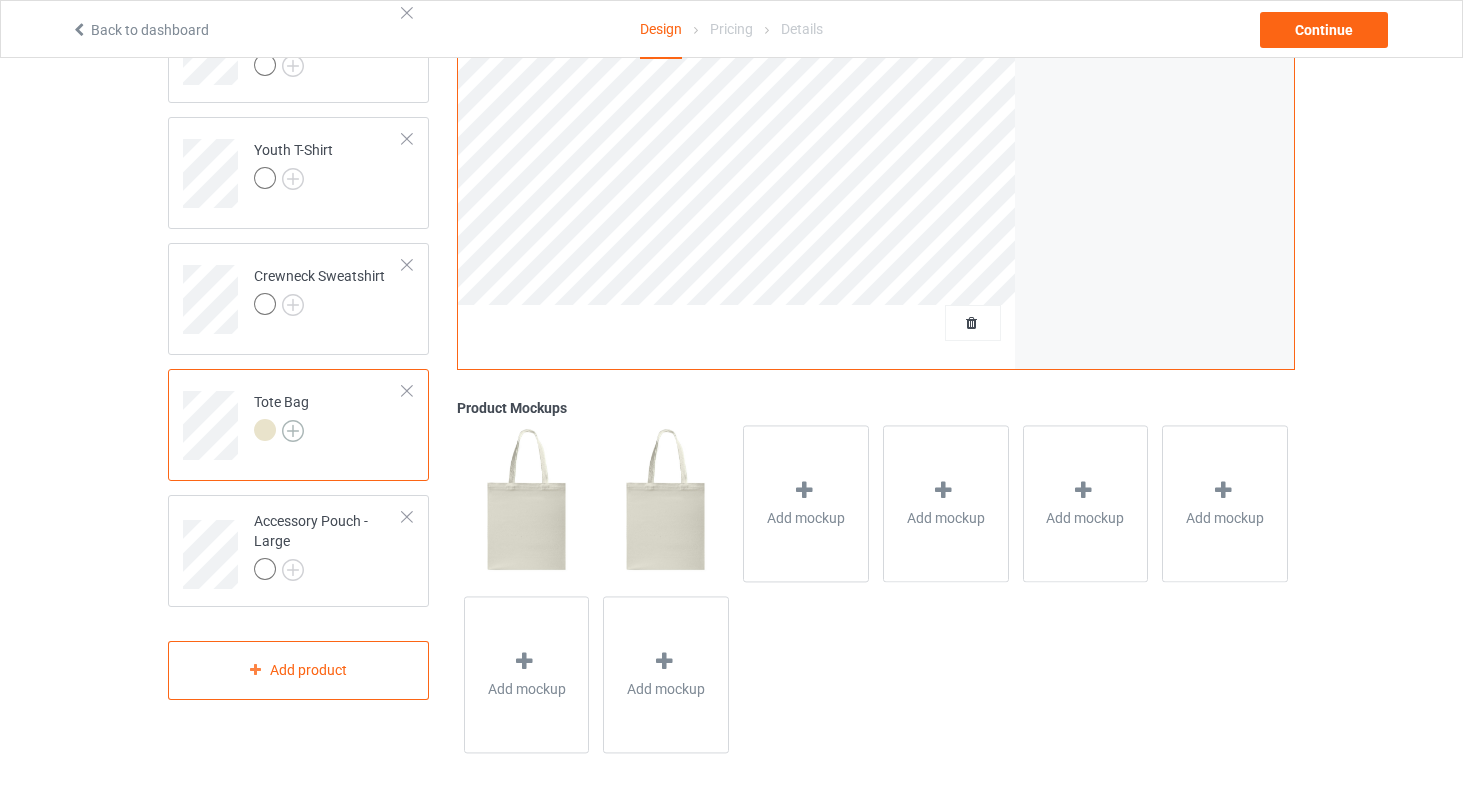 click at bounding box center (293, 431) 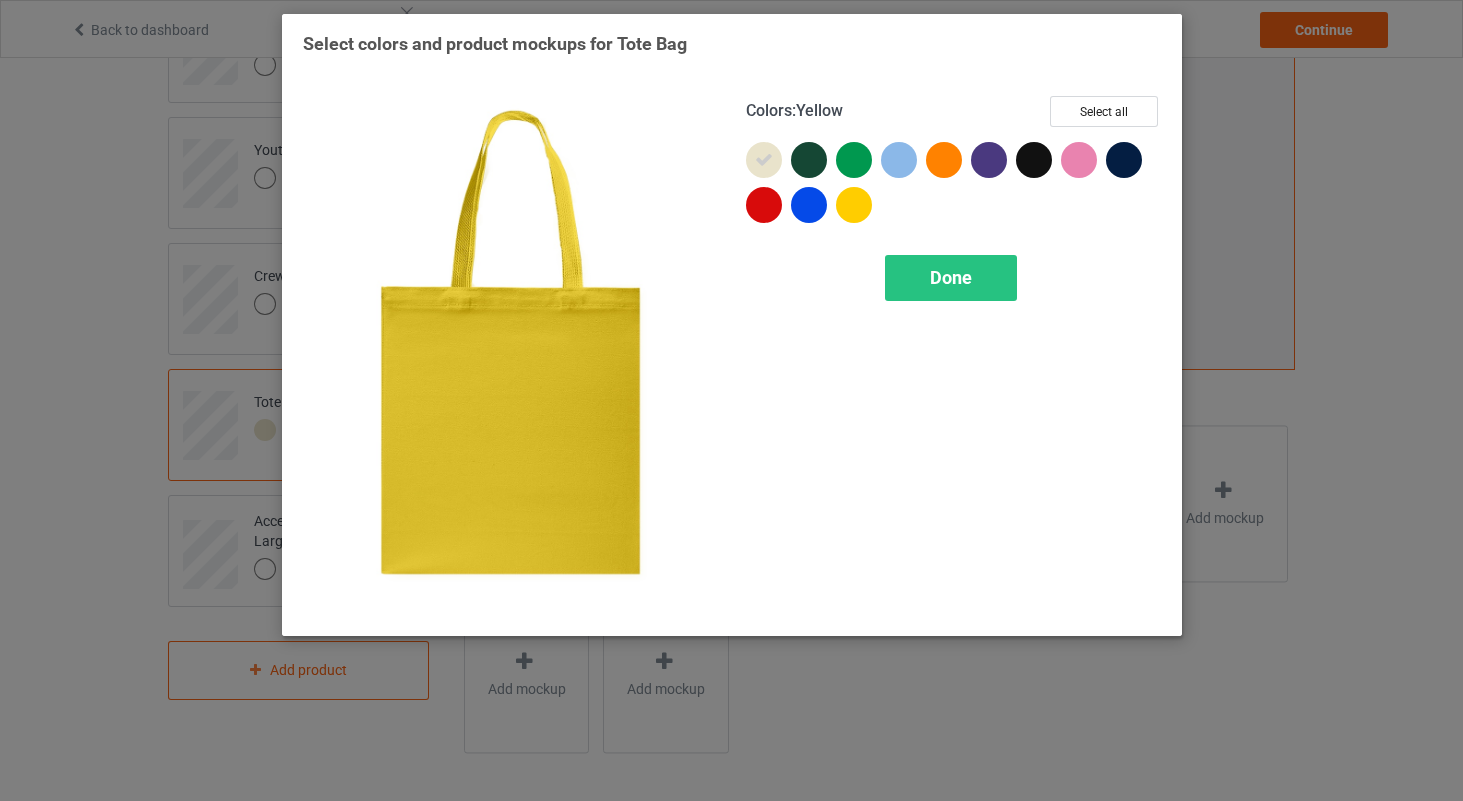 click at bounding box center [854, 205] 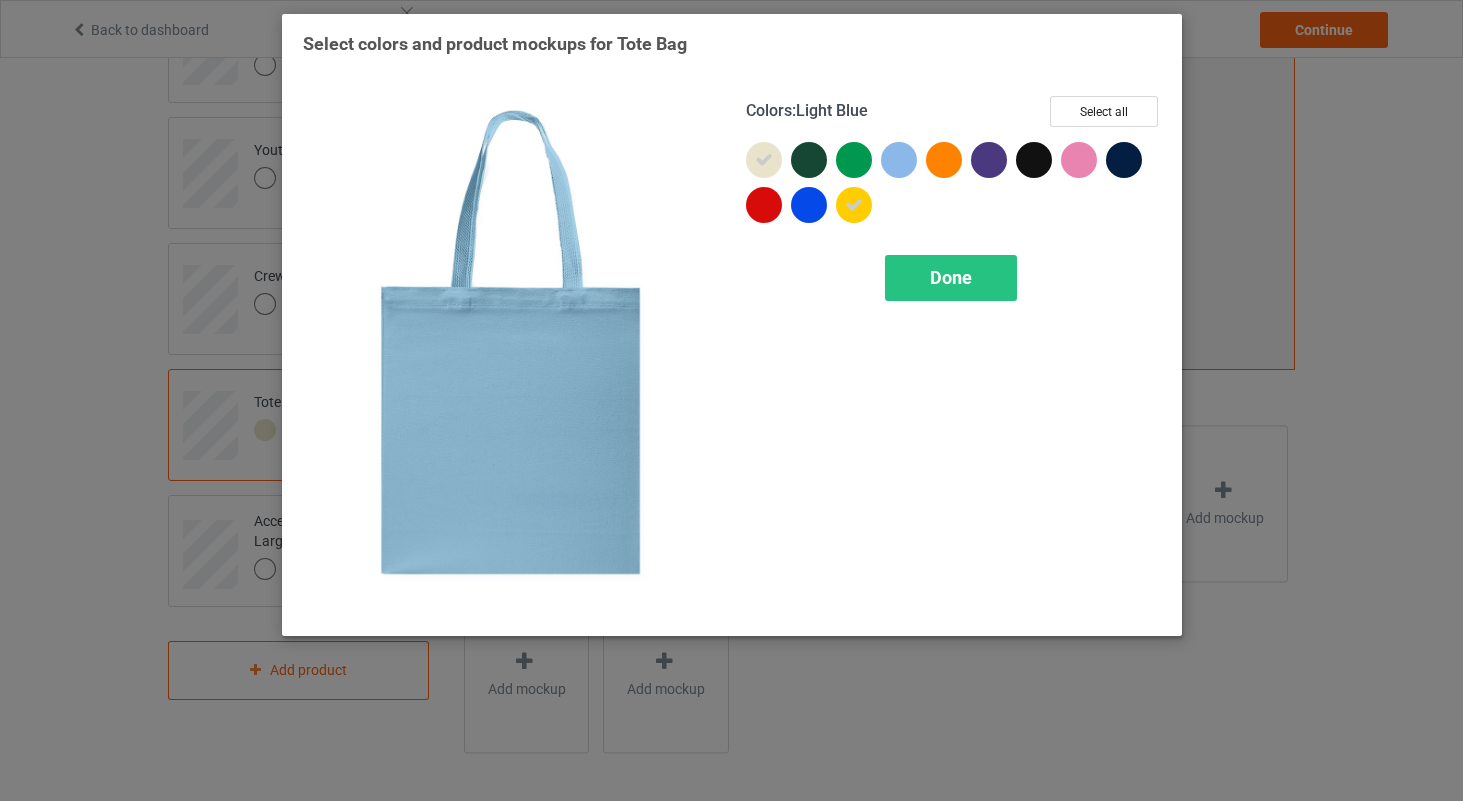 click at bounding box center (899, 160) 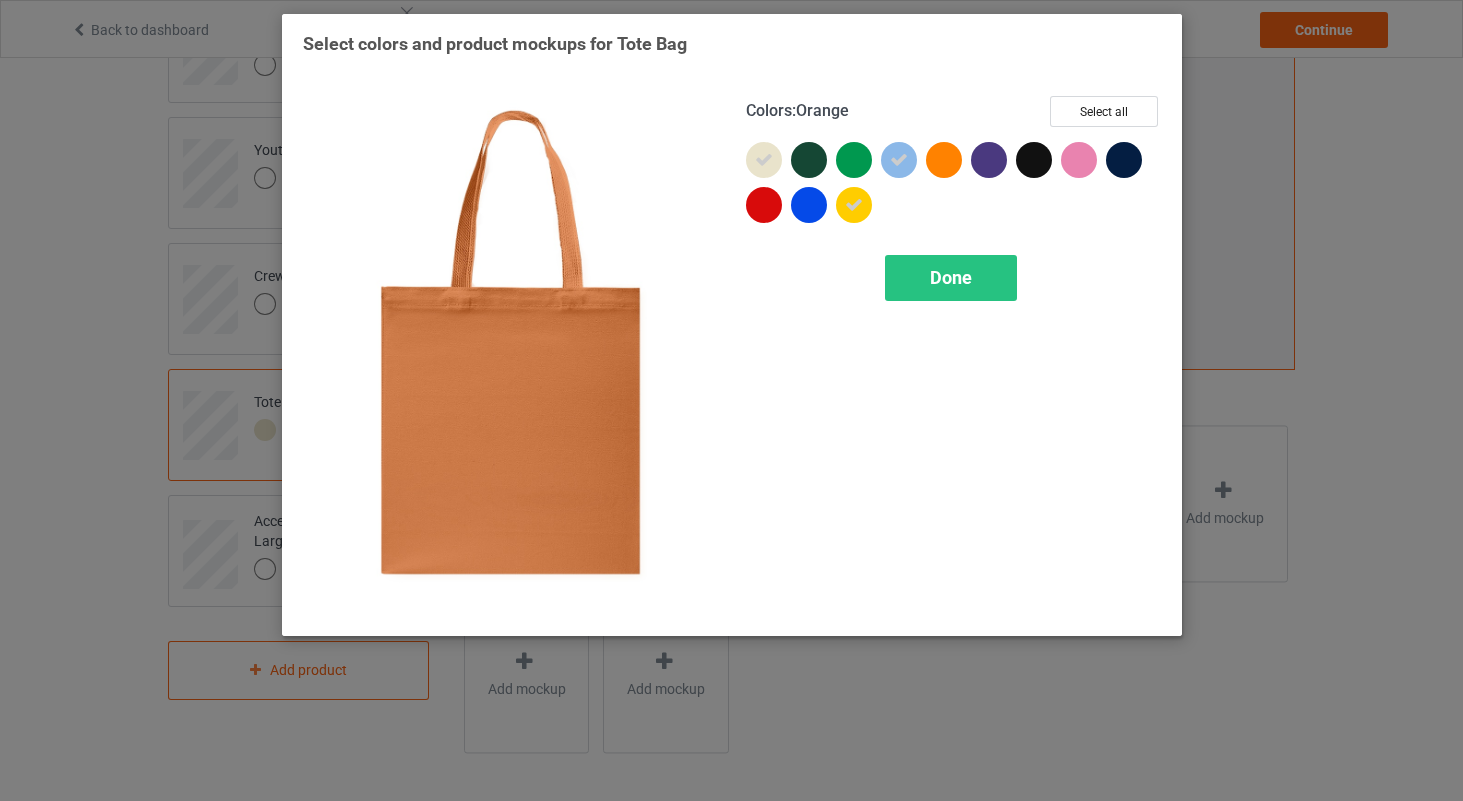 click at bounding box center [944, 160] 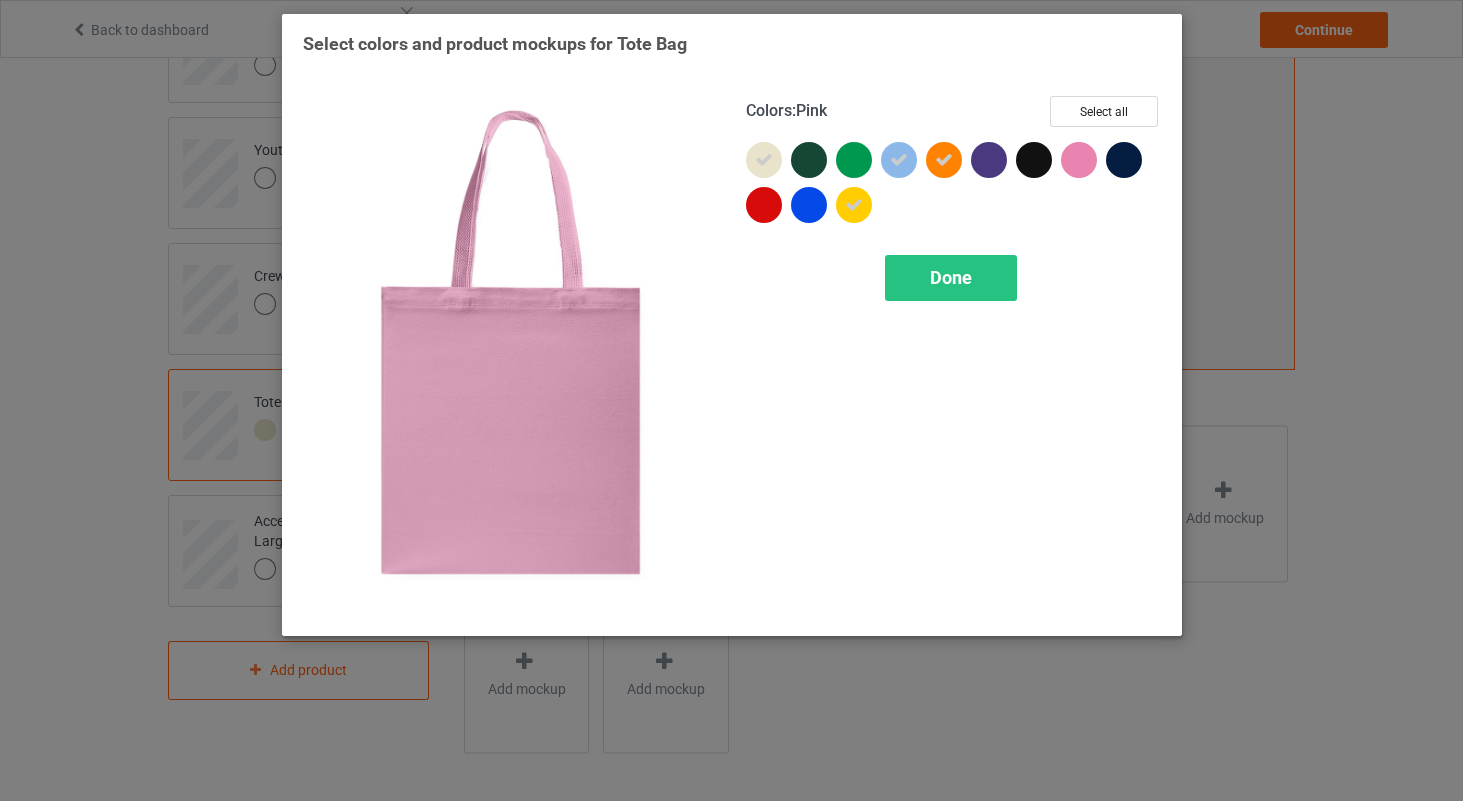 click at bounding box center [1079, 160] 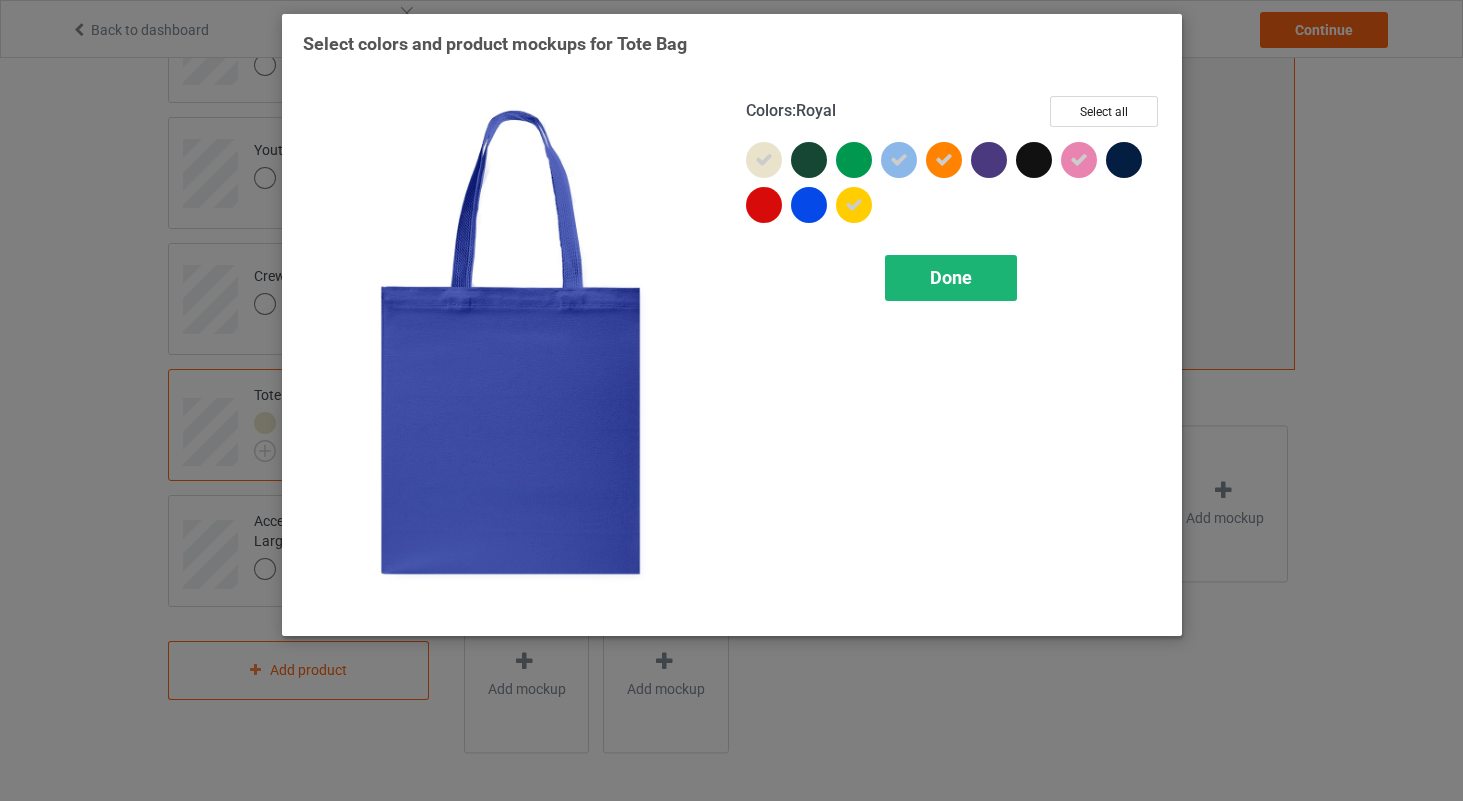 click on "Done" at bounding box center [951, 277] 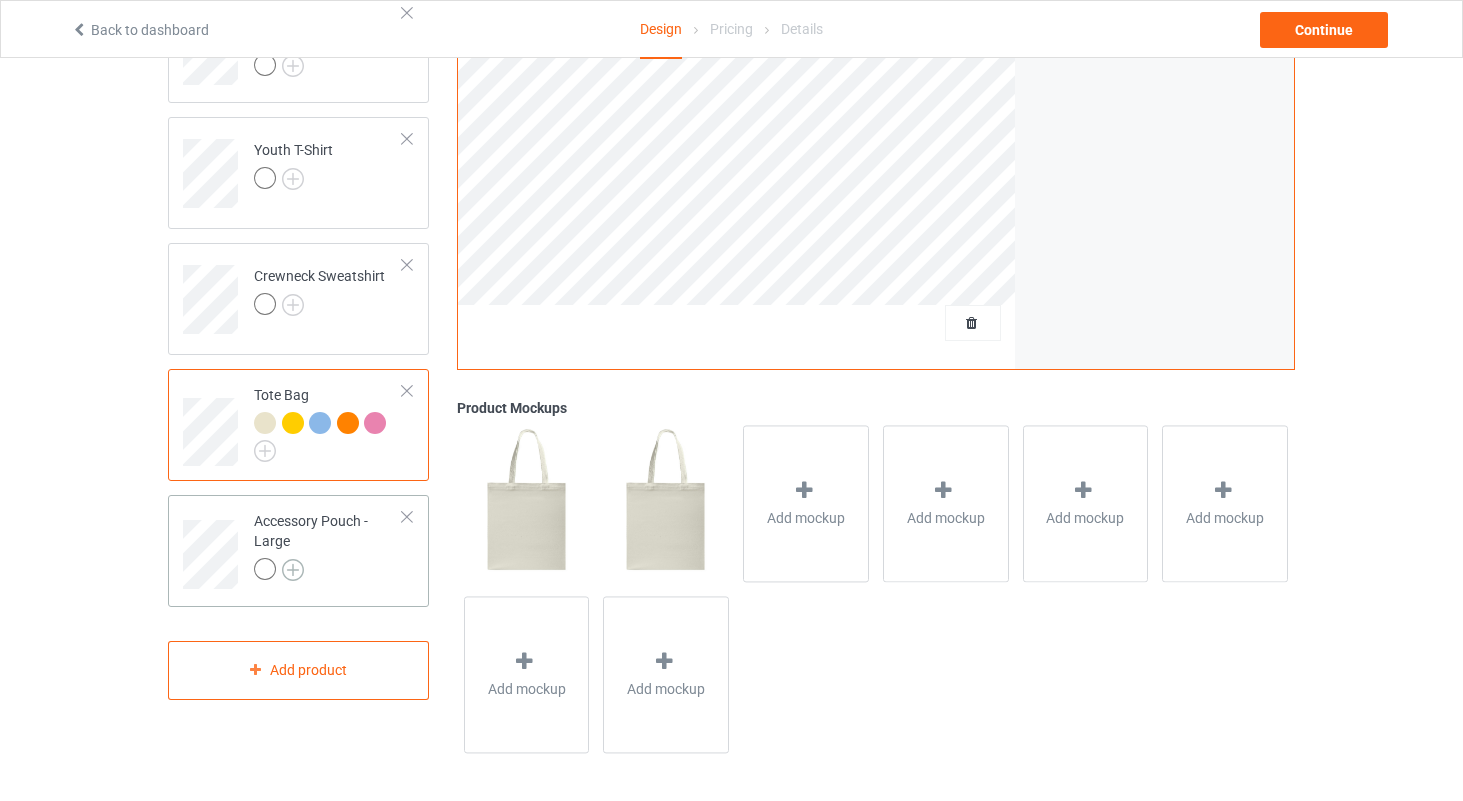 click at bounding box center [293, 570] 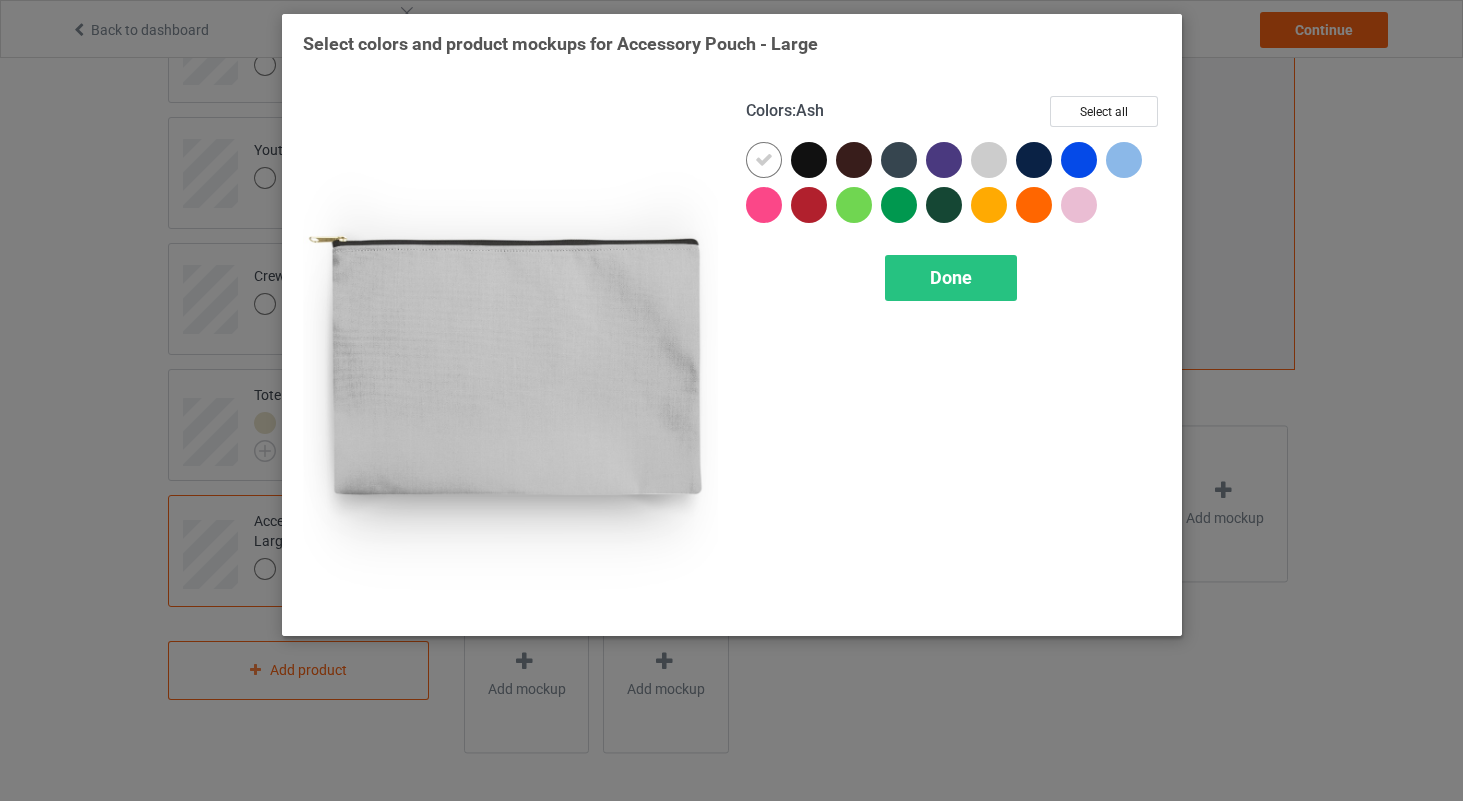 click at bounding box center (989, 160) 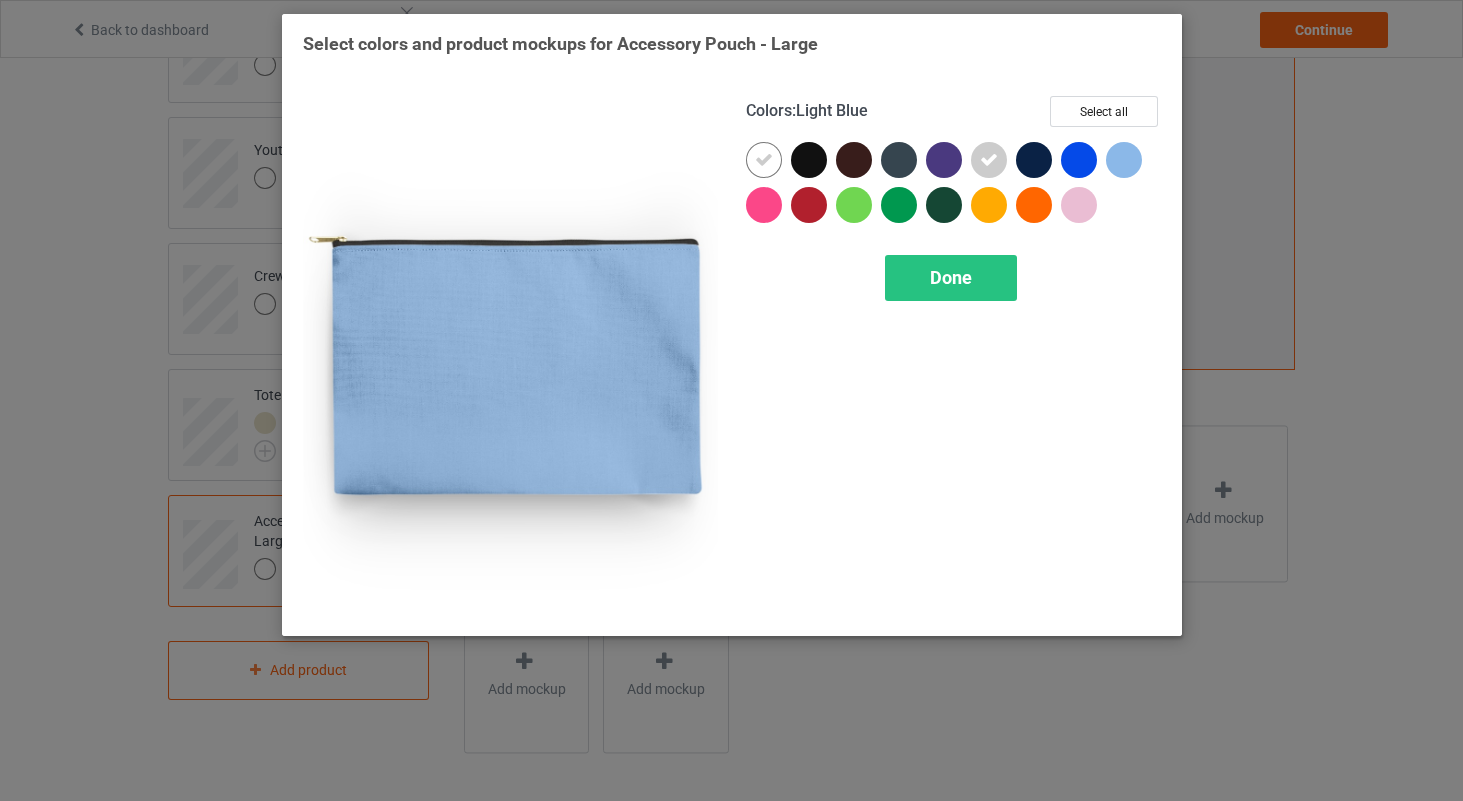 click at bounding box center (1124, 160) 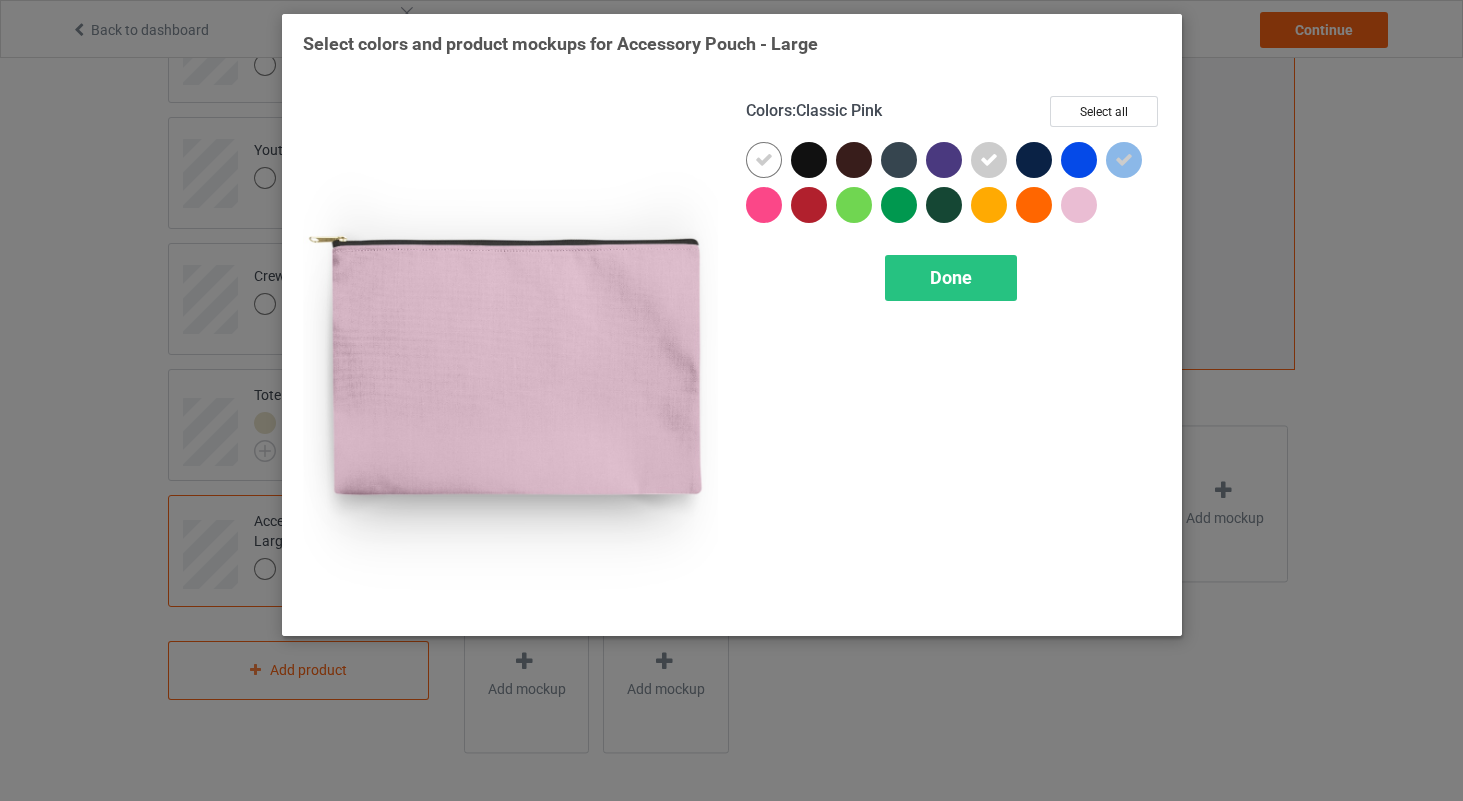 click at bounding box center [1079, 205] 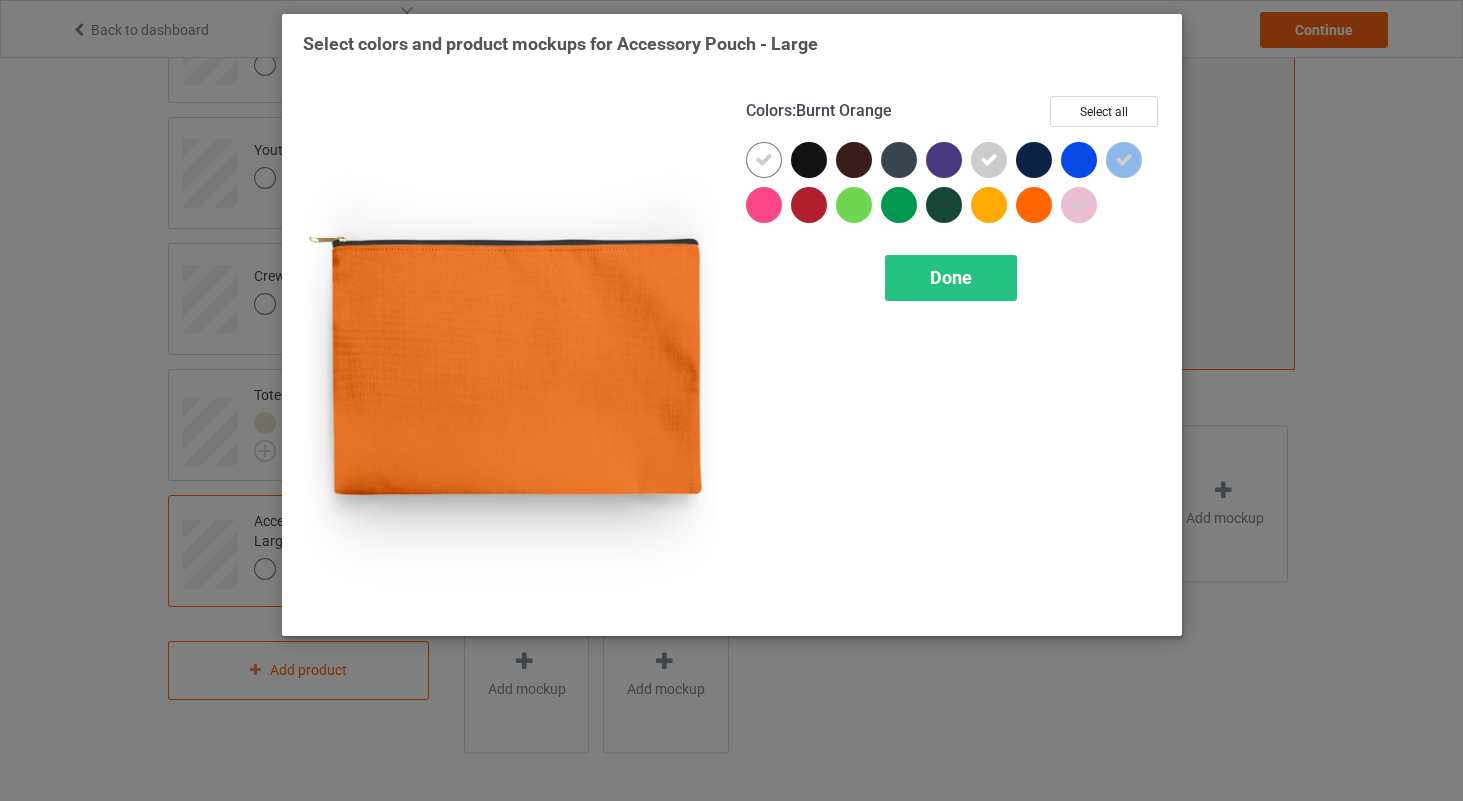 click at bounding box center [1034, 205] 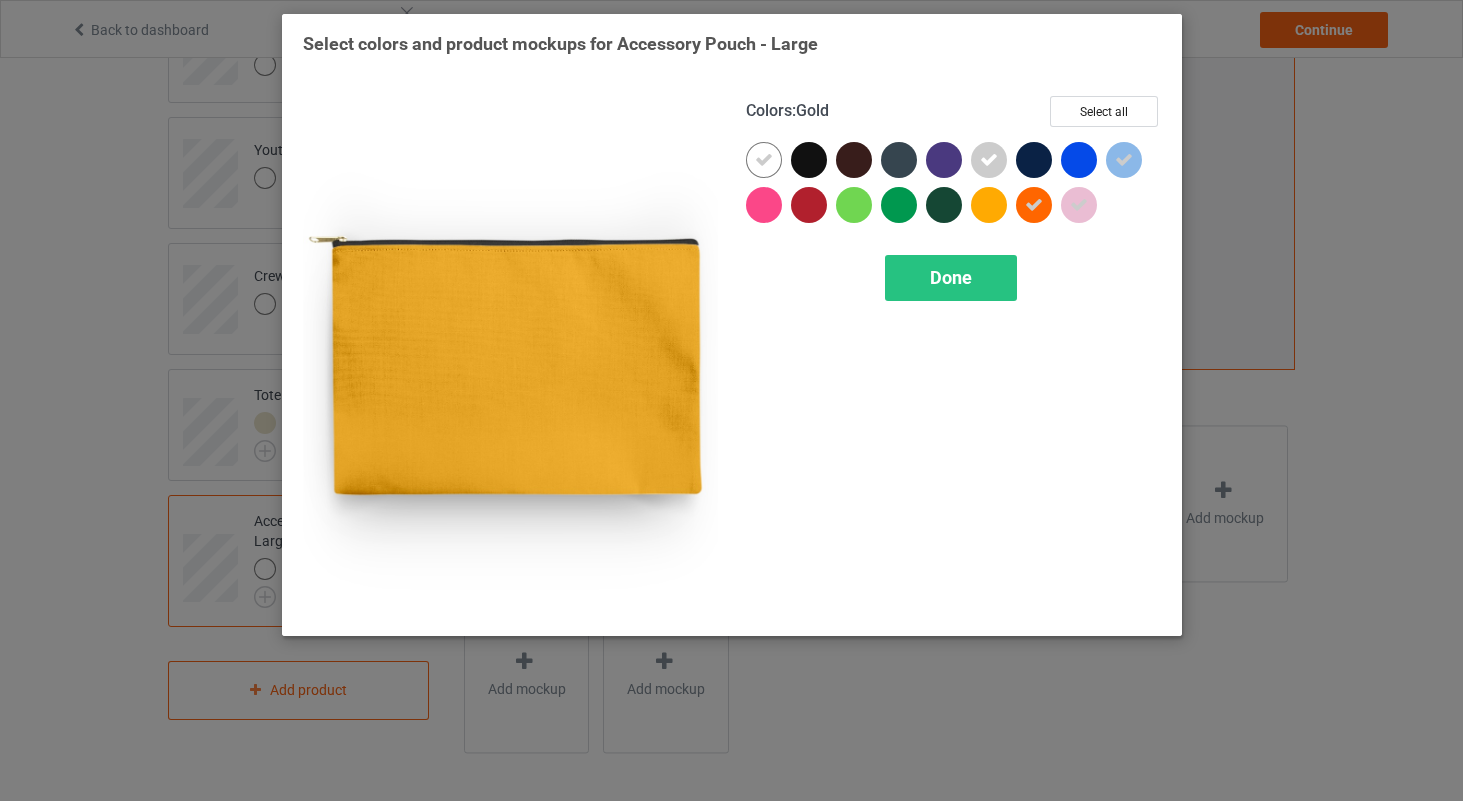 click at bounding box center (989, 205) 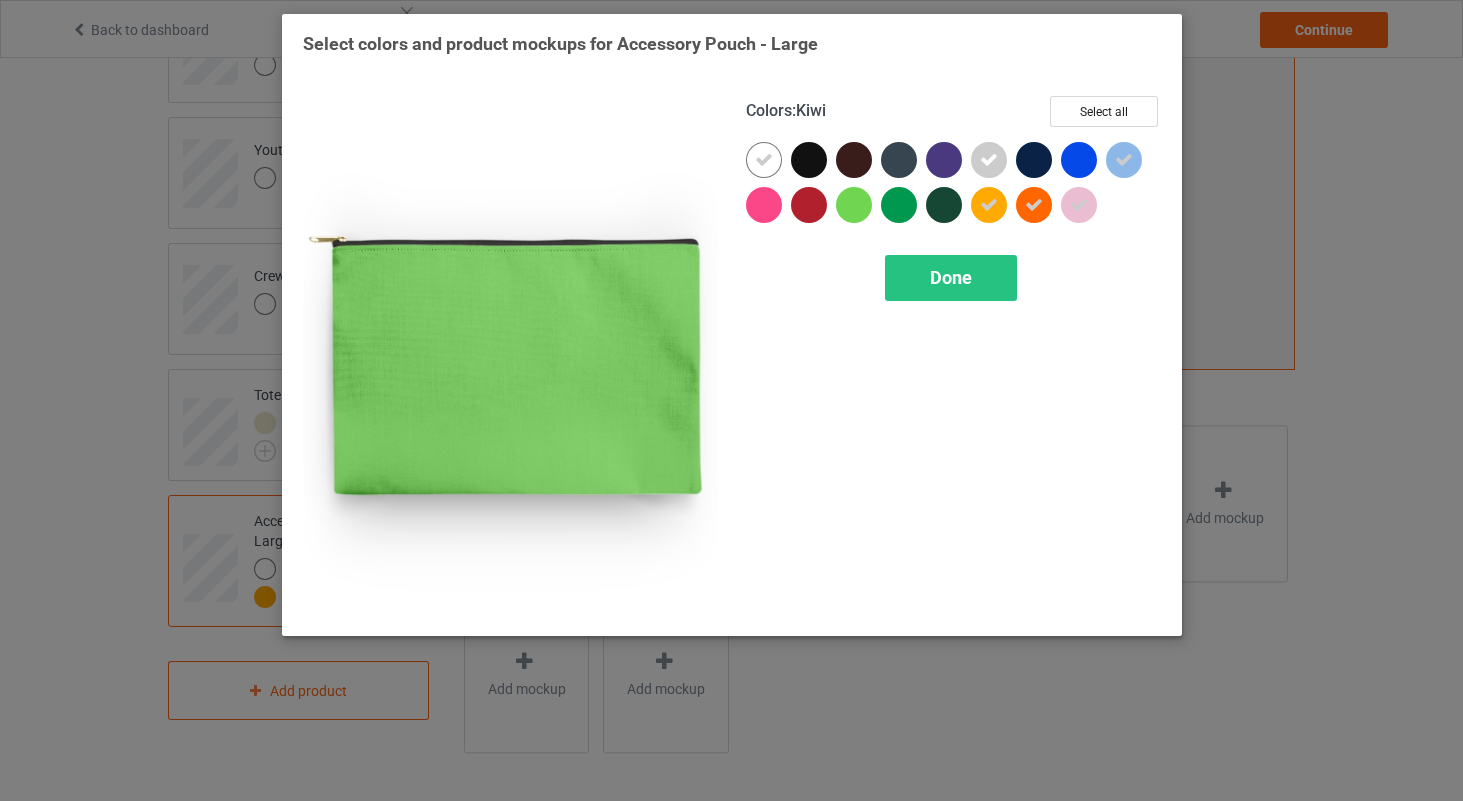 click at bounding box center [854, 205] 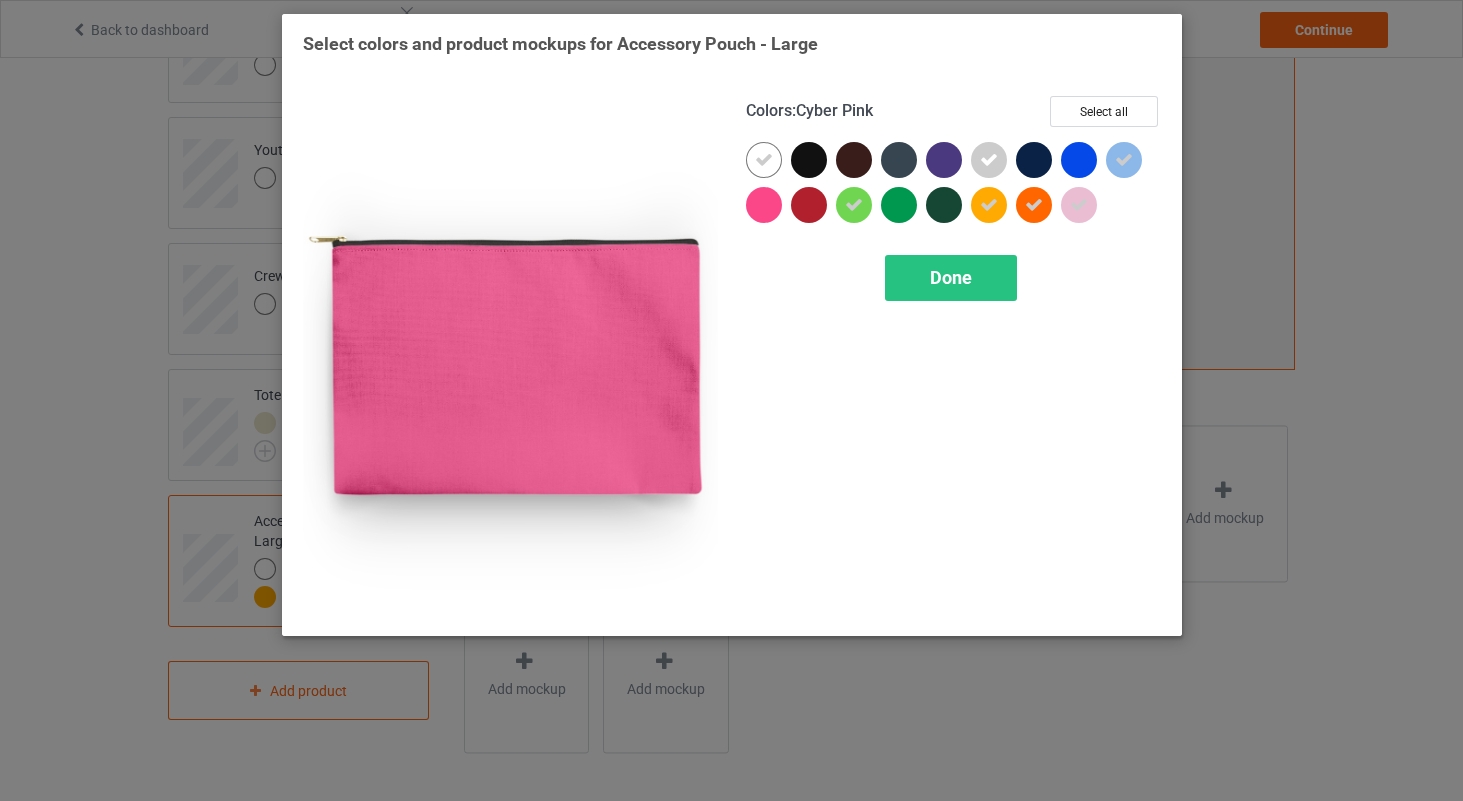 click at bounding box center [764, 205] 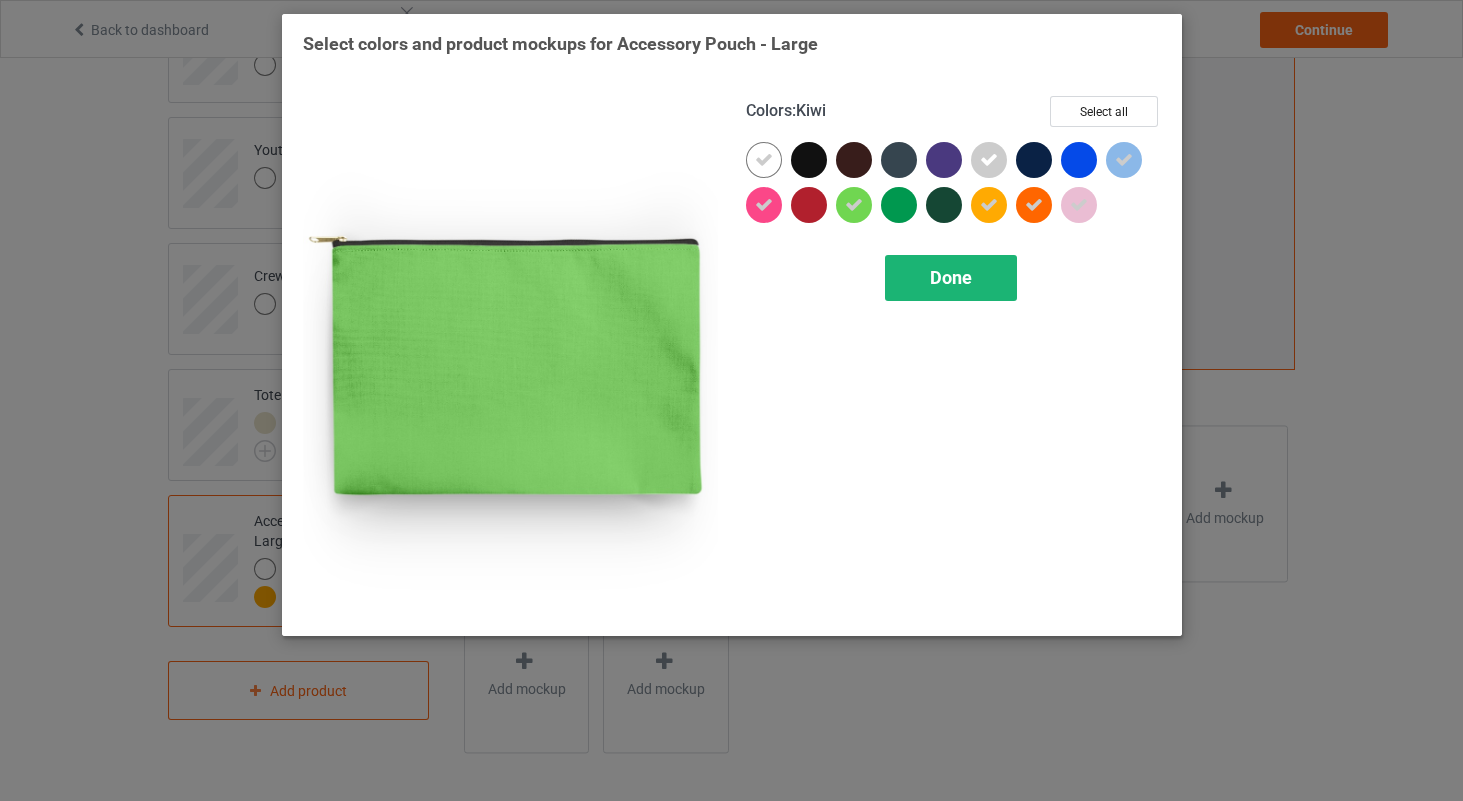 click on "Done" at bounding box center [951, 277] 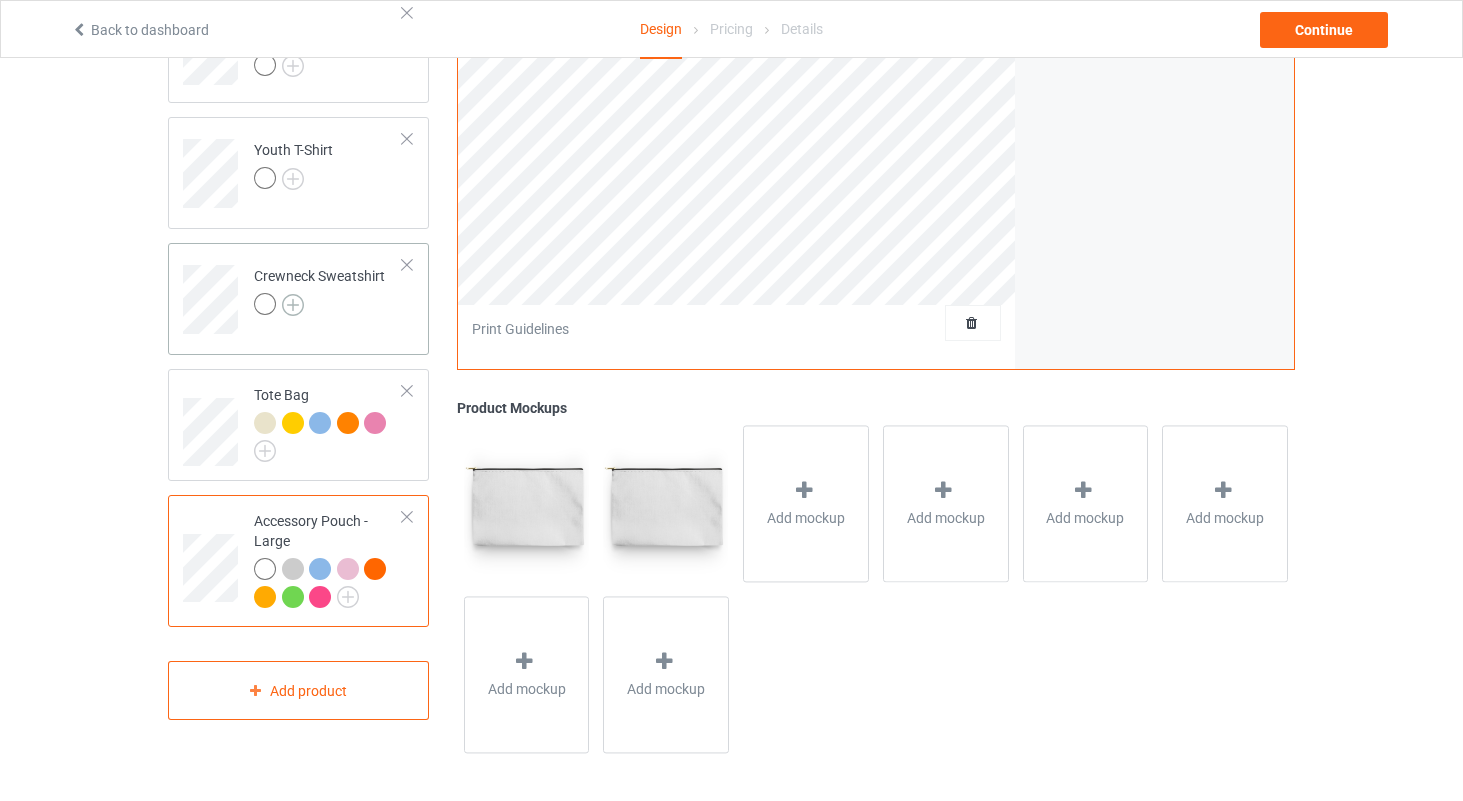 click at bounding box center (293, 305) 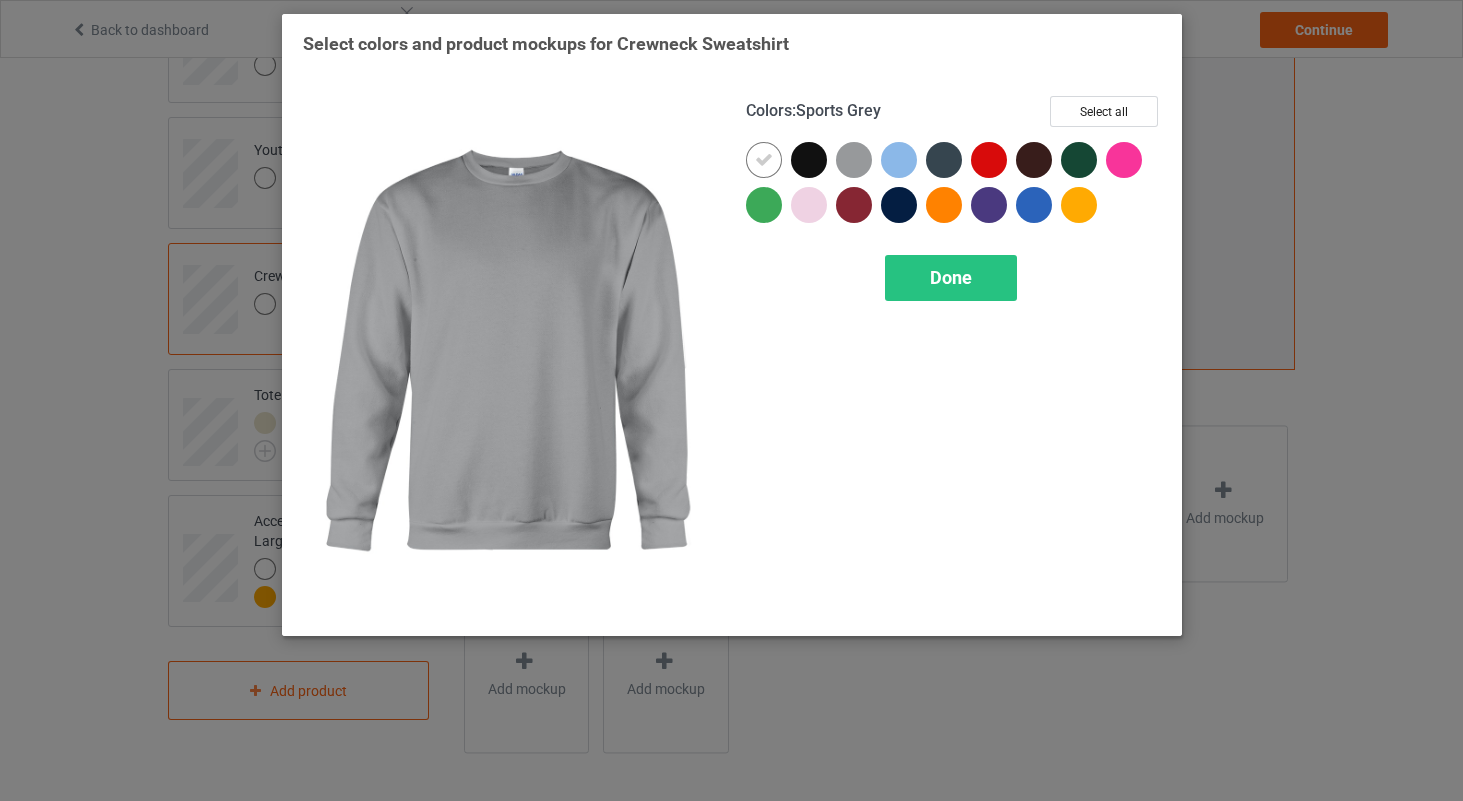 click at bounding box center [854, 160] 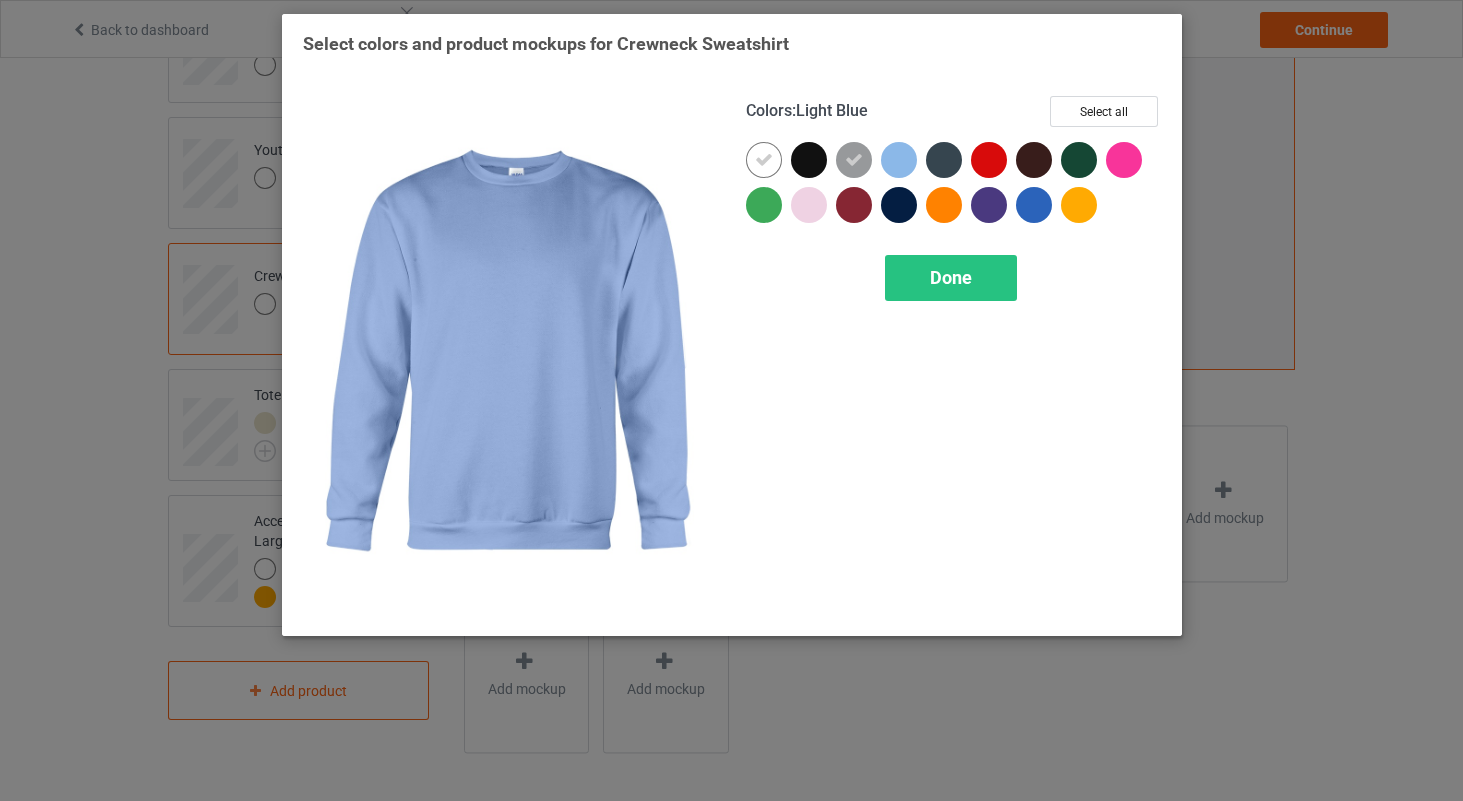 click at bounding box center (899, 160) 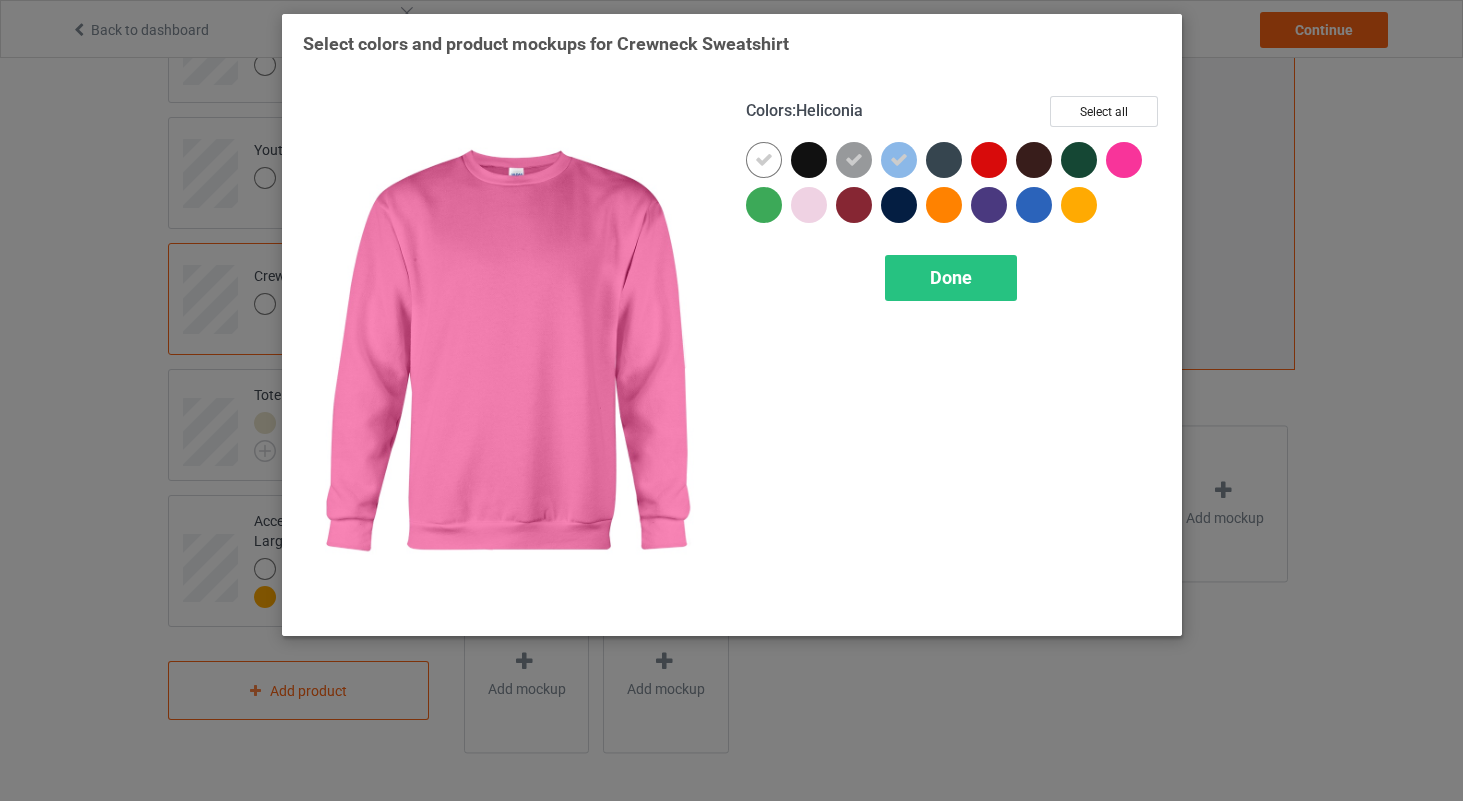 click at bounding box center (1124, 160) 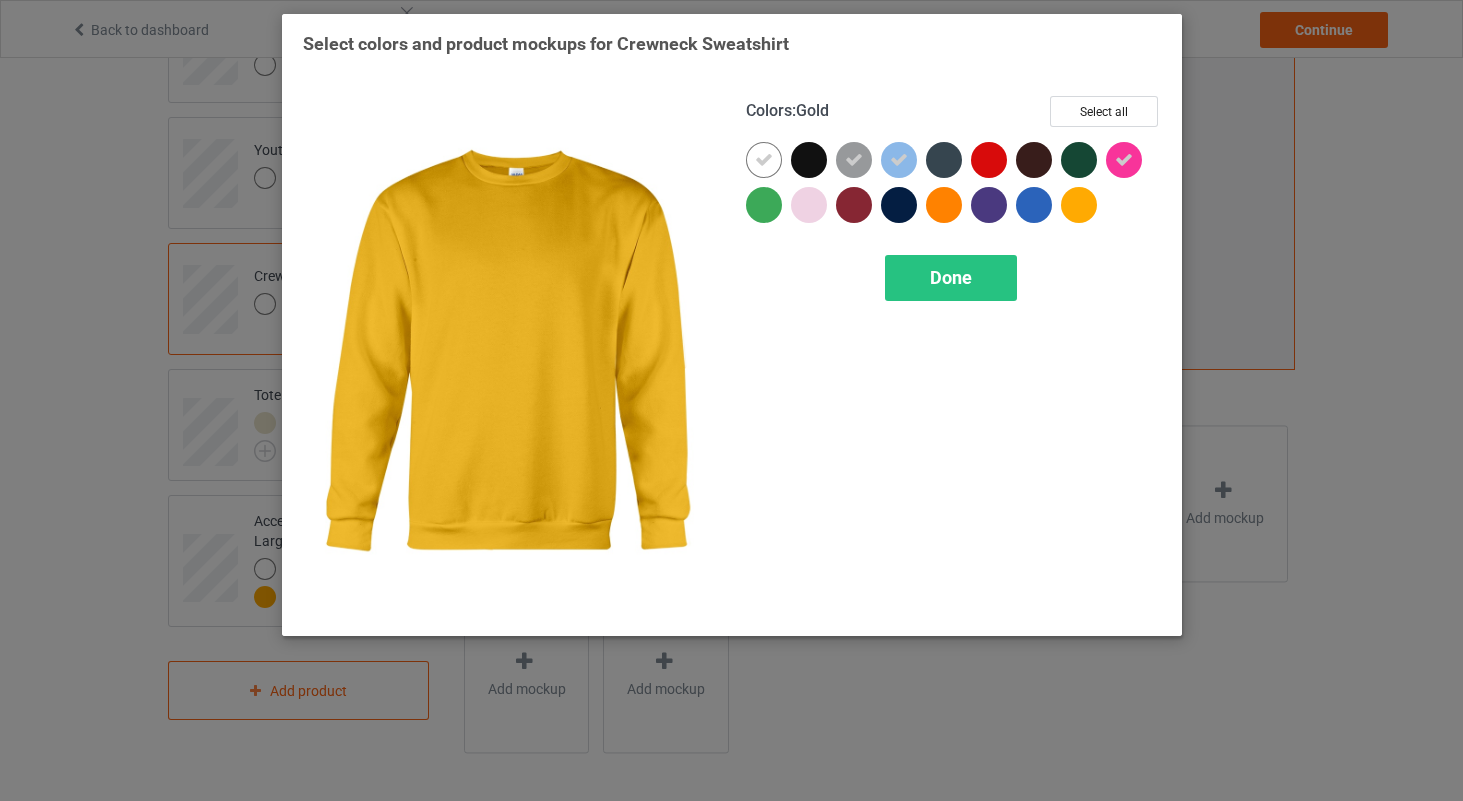 click at bounding box center (1079, 205) 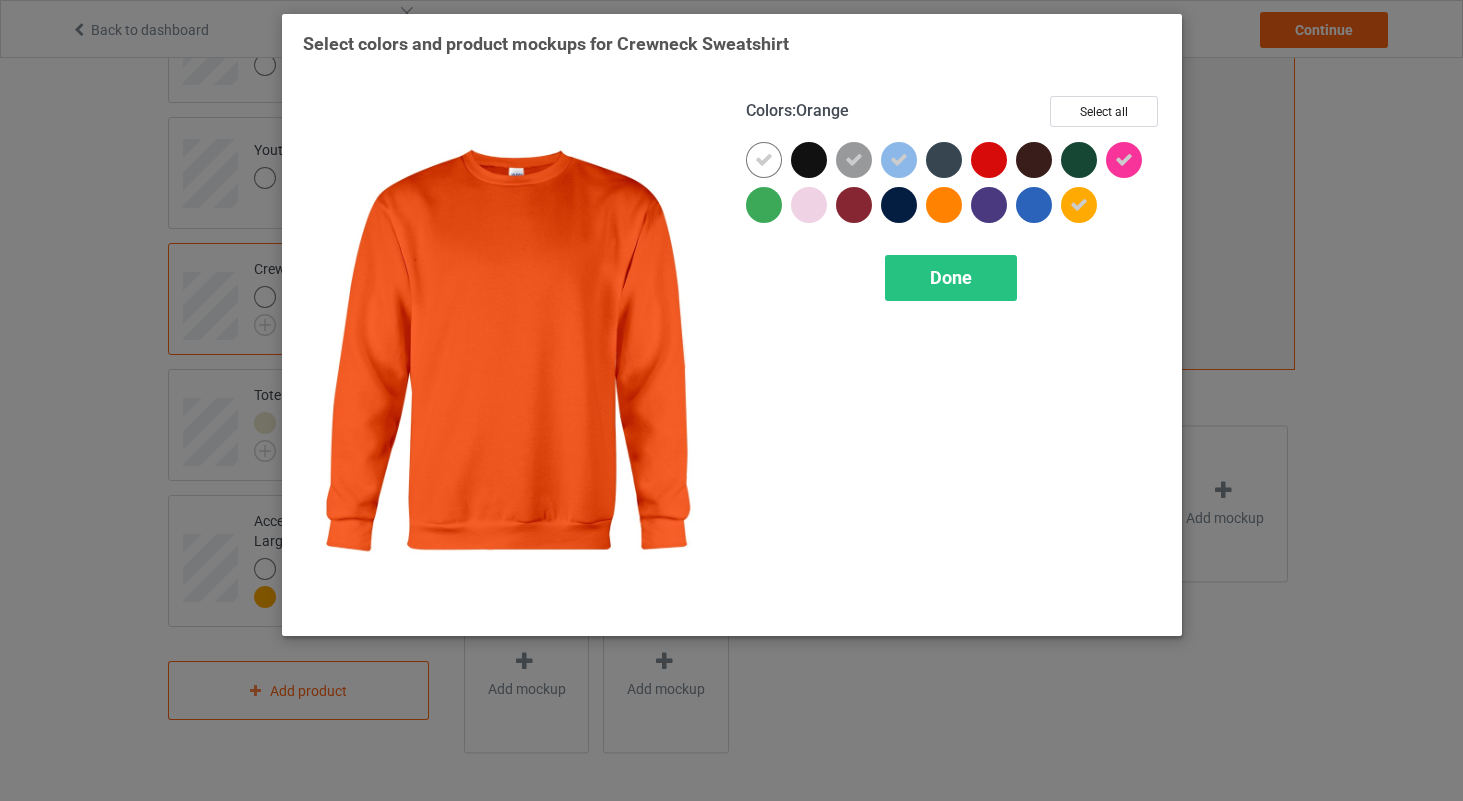 click at bounding box center (944, 205) 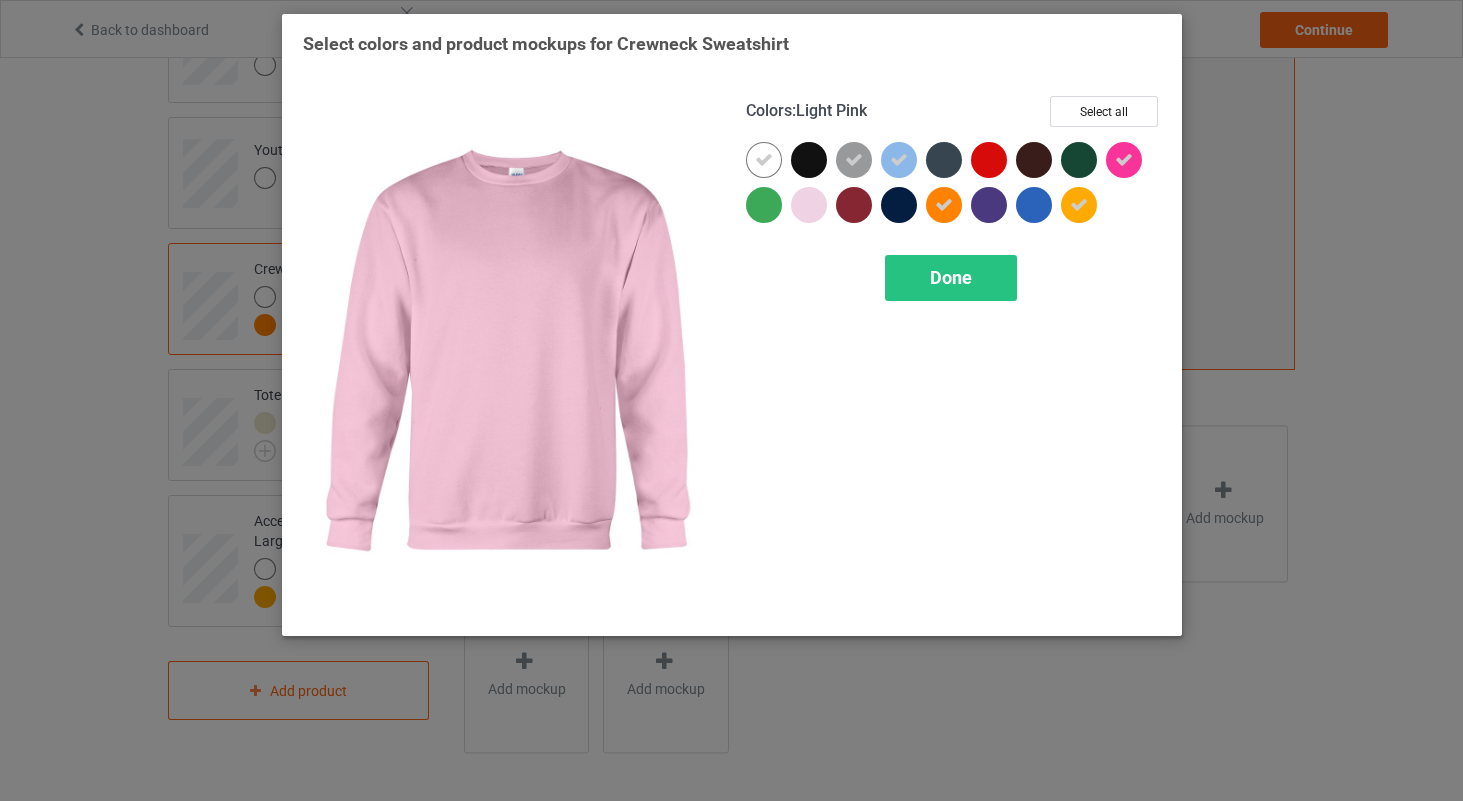 click at bounding box center (809, 205) 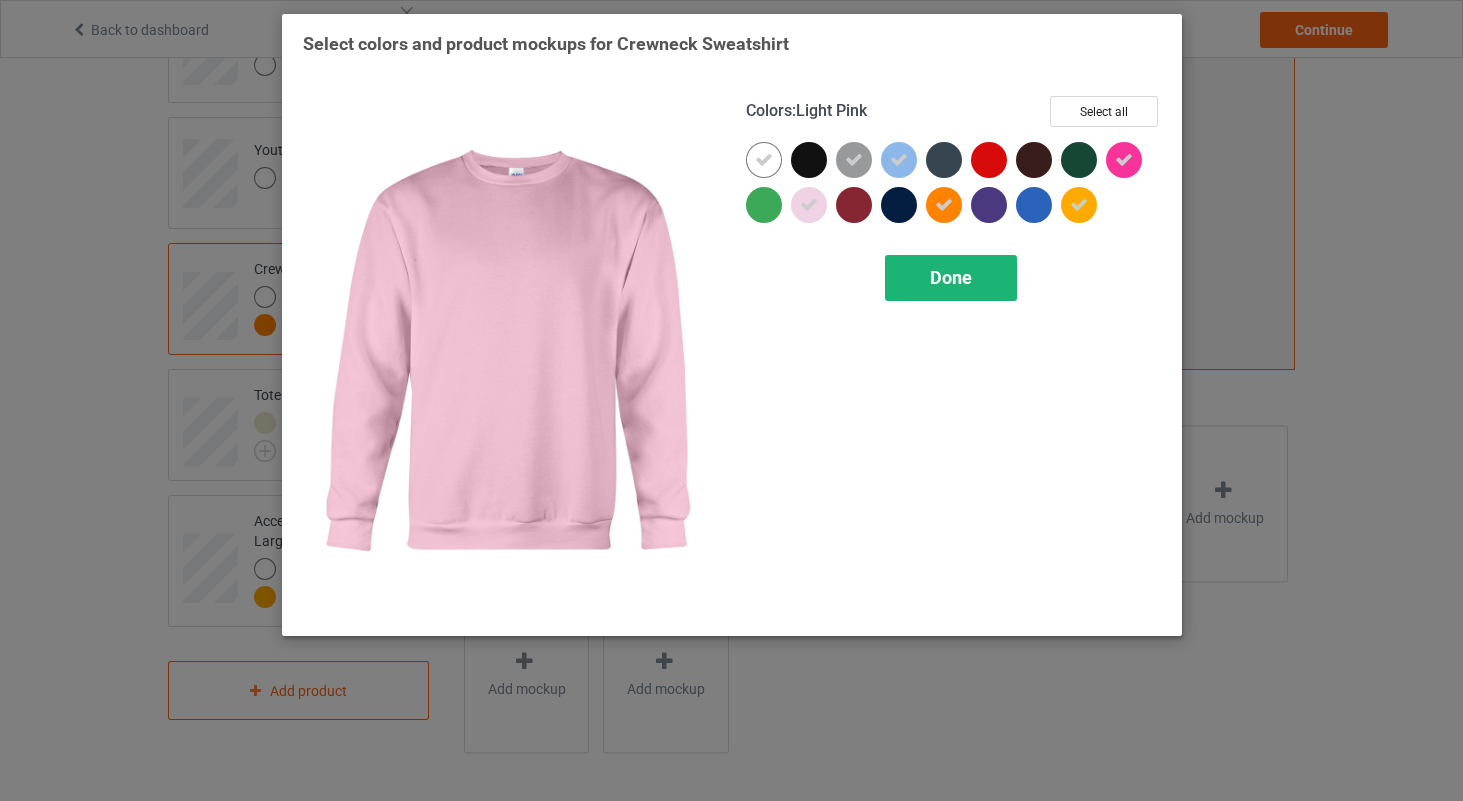 click on "Done" at bounding box center [951, 277] 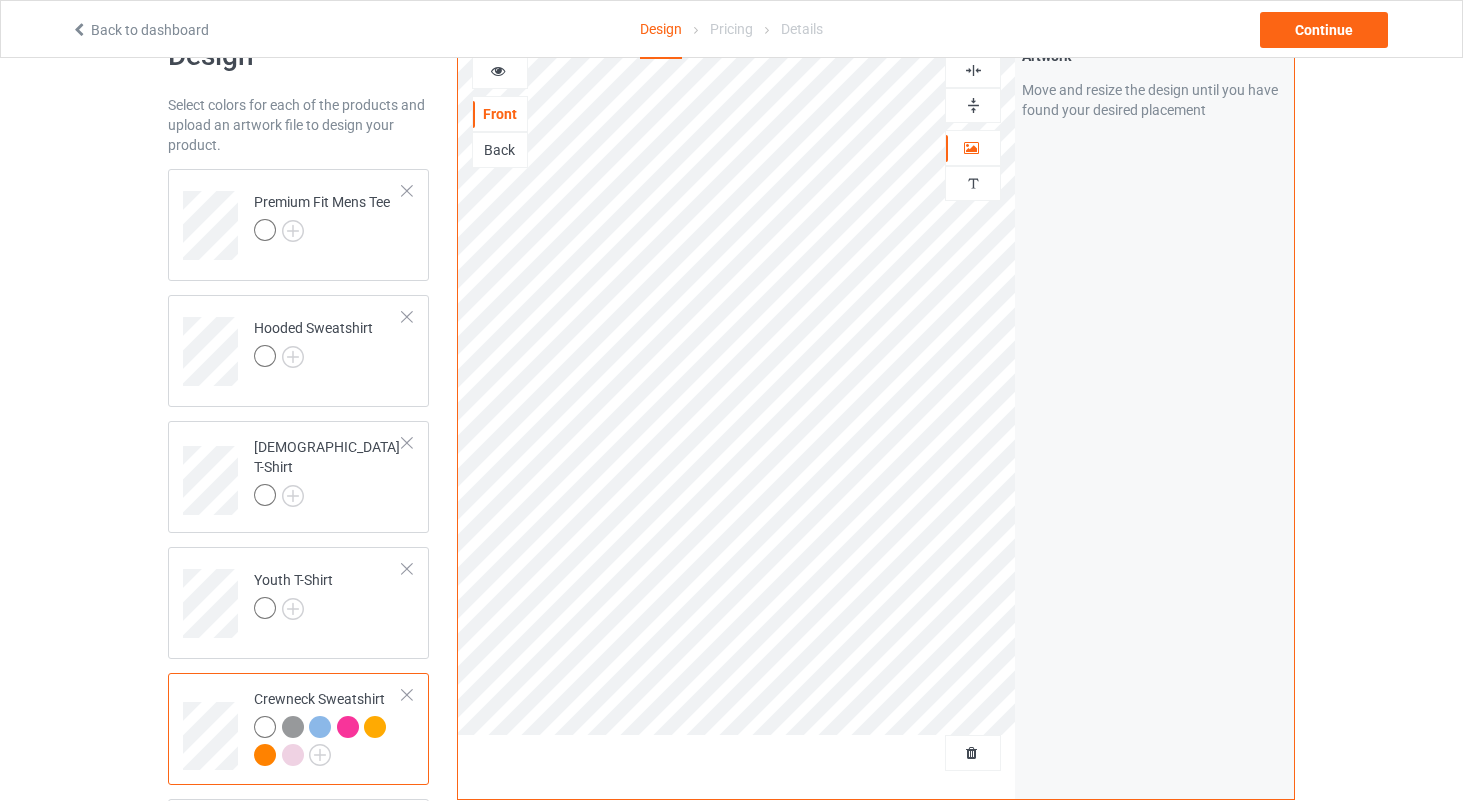 scroll, scrollTop: 60, scrollLeft: 0, axis: vertical 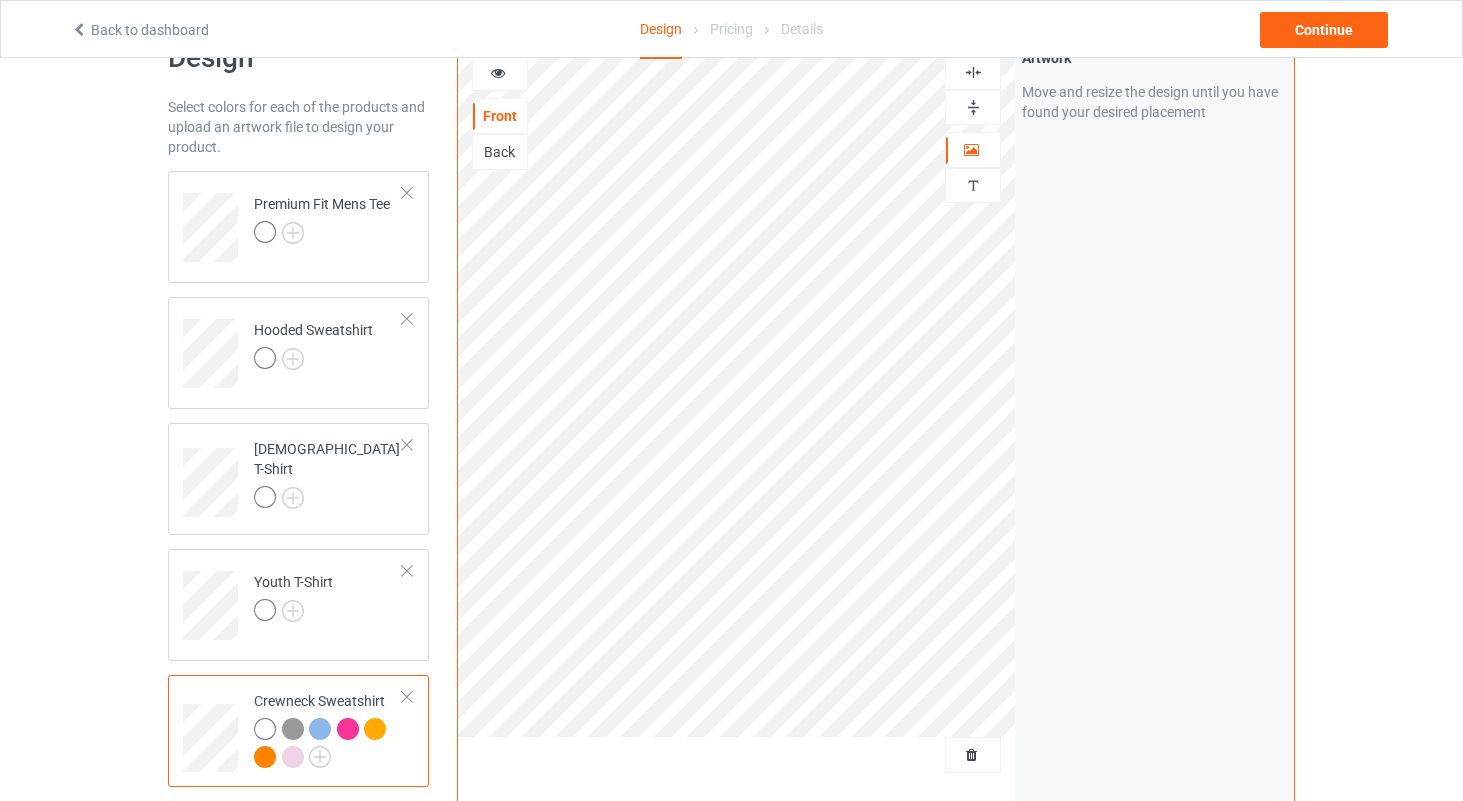click on "Back" at bounding box center [500, 152] 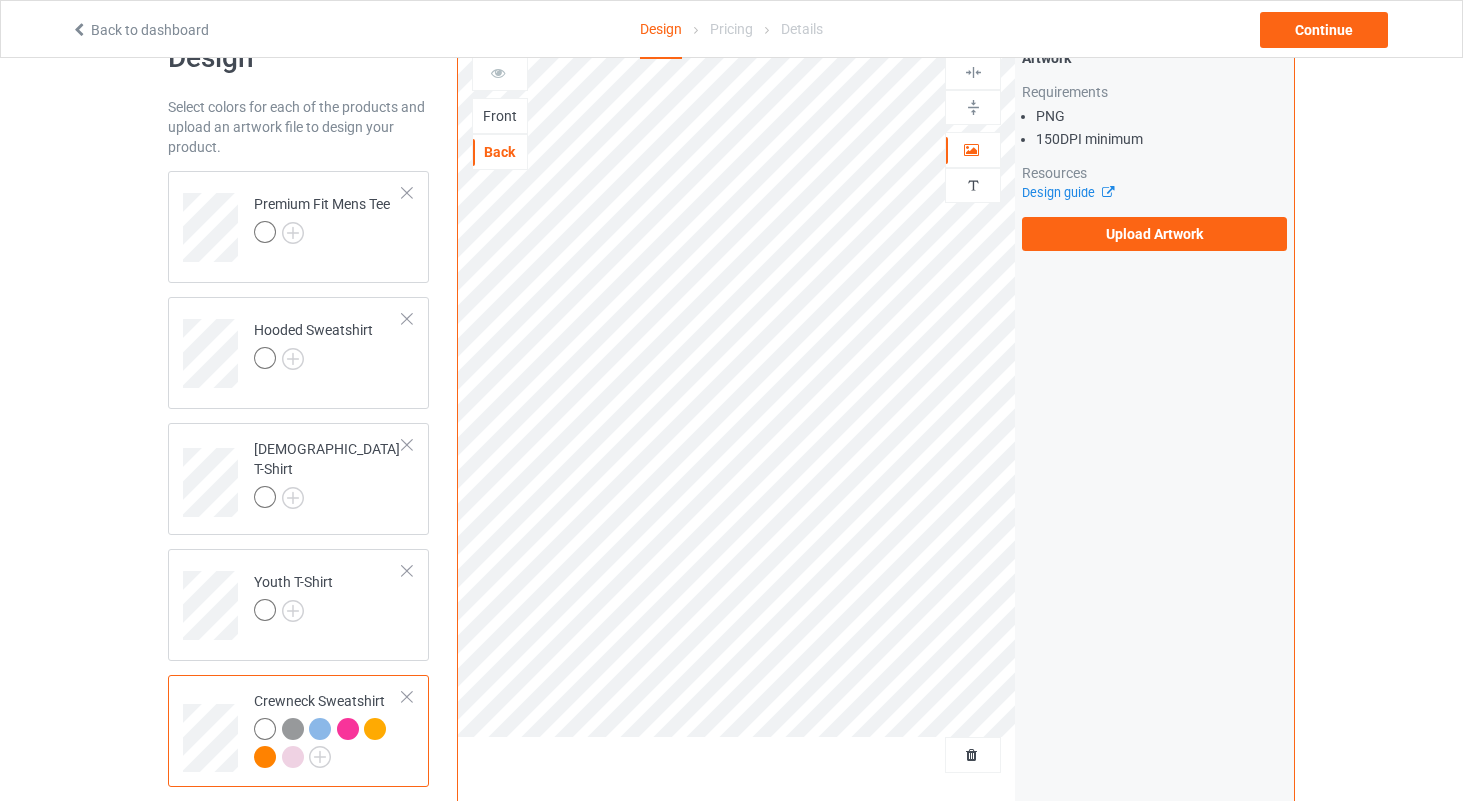 click on "Front" at bounding box center [500, 116] 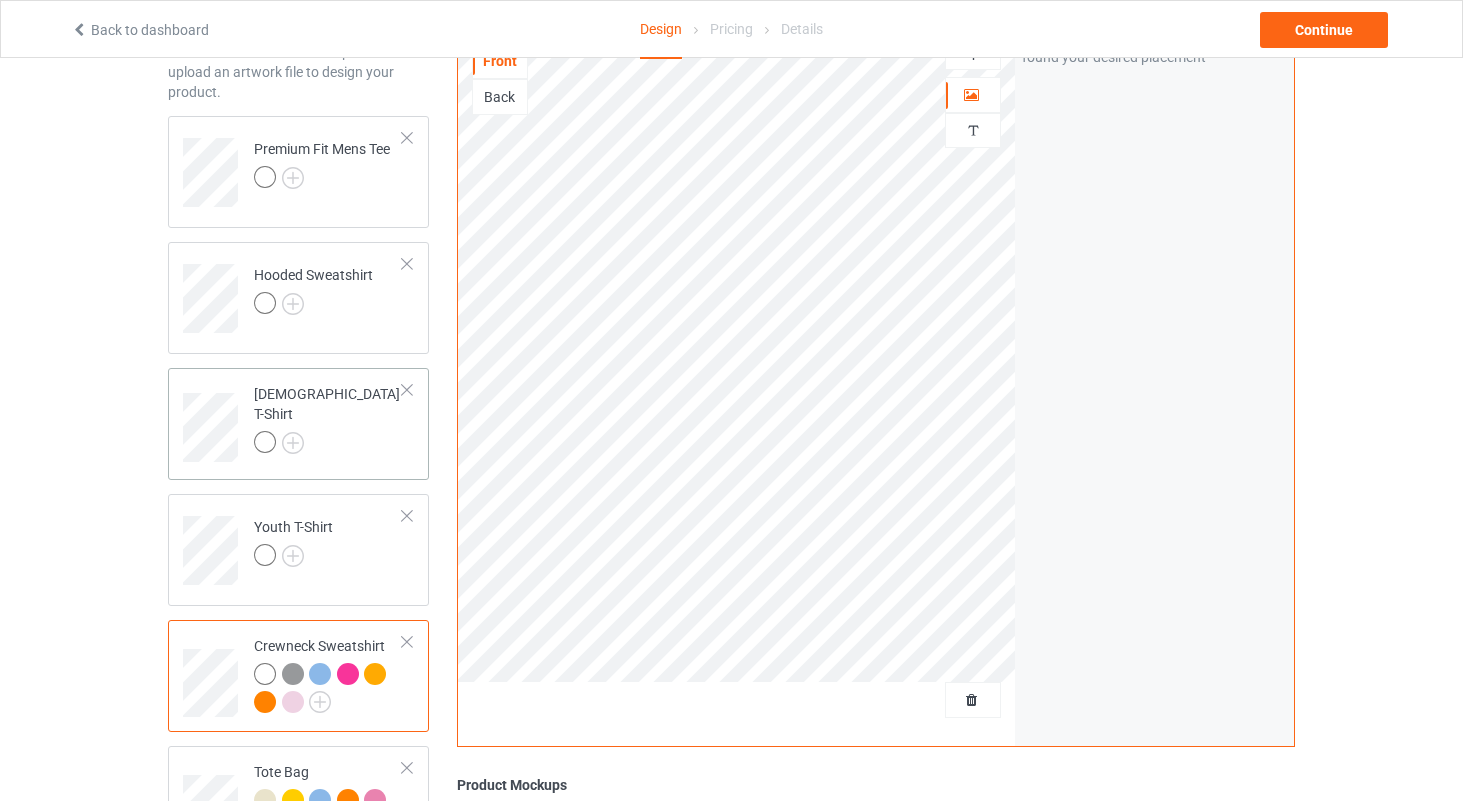 scroll, scrollTop: 116, scrollLeft: 0, axis: vertical 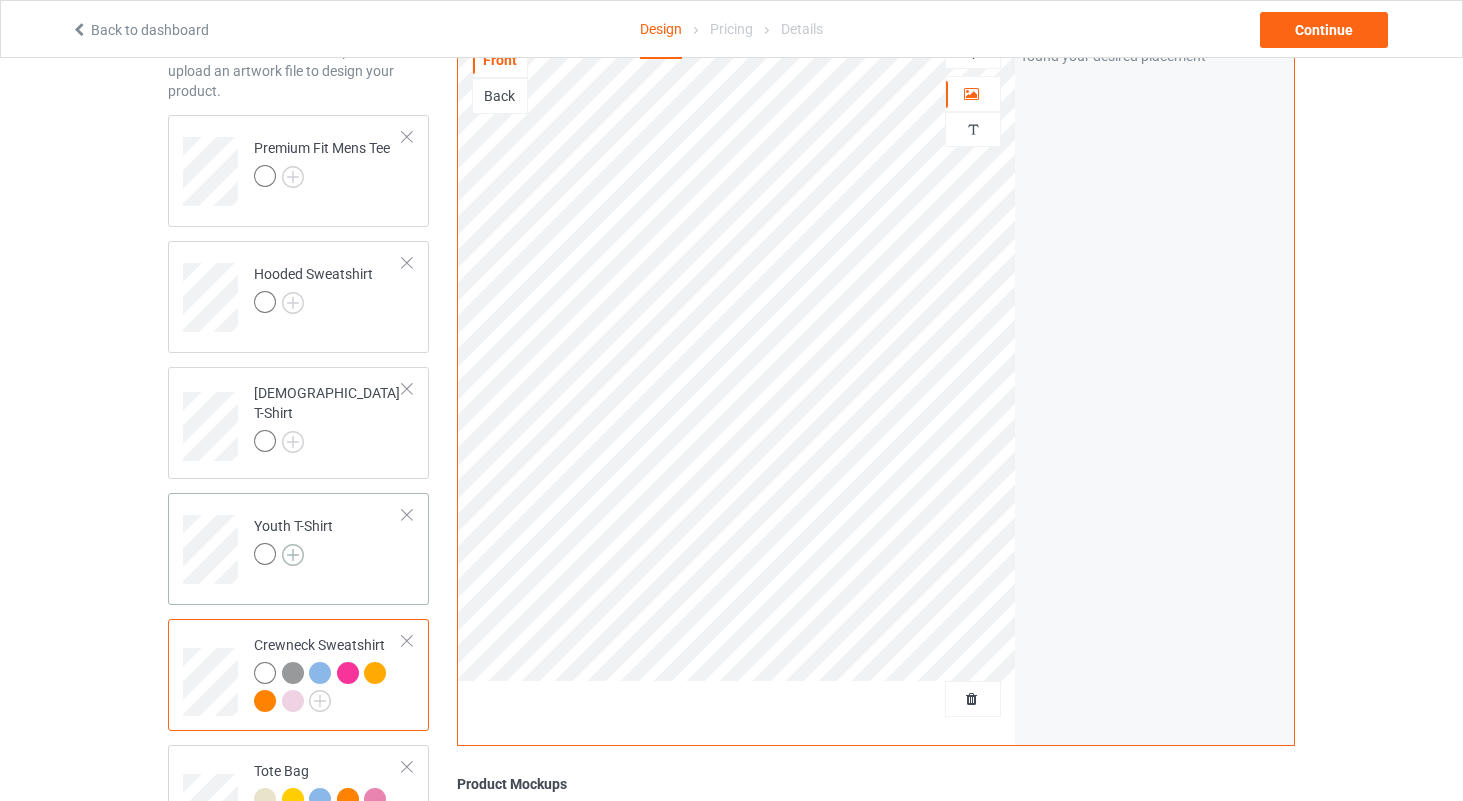 click at bounding box center [293, 555] 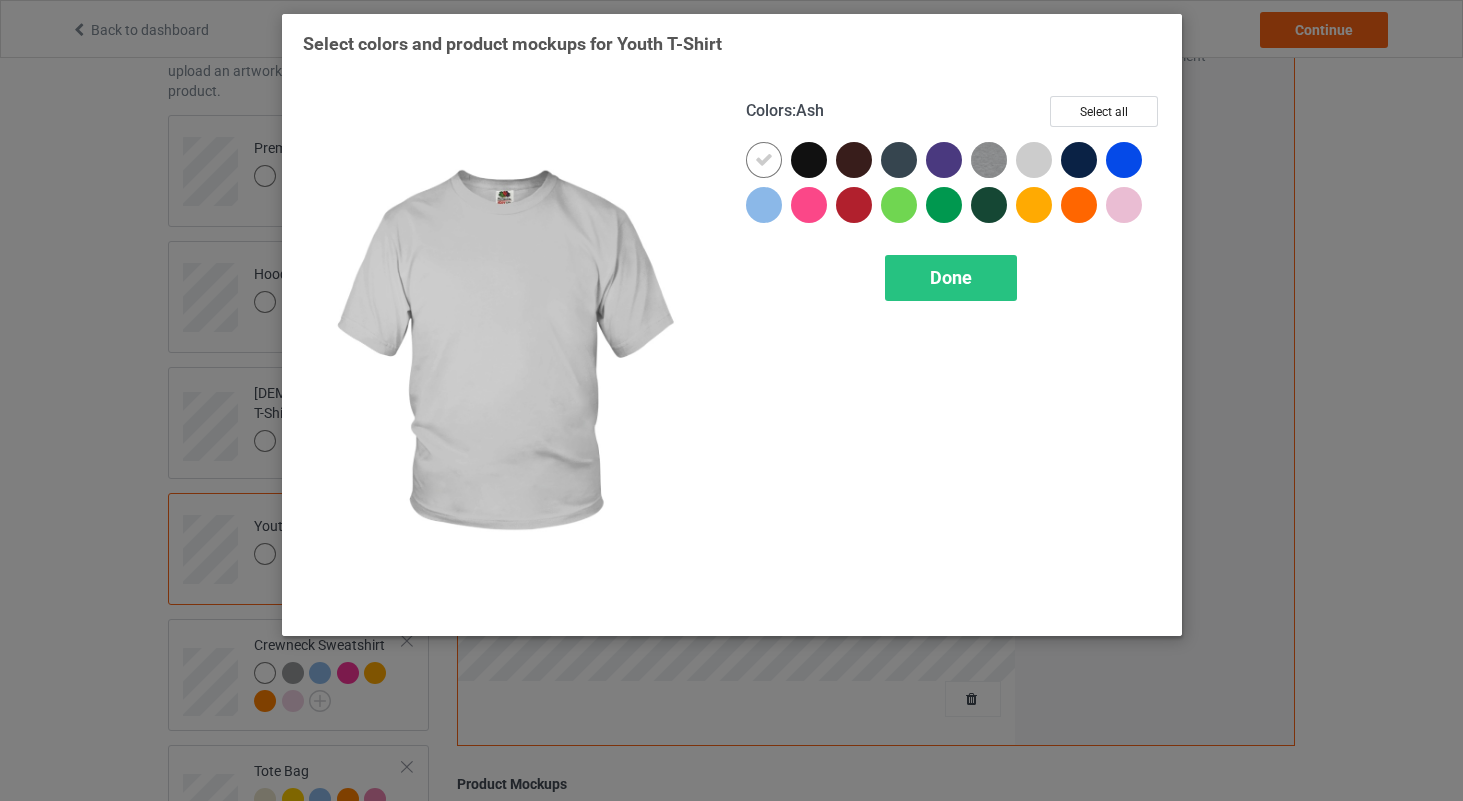 click at bounding box center [1034, 160] 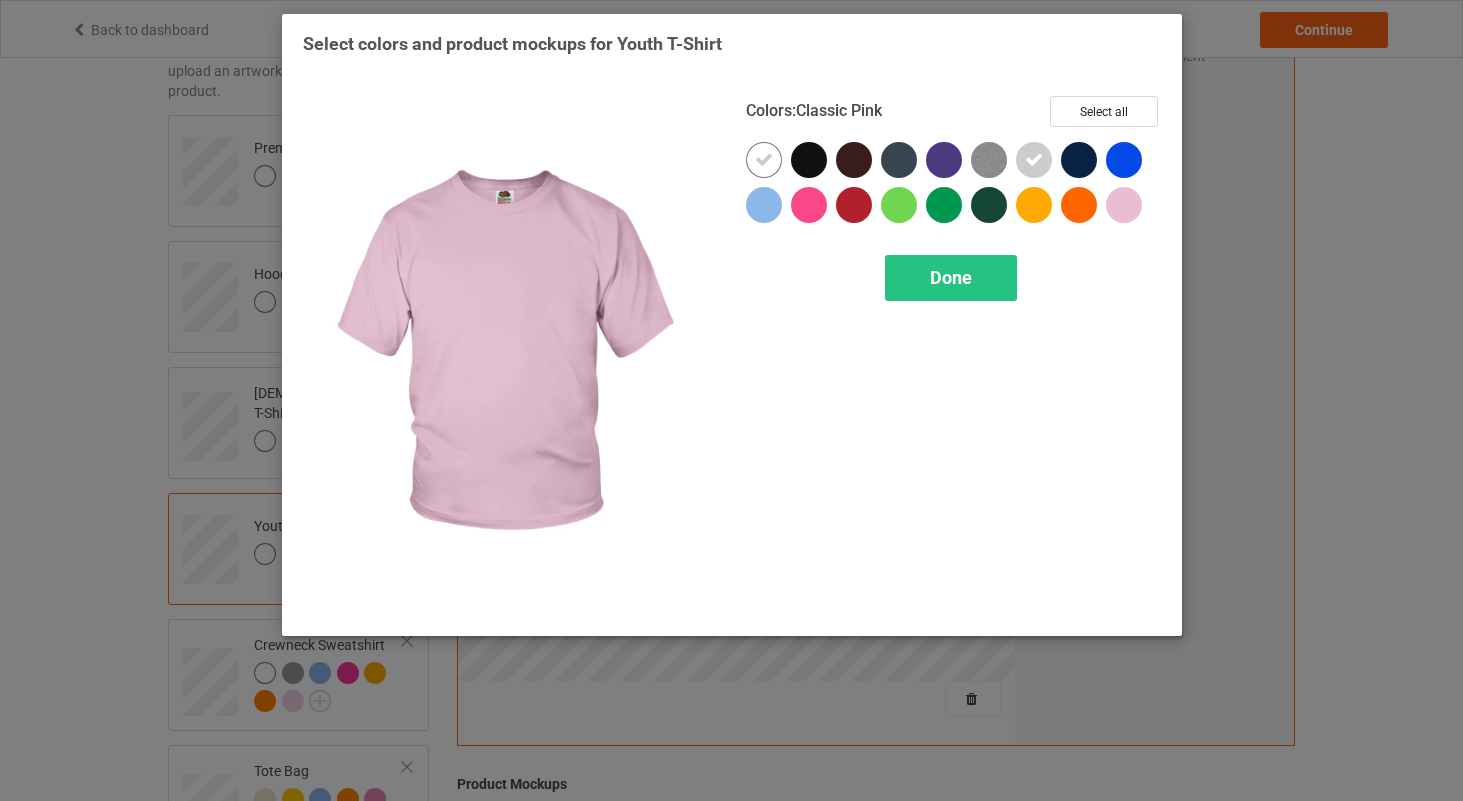 click at bounding box center [1124, 205] 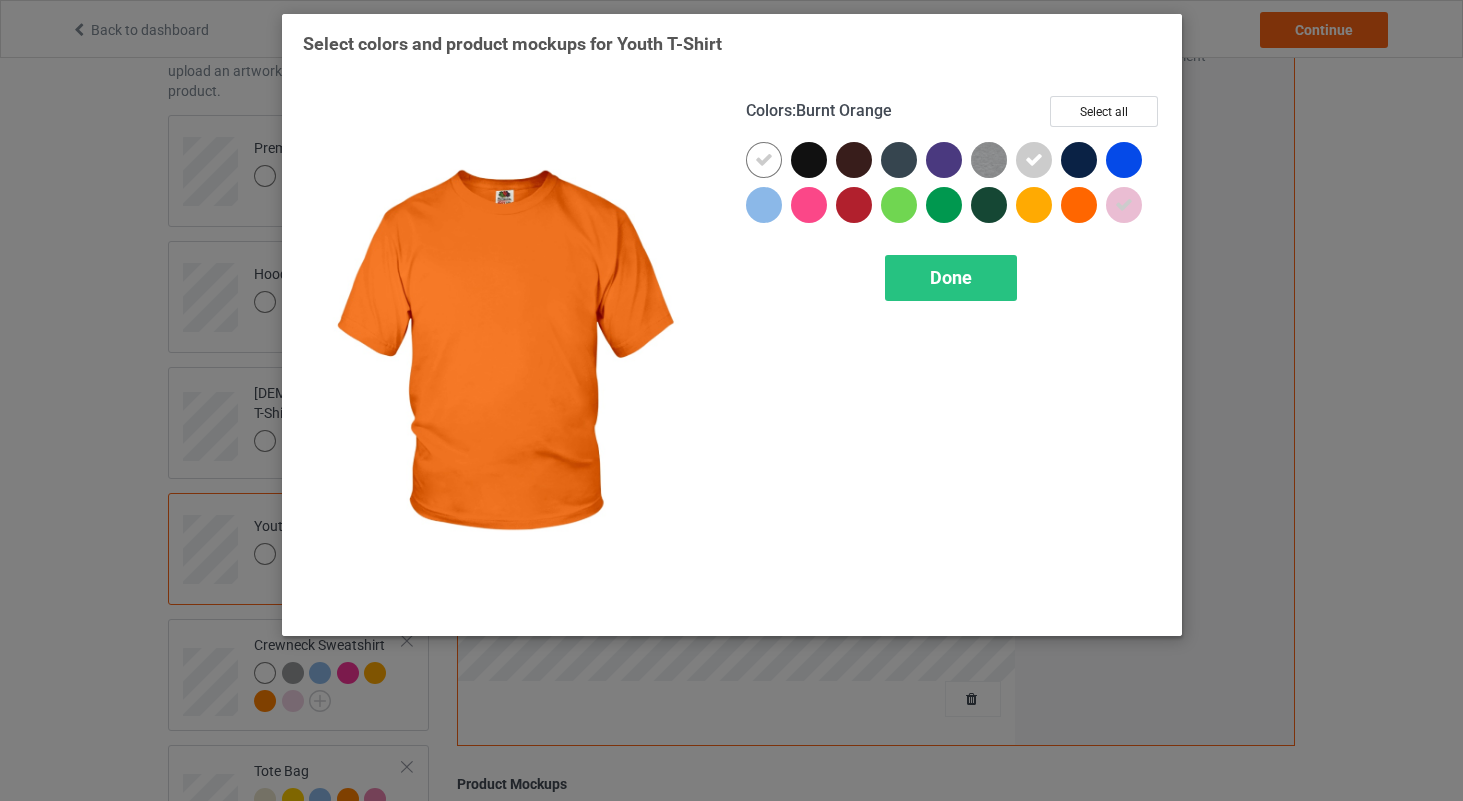 click at bounding box center [1079, 205] 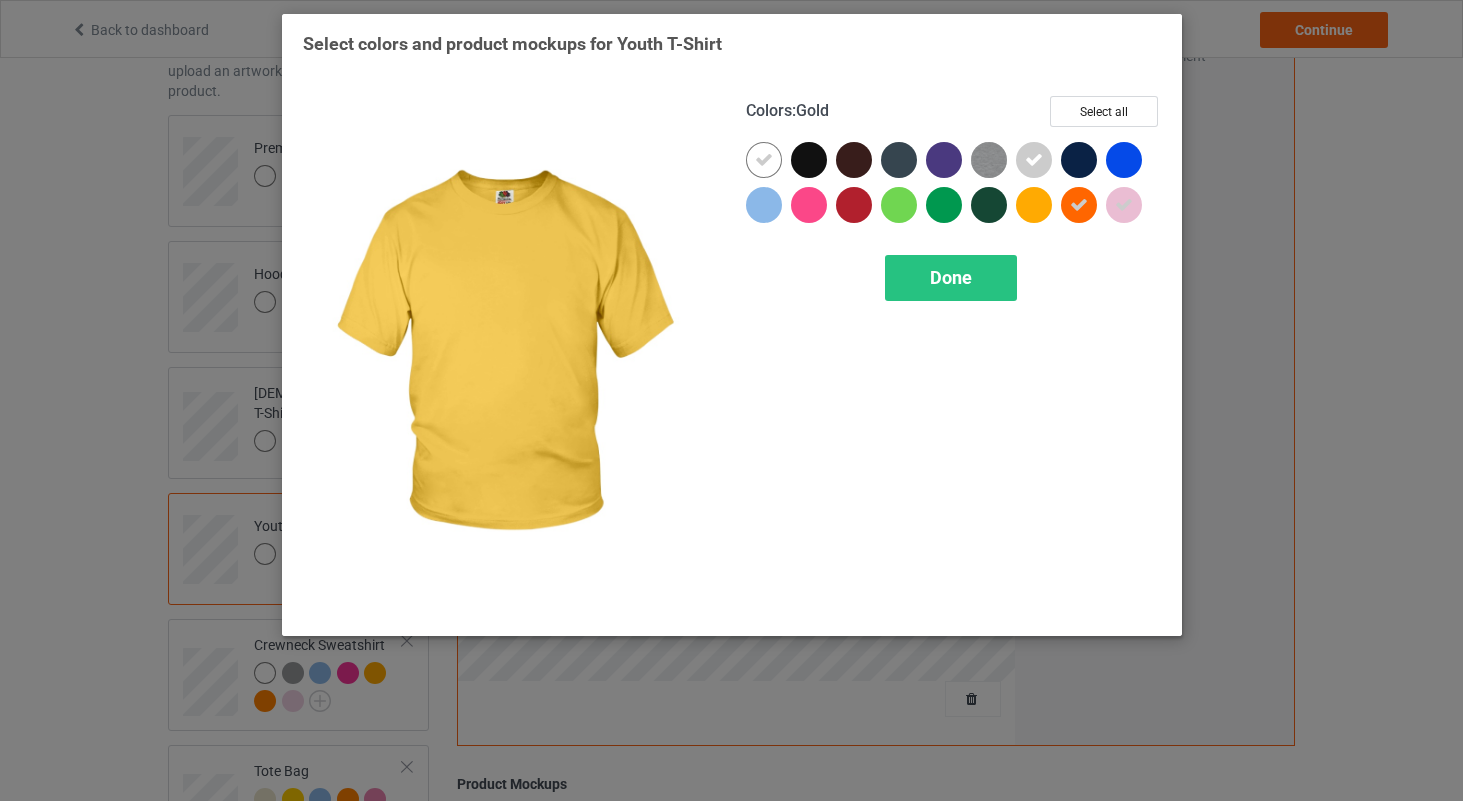 click at bounding box center (1034, 205) 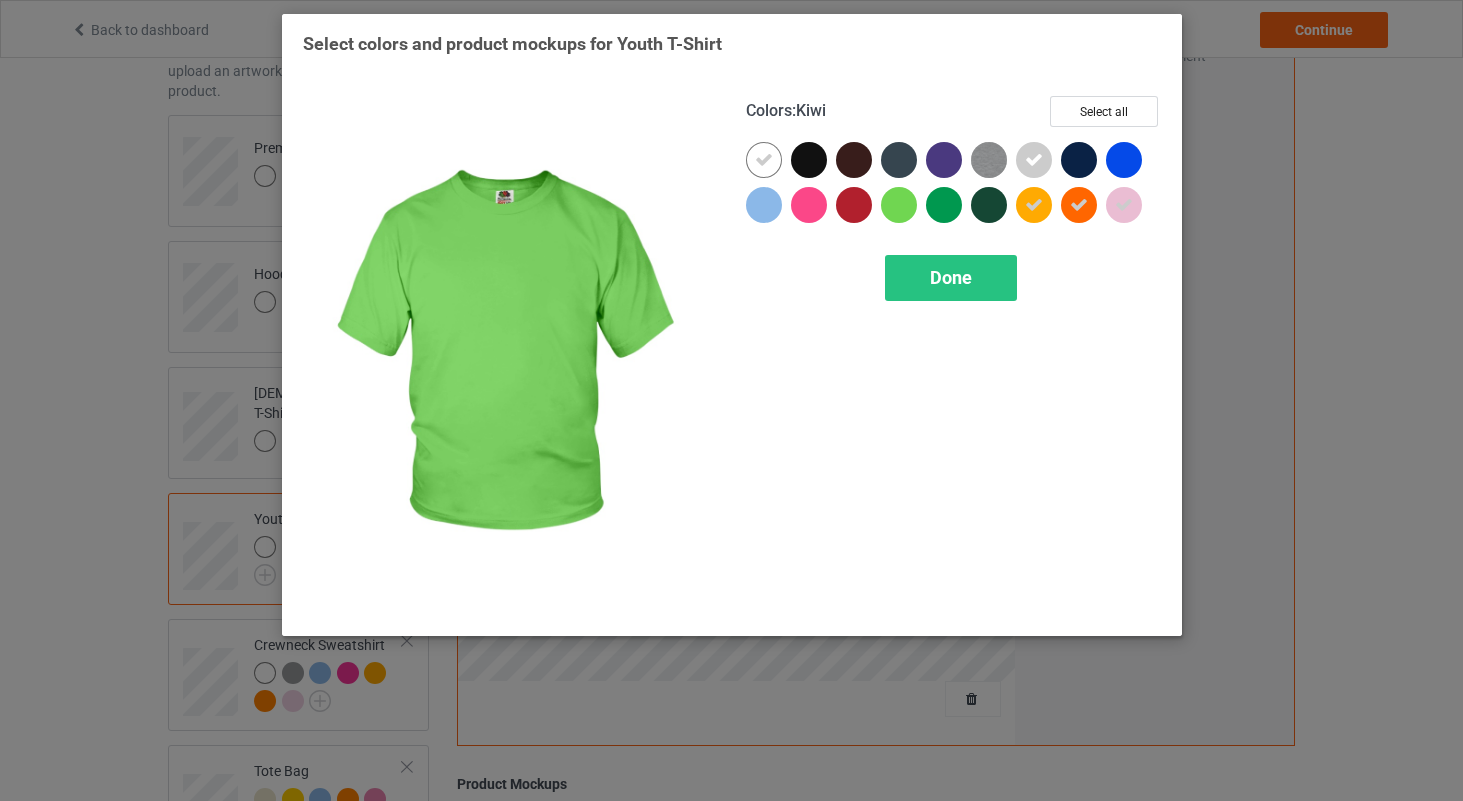 click at bounding box center [899, 205] 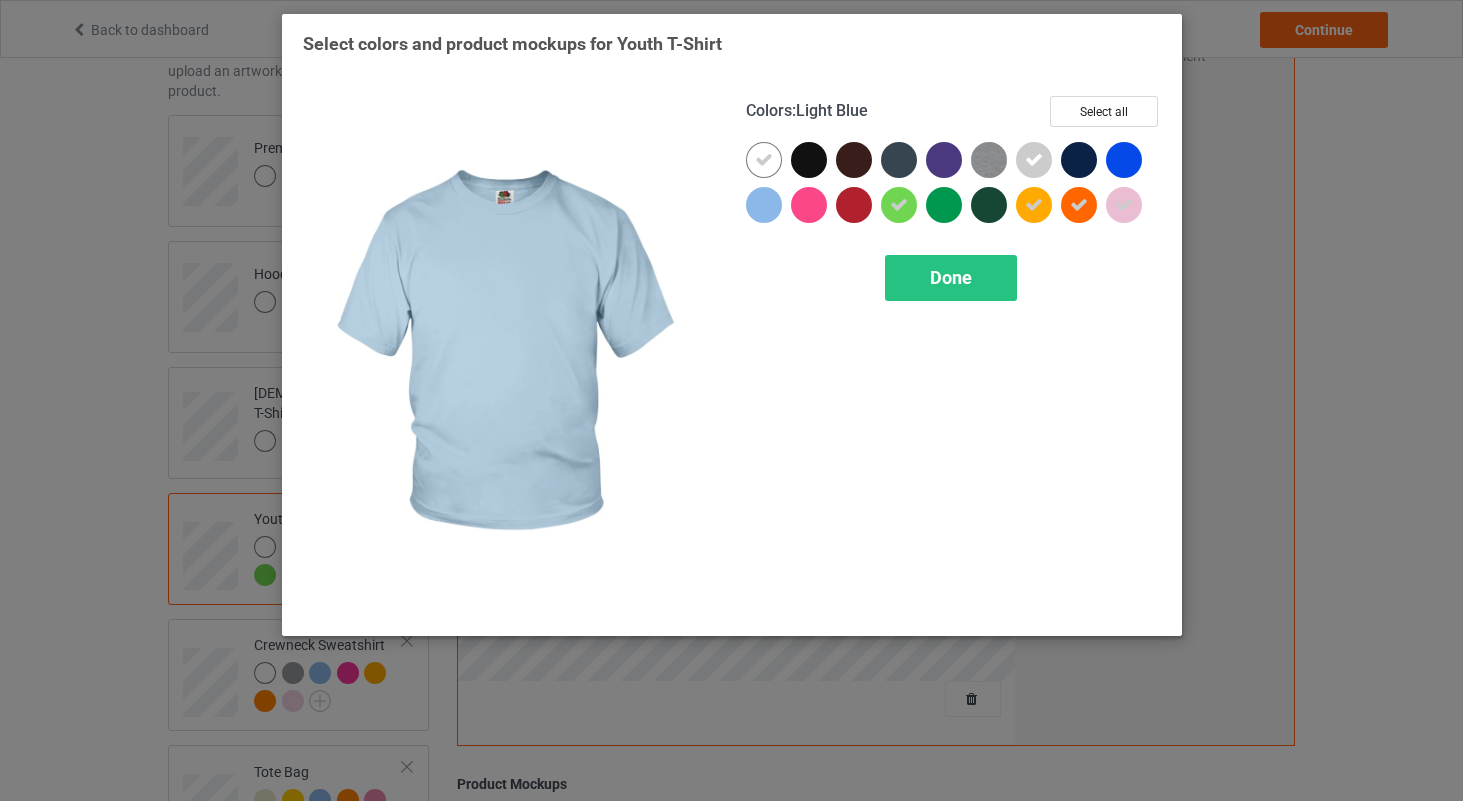 click at bounding box center [764, 205] 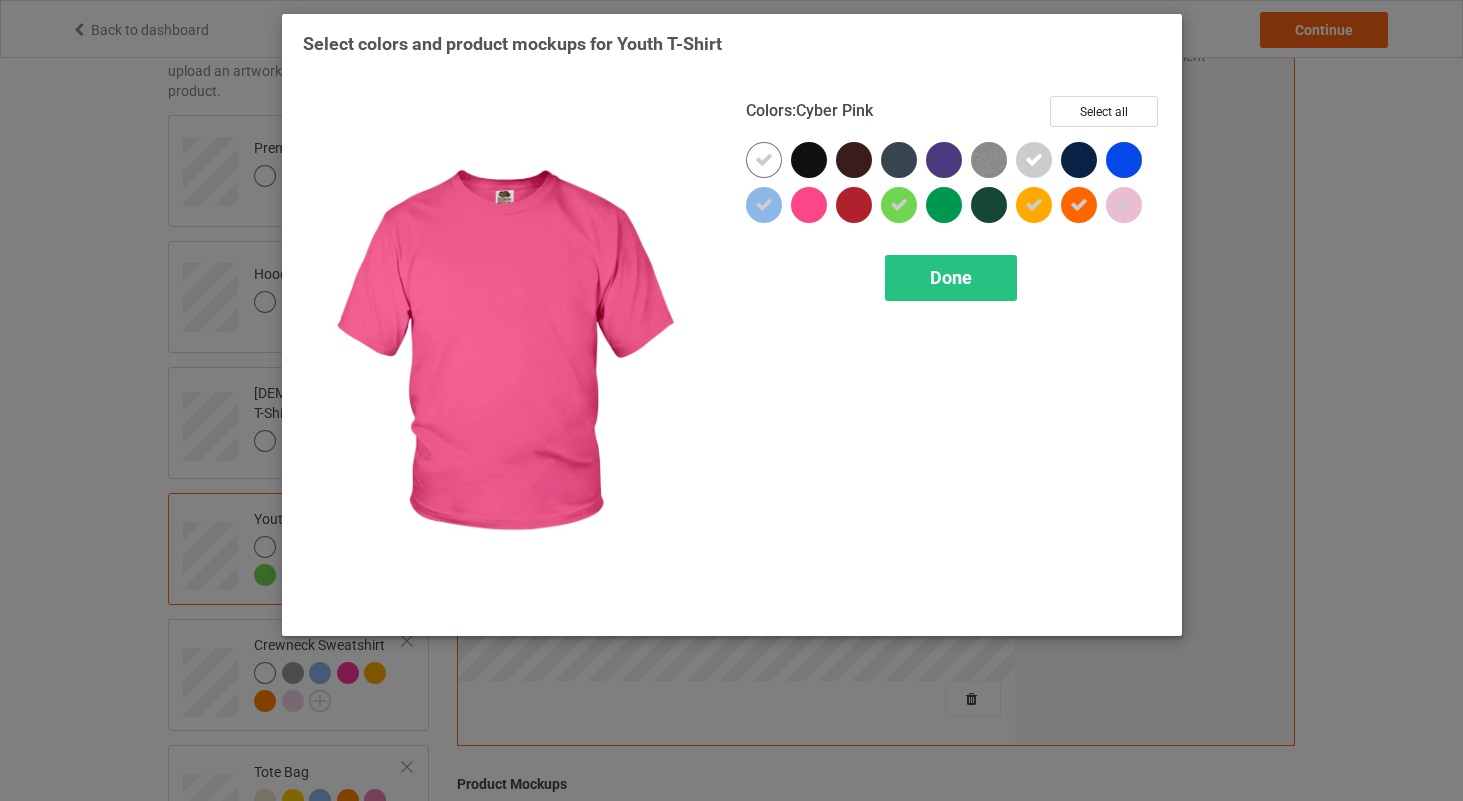 click at bounding box center (809, 205) 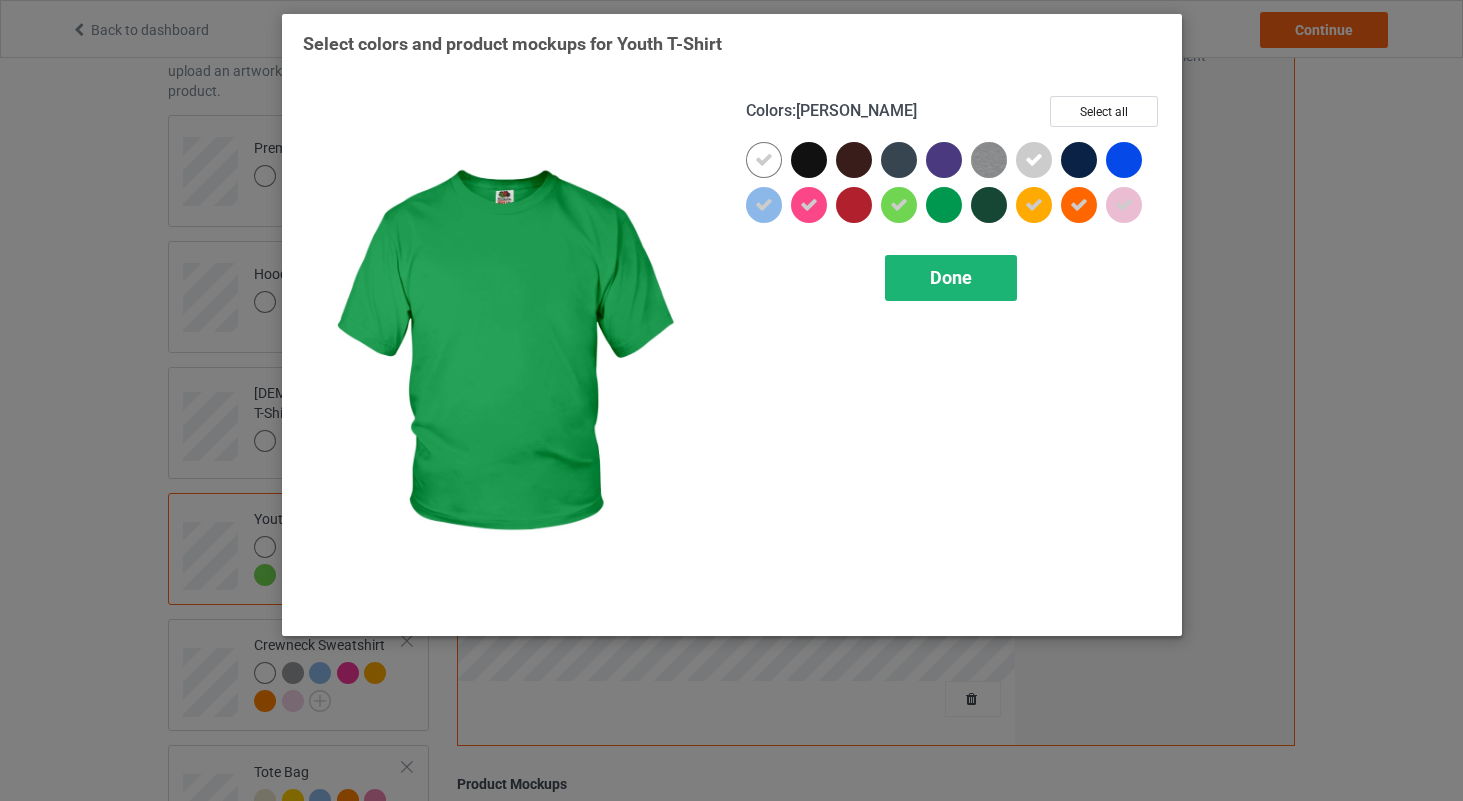 click on "Done" at bounding box center (951, 278) 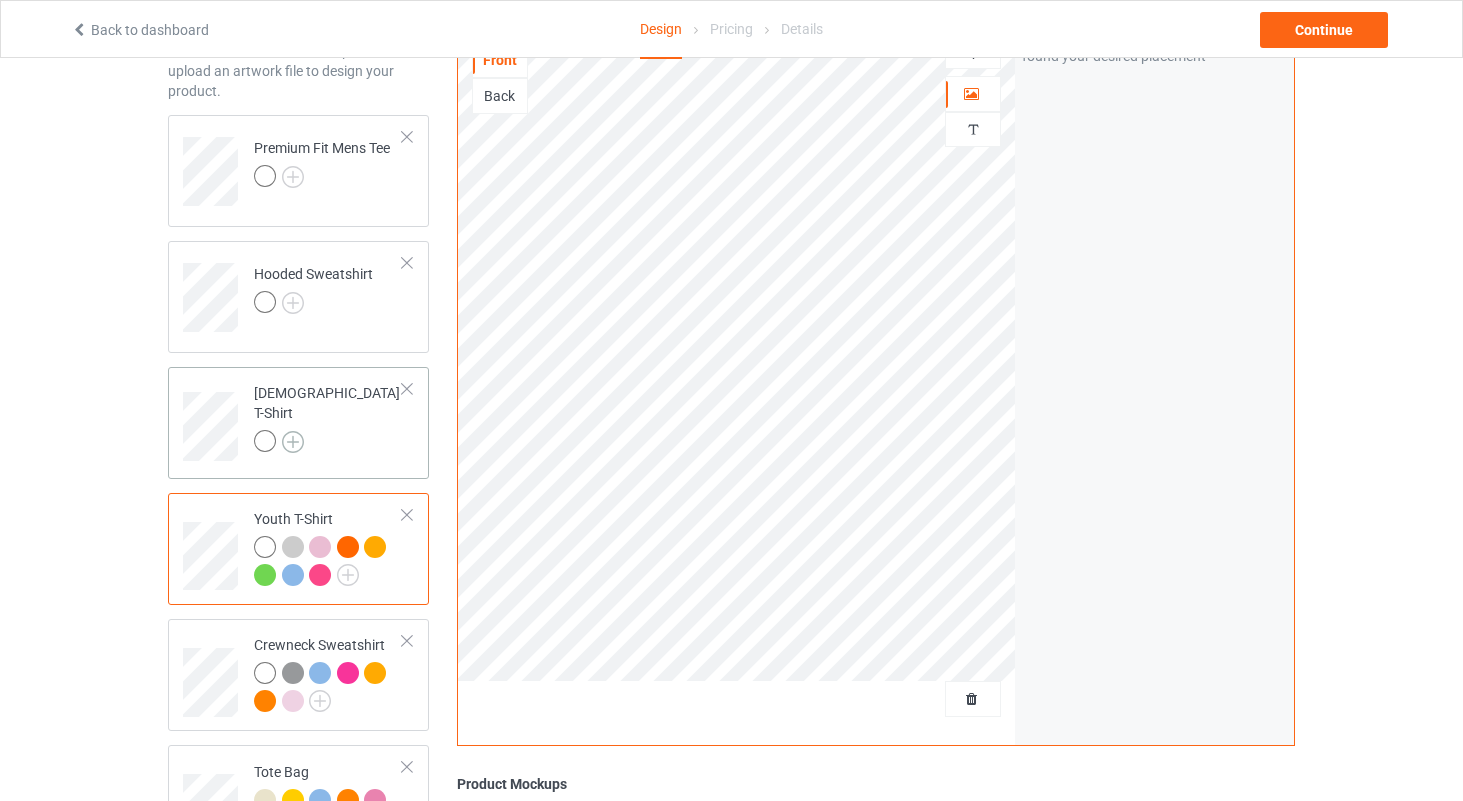 click at bounding box center [293, 442] 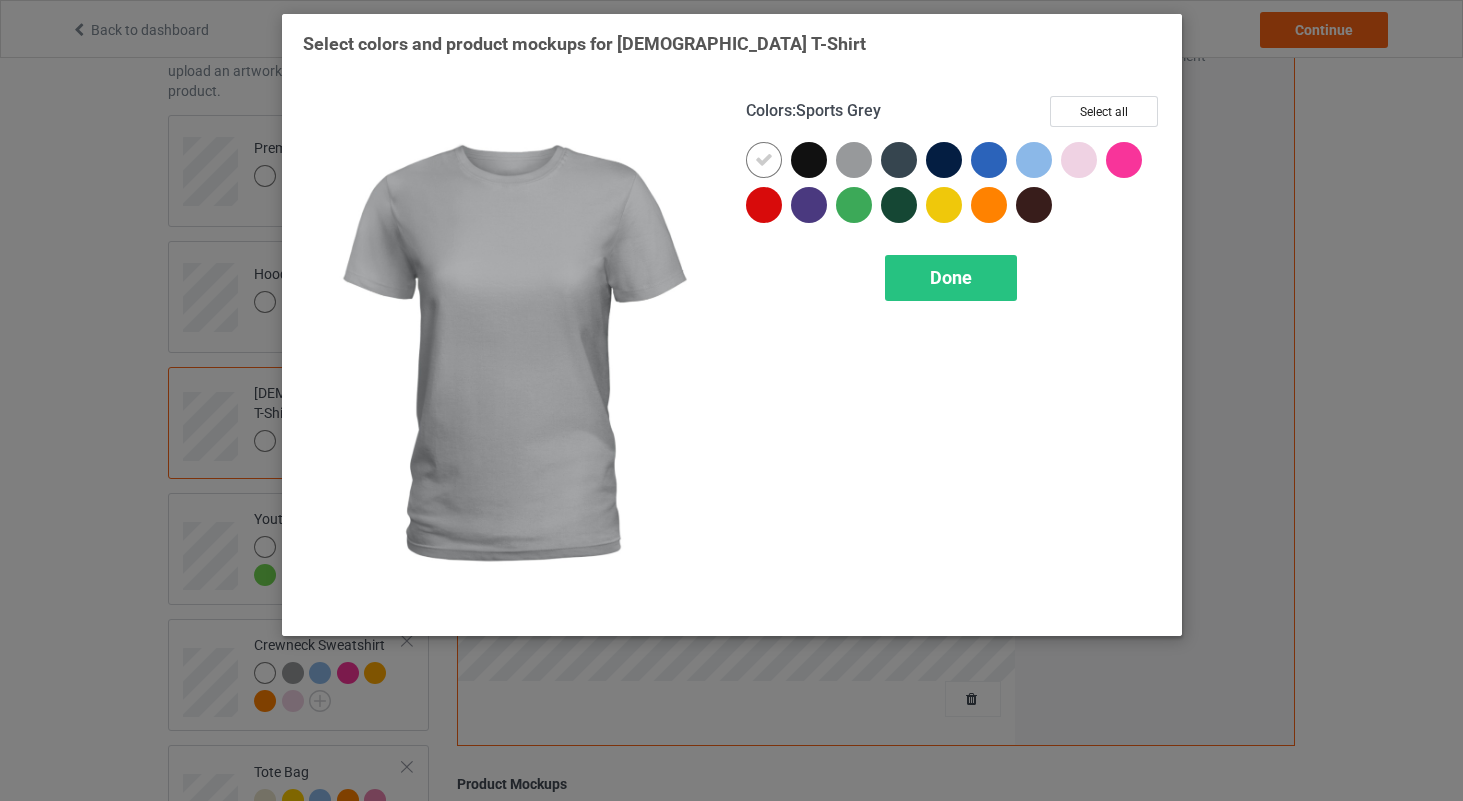 click at bounding box center (854, 160) 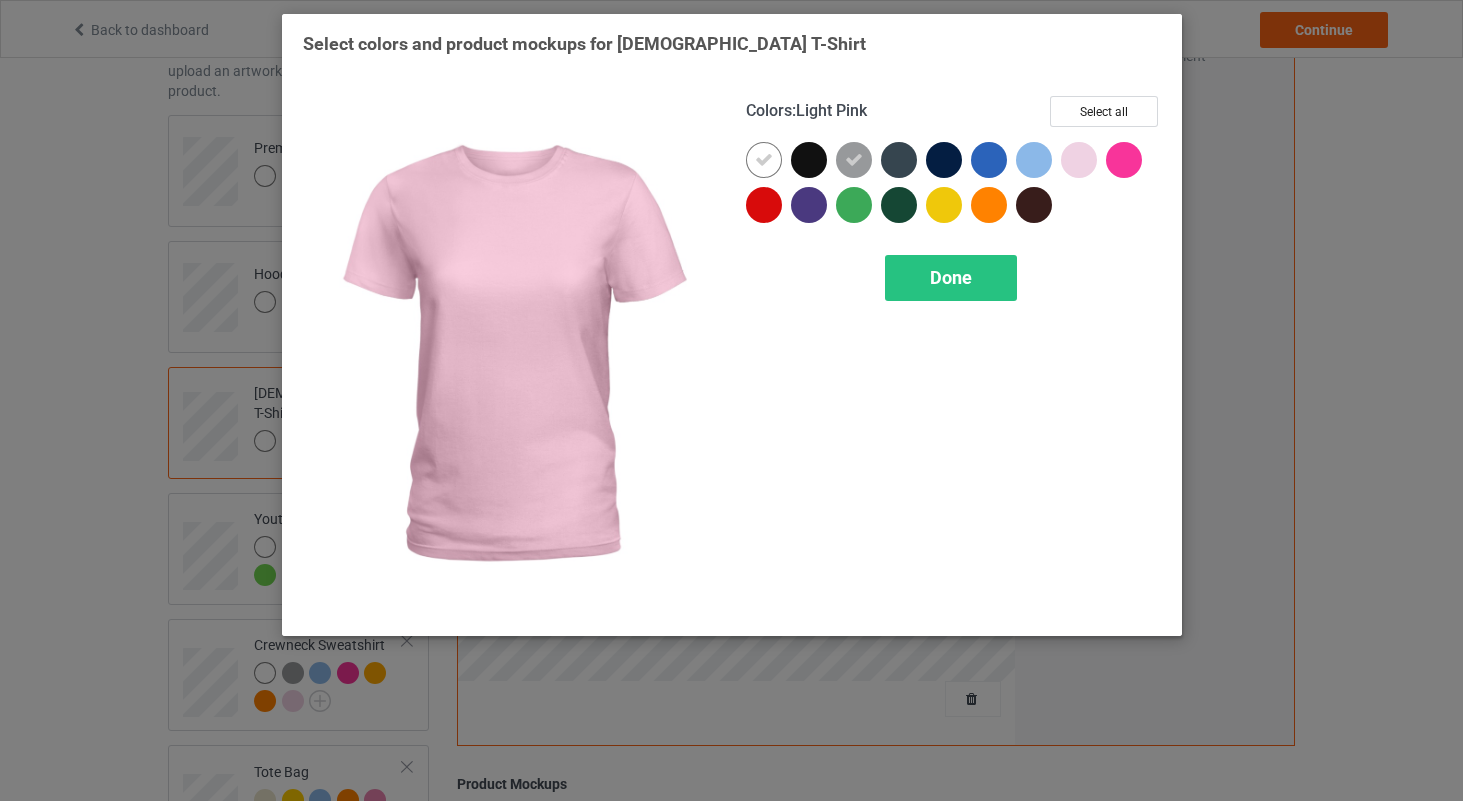 click at bounding box center (1079, 160) 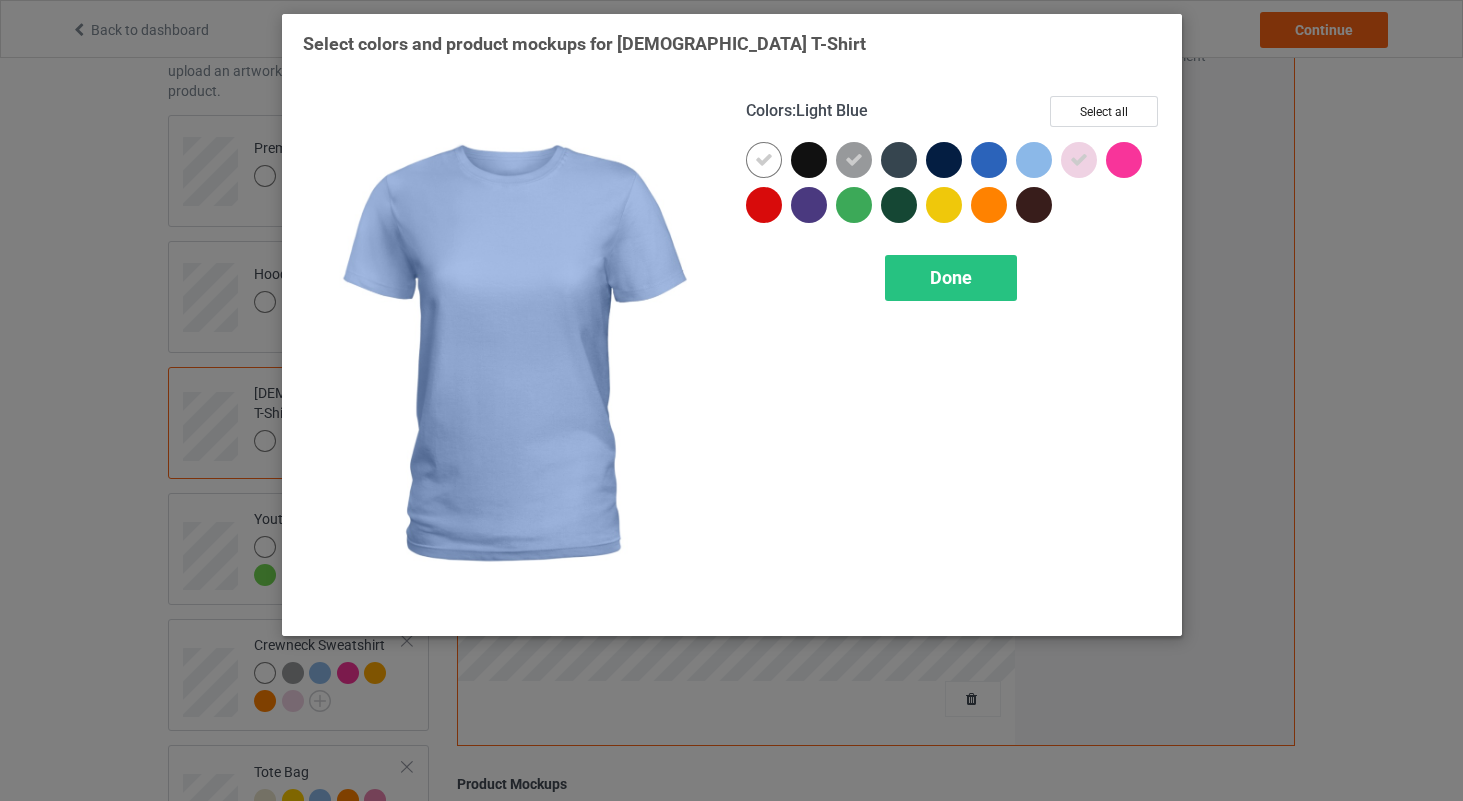 click at bounding box center [1034, 160] 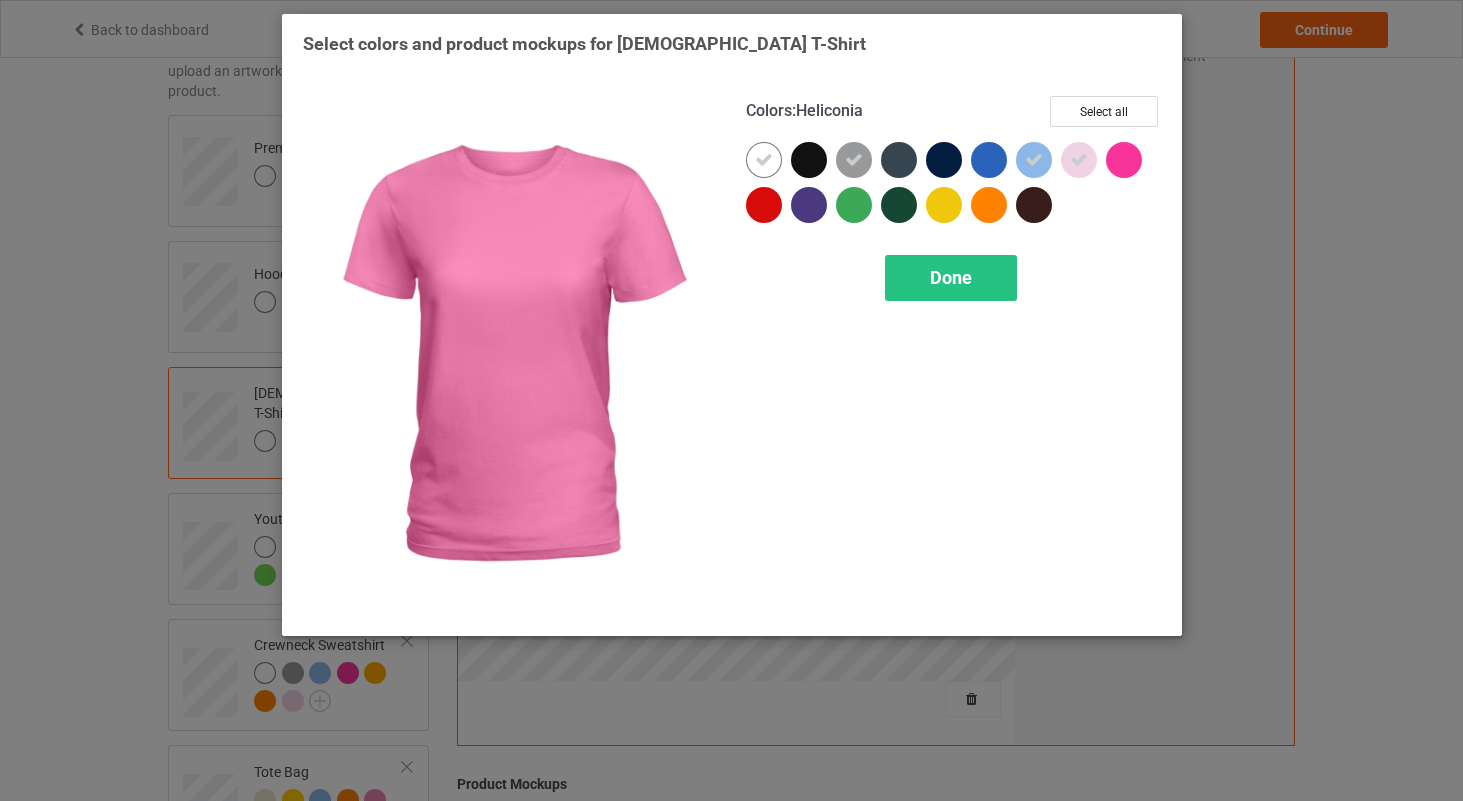 click at bounding box center [1124, 160] 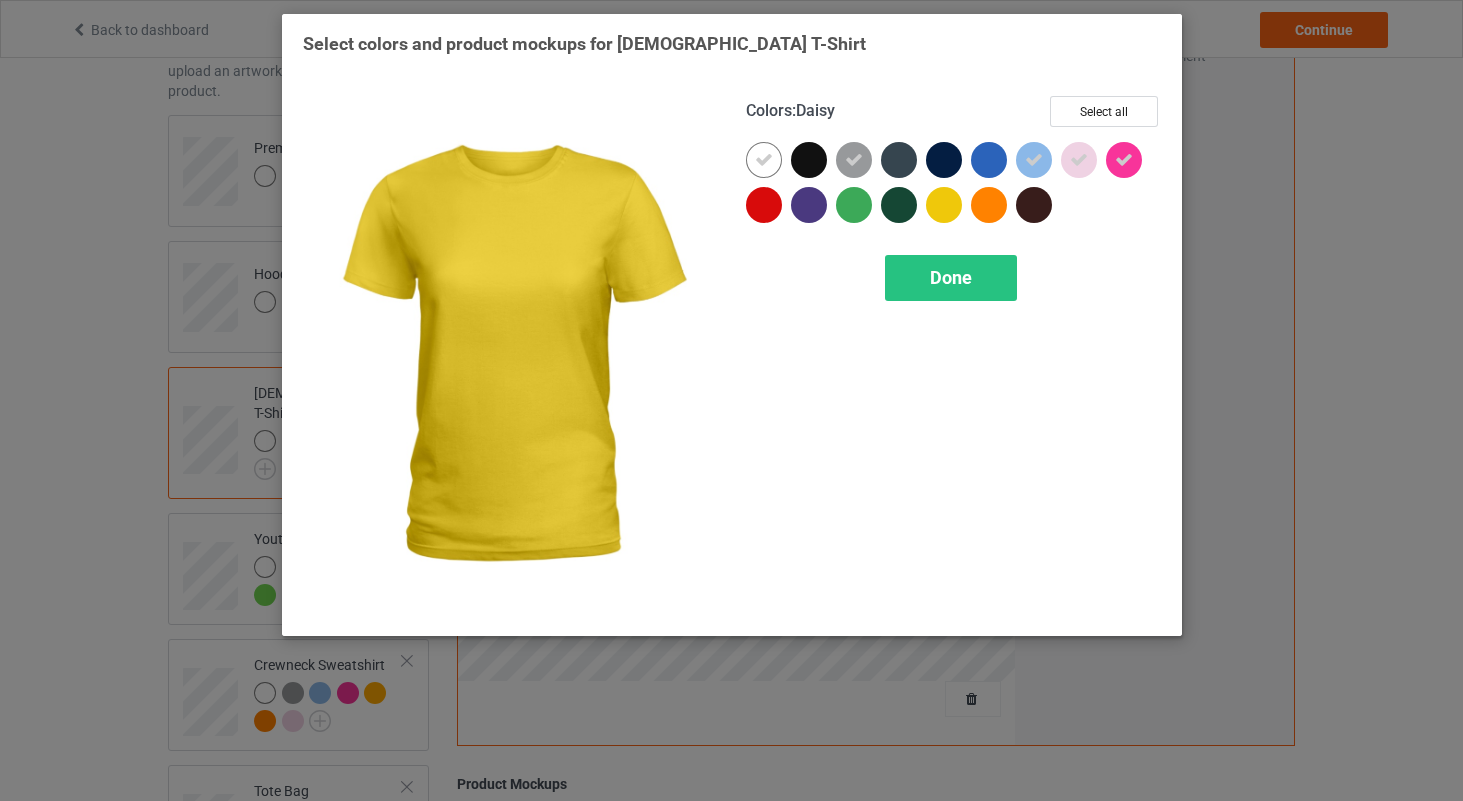 click at bounding box center [944, 205] 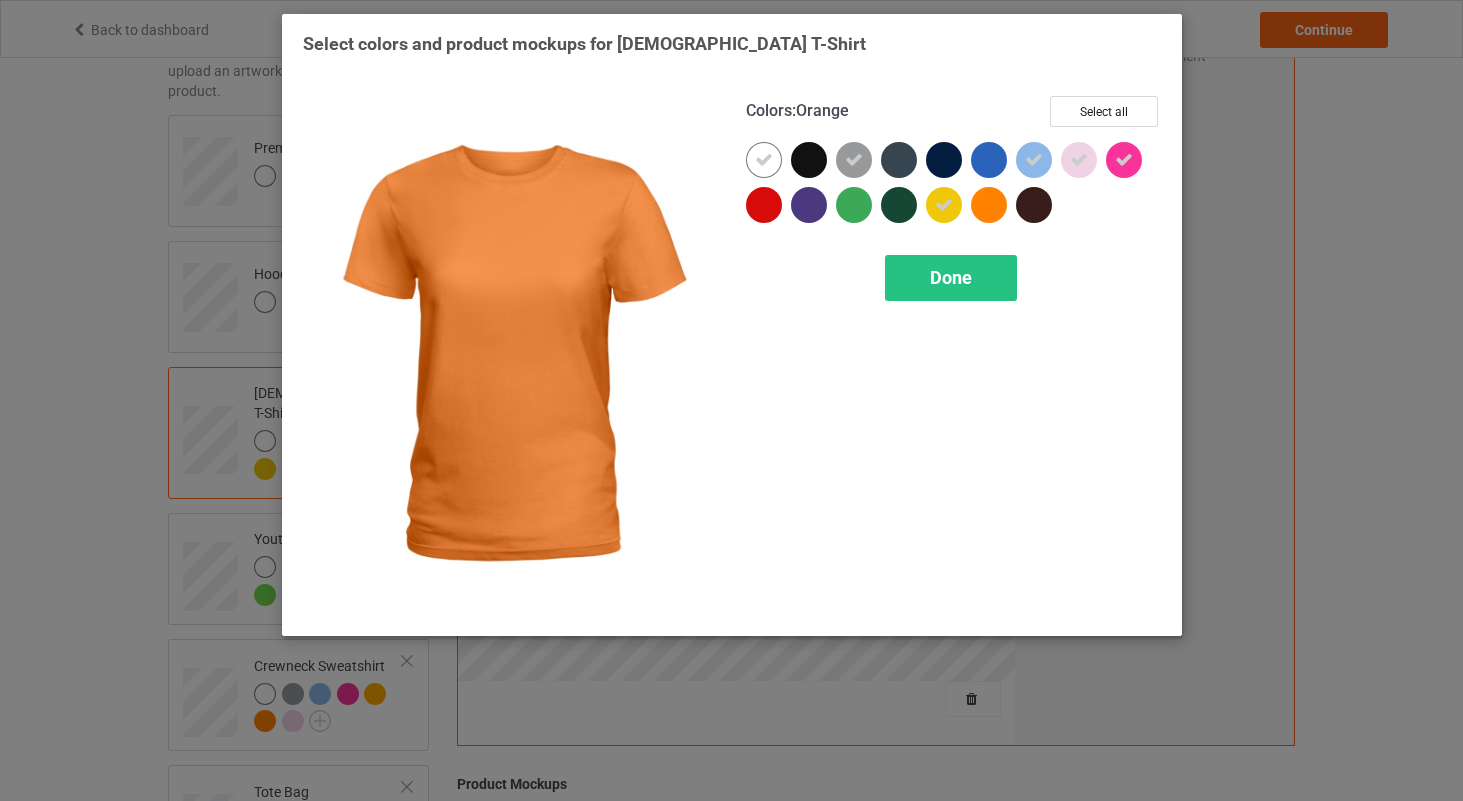 click at bounding box center (989, 205) 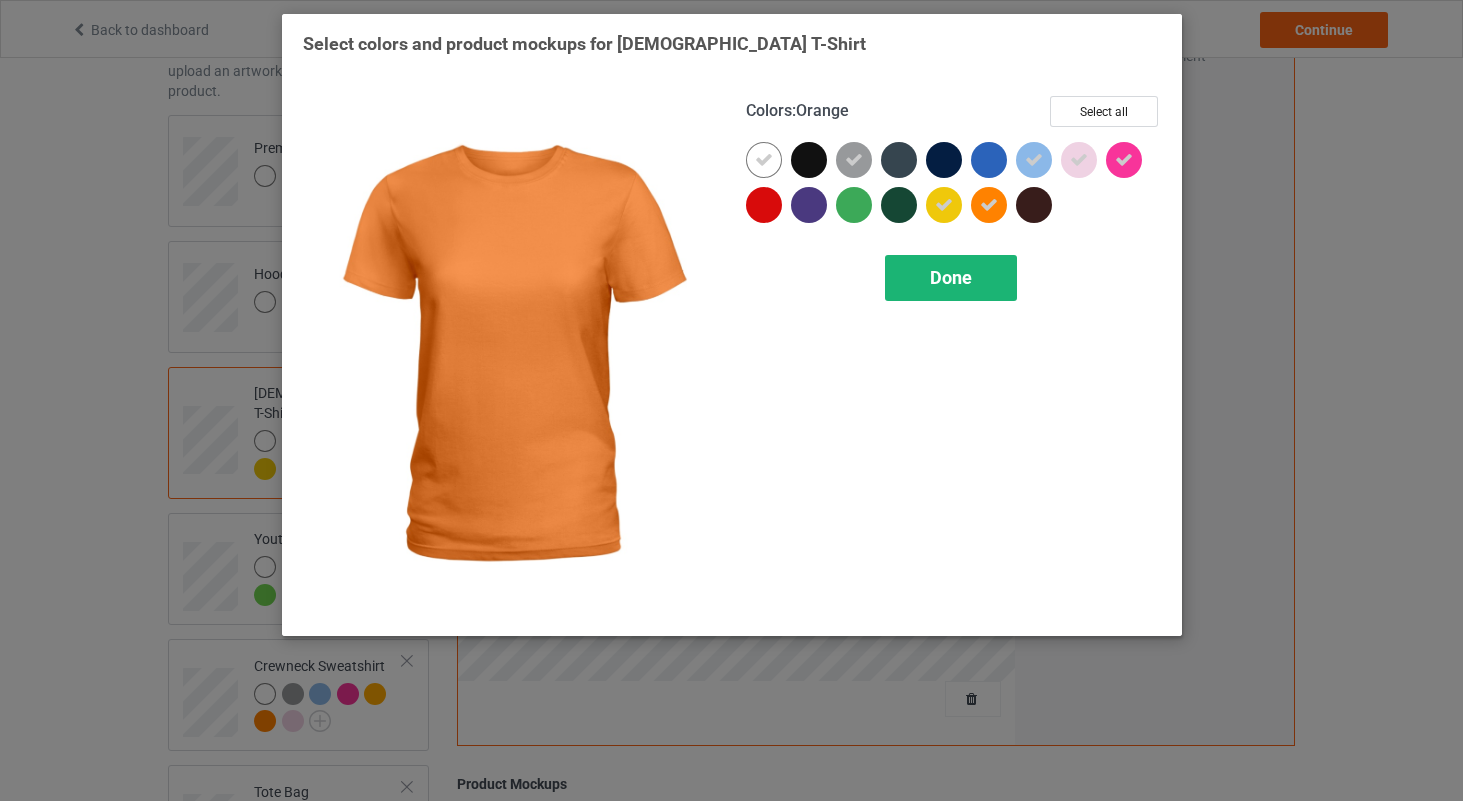 click on "Done" at bounding box center [951, 278] 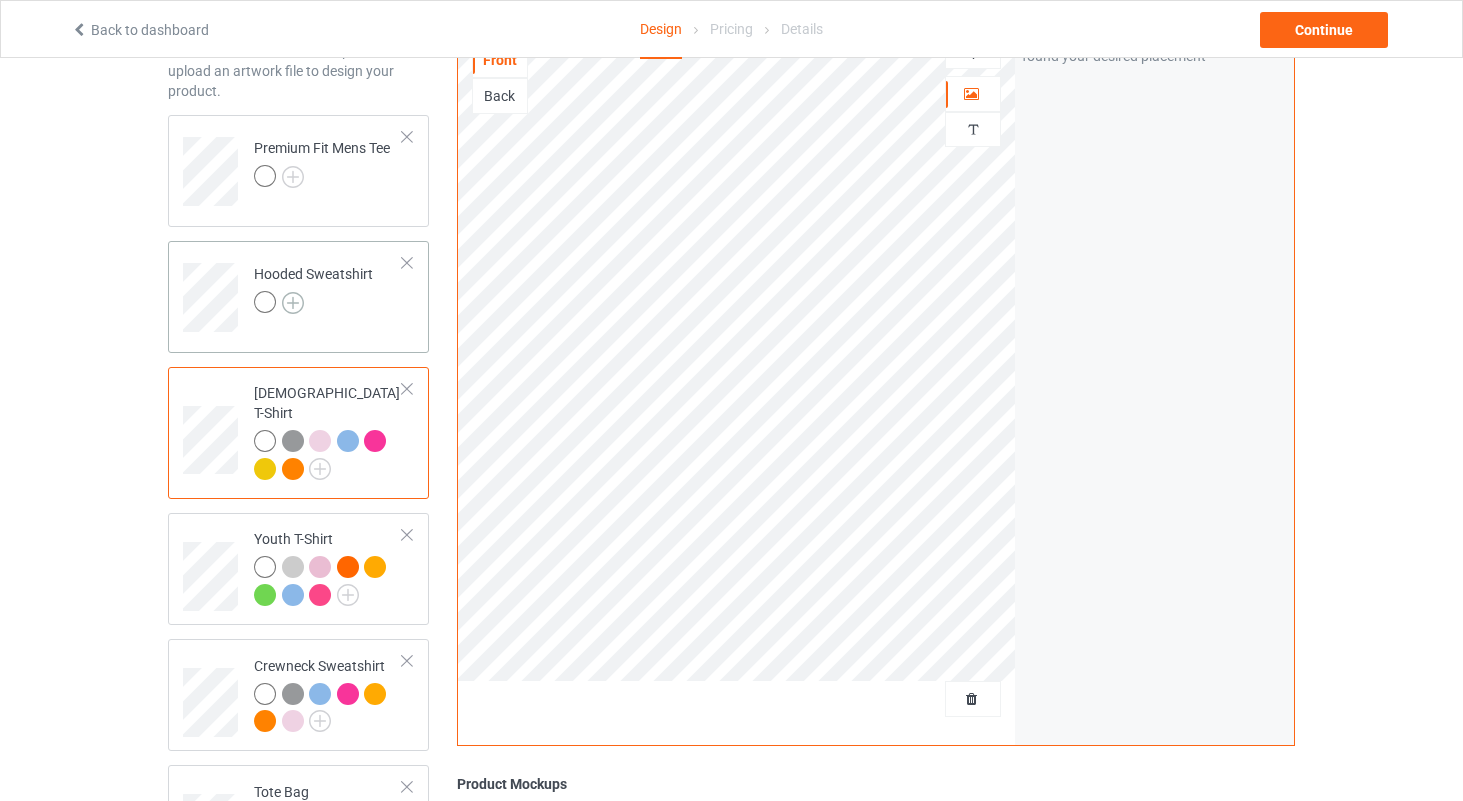 click at bounding box center [293, 303] 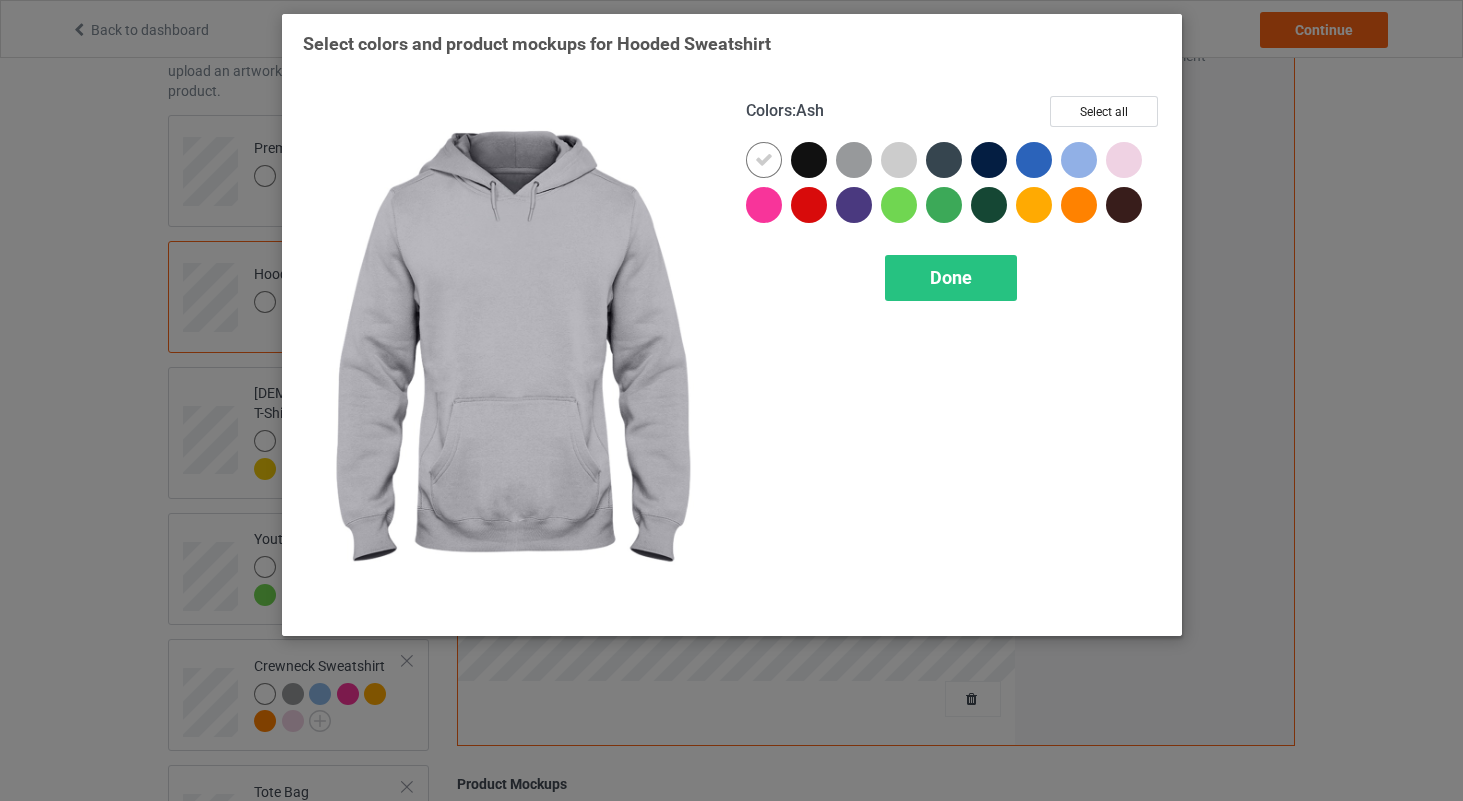 click at bounding box center (899, 160) 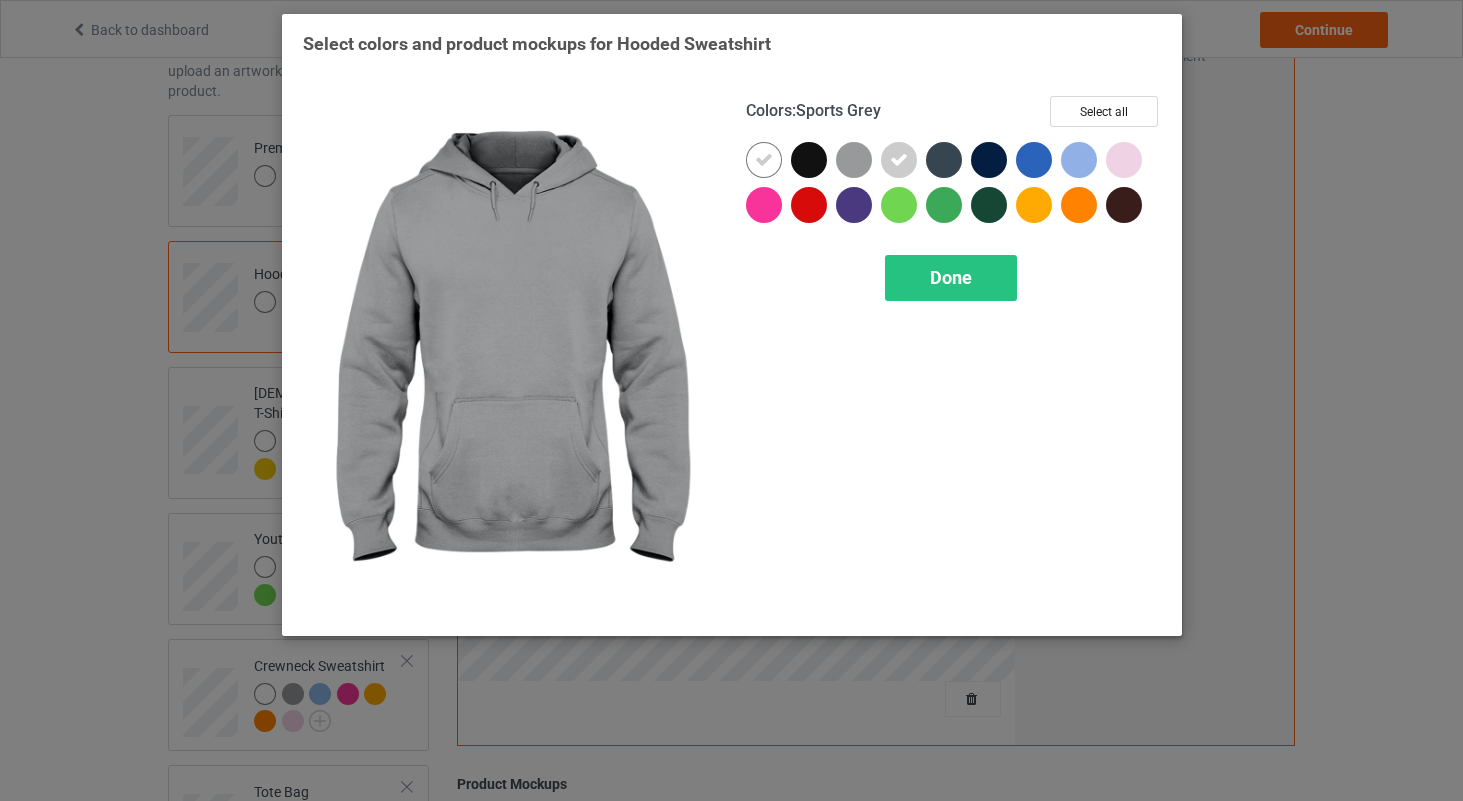 click at bounding box center (854, 160) 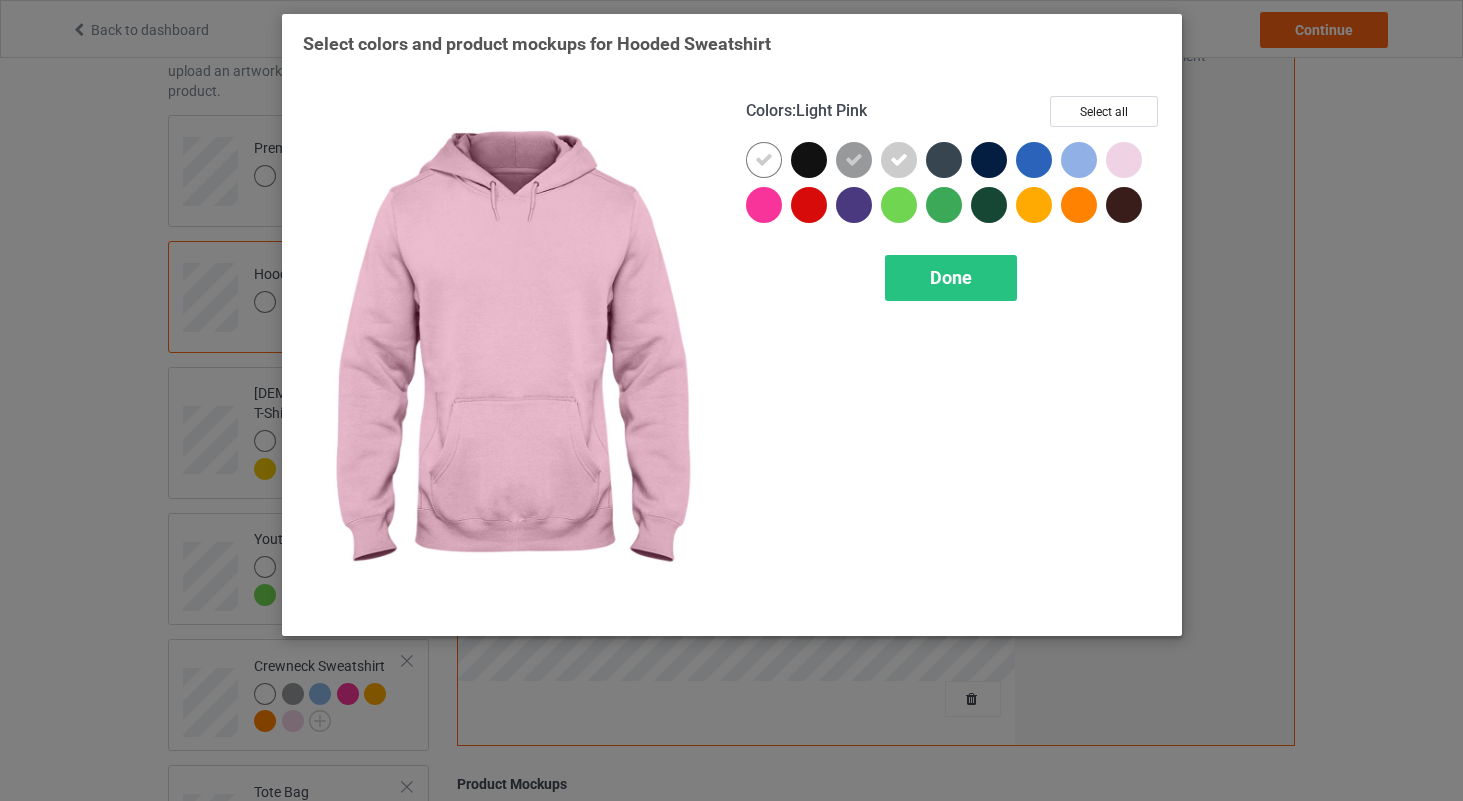 click at bounding box center (1124, 160) 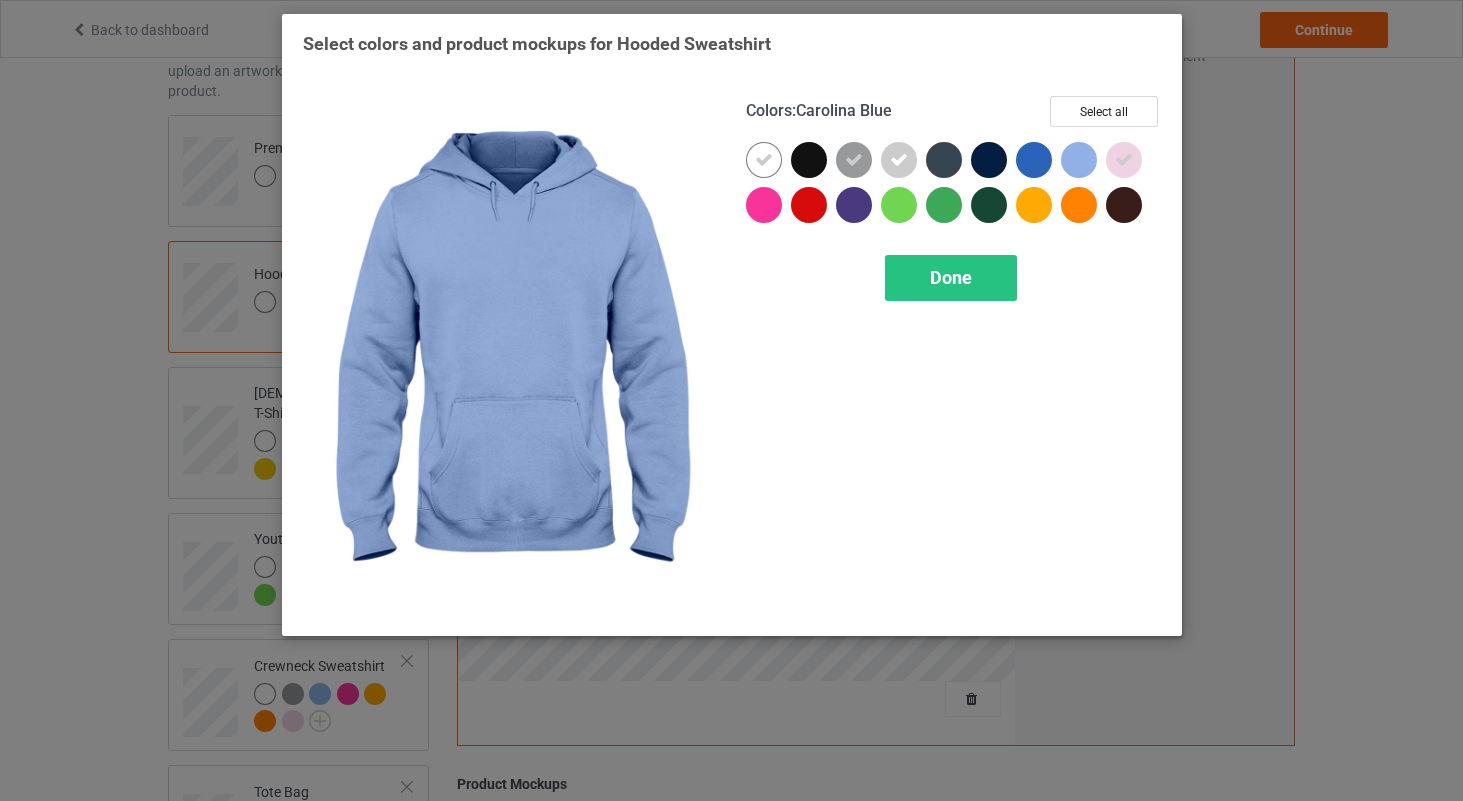 click at bounding box center [1079, 160] 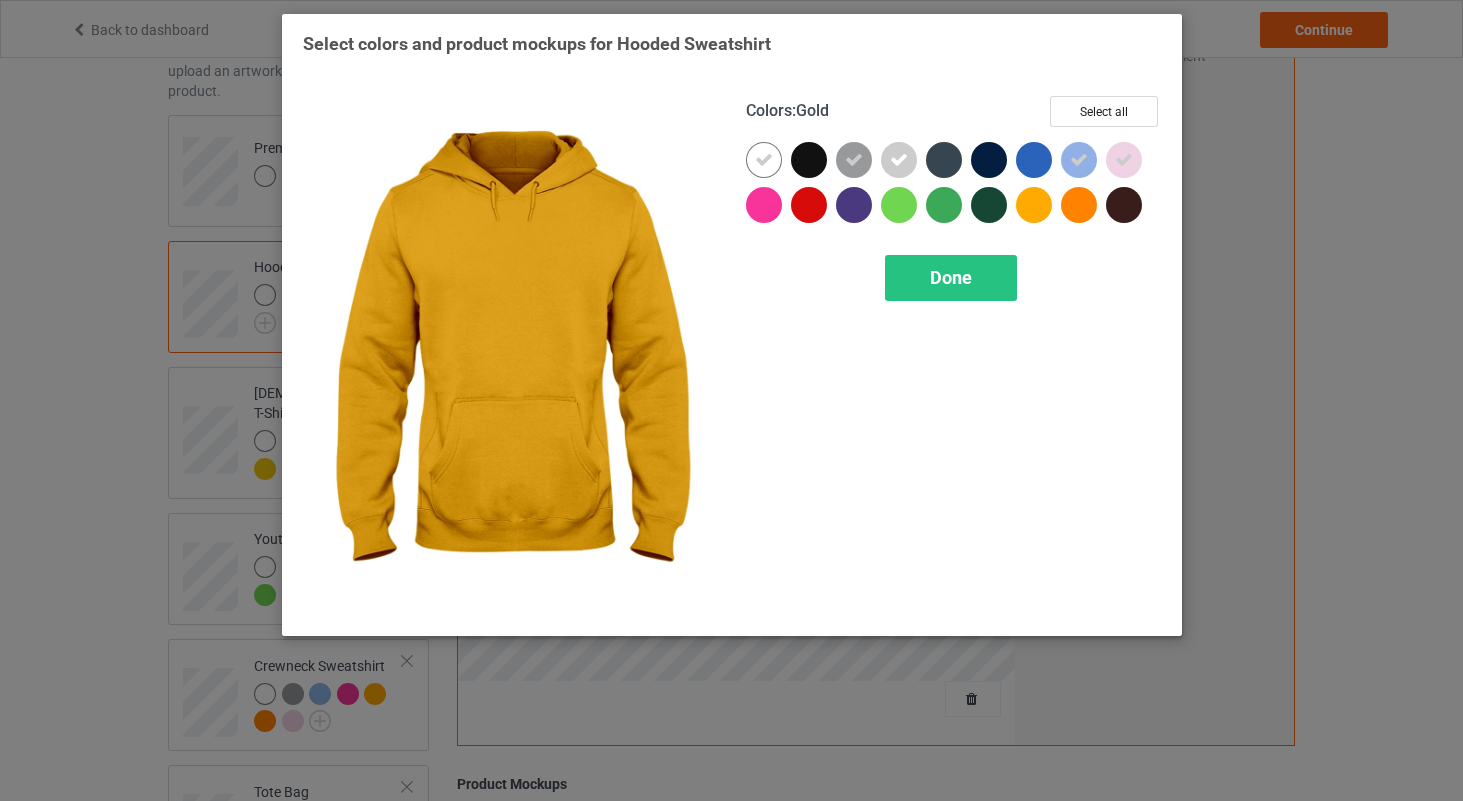 click at bounding box center (1034, 205) 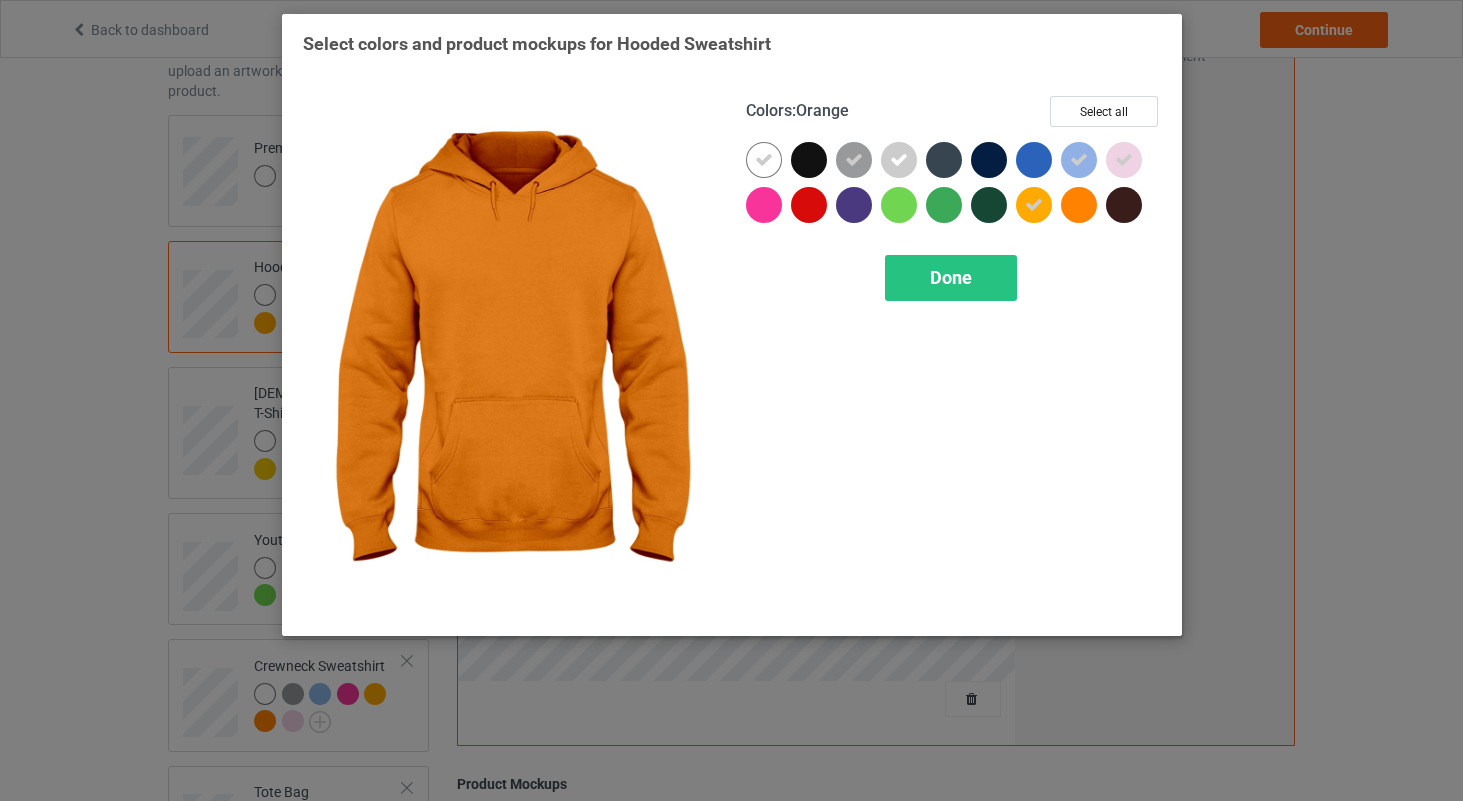 click at bounding box center [1079, 205] 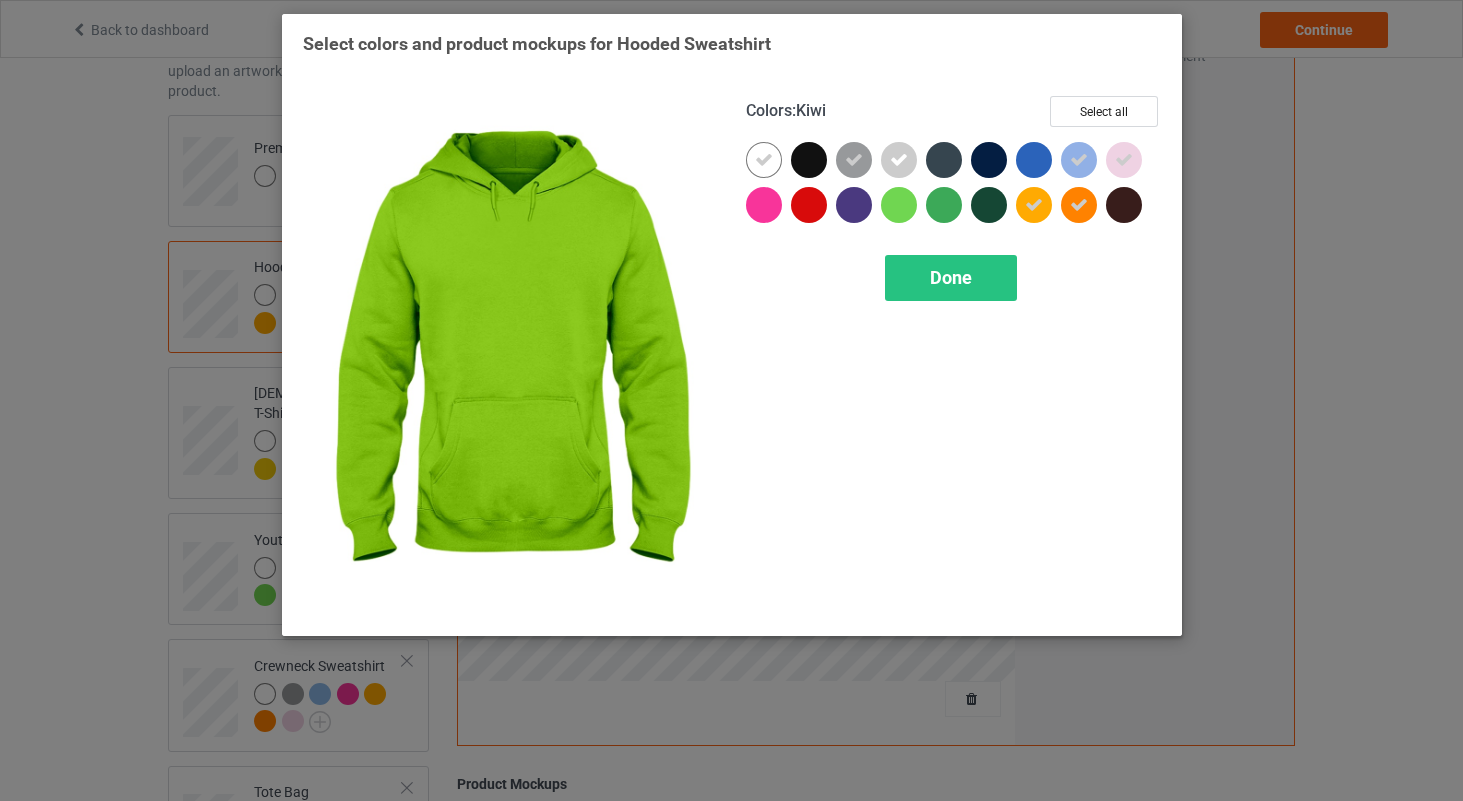 click at bounding box center (899, 205) 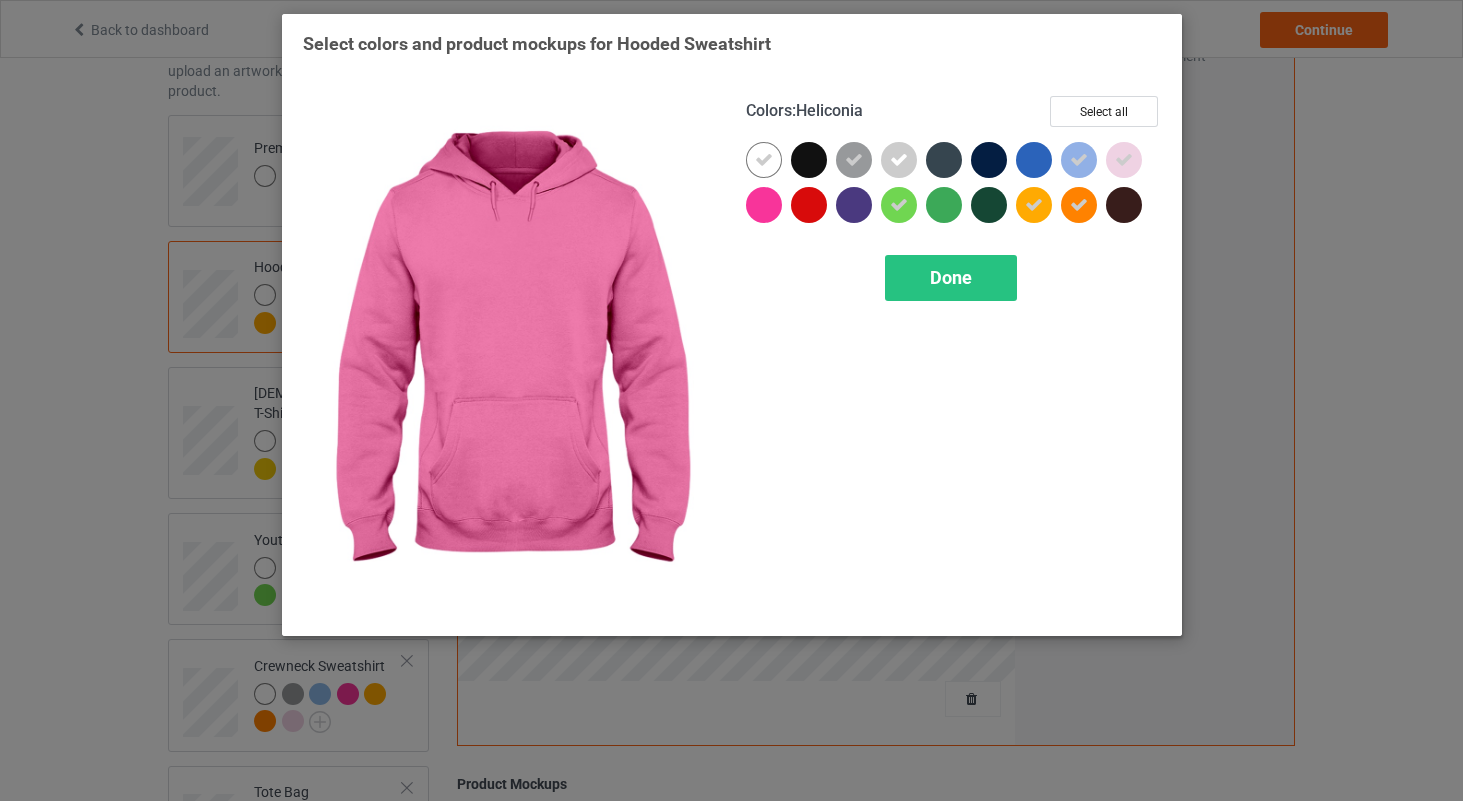 click at bounding box center [764, 205] 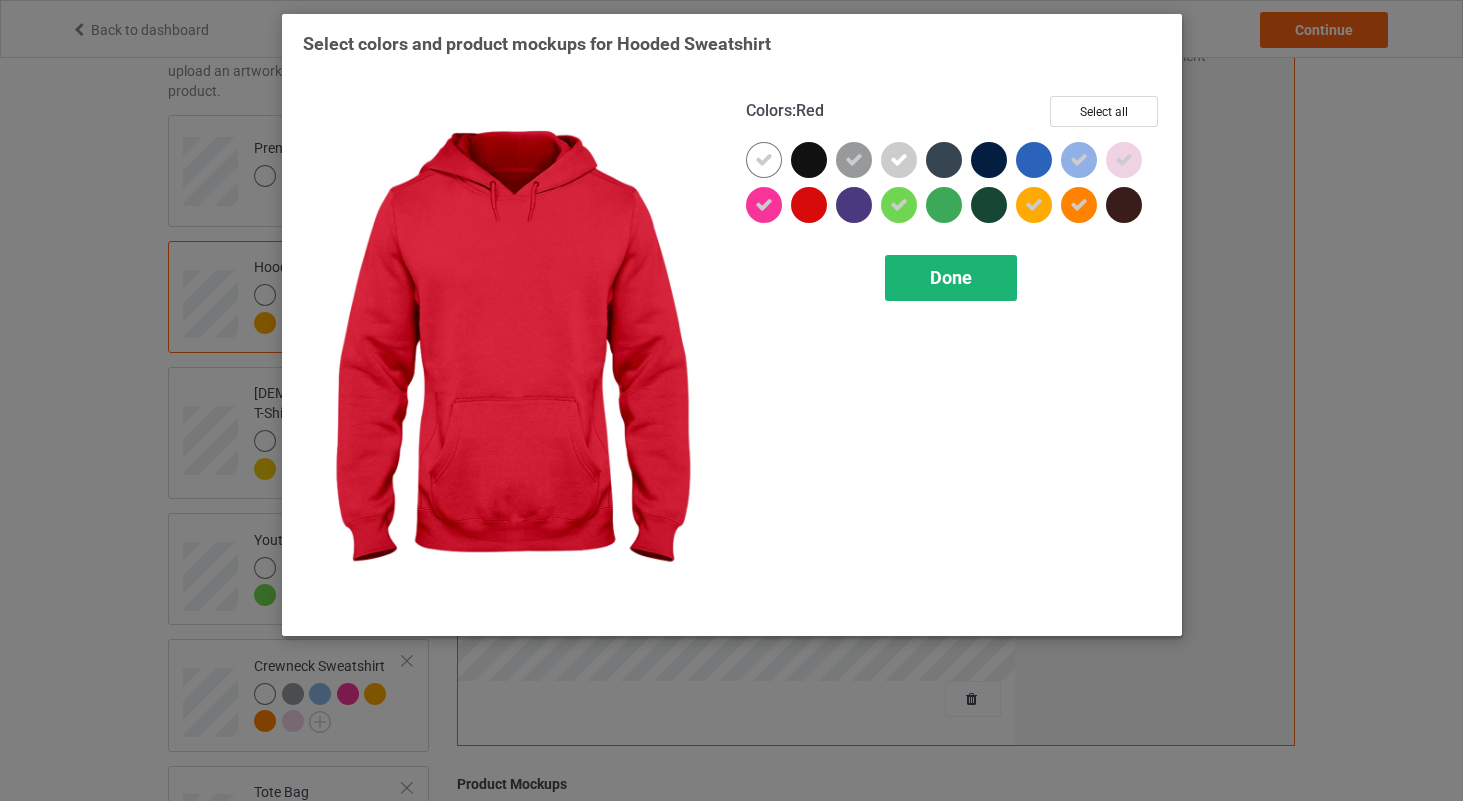 click on "Done" at bounding box center [951, 278] 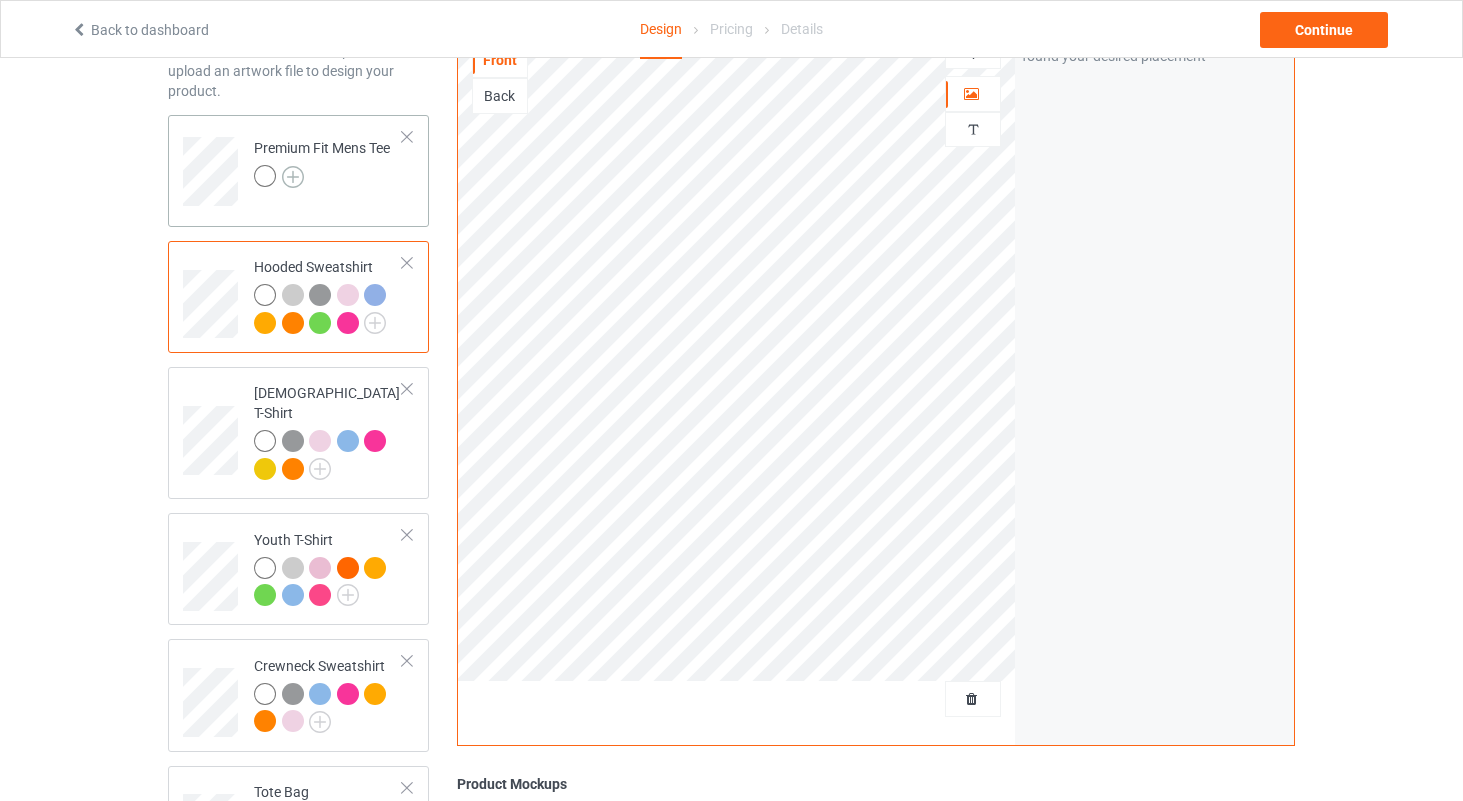 click at bounding box center [293, 177] 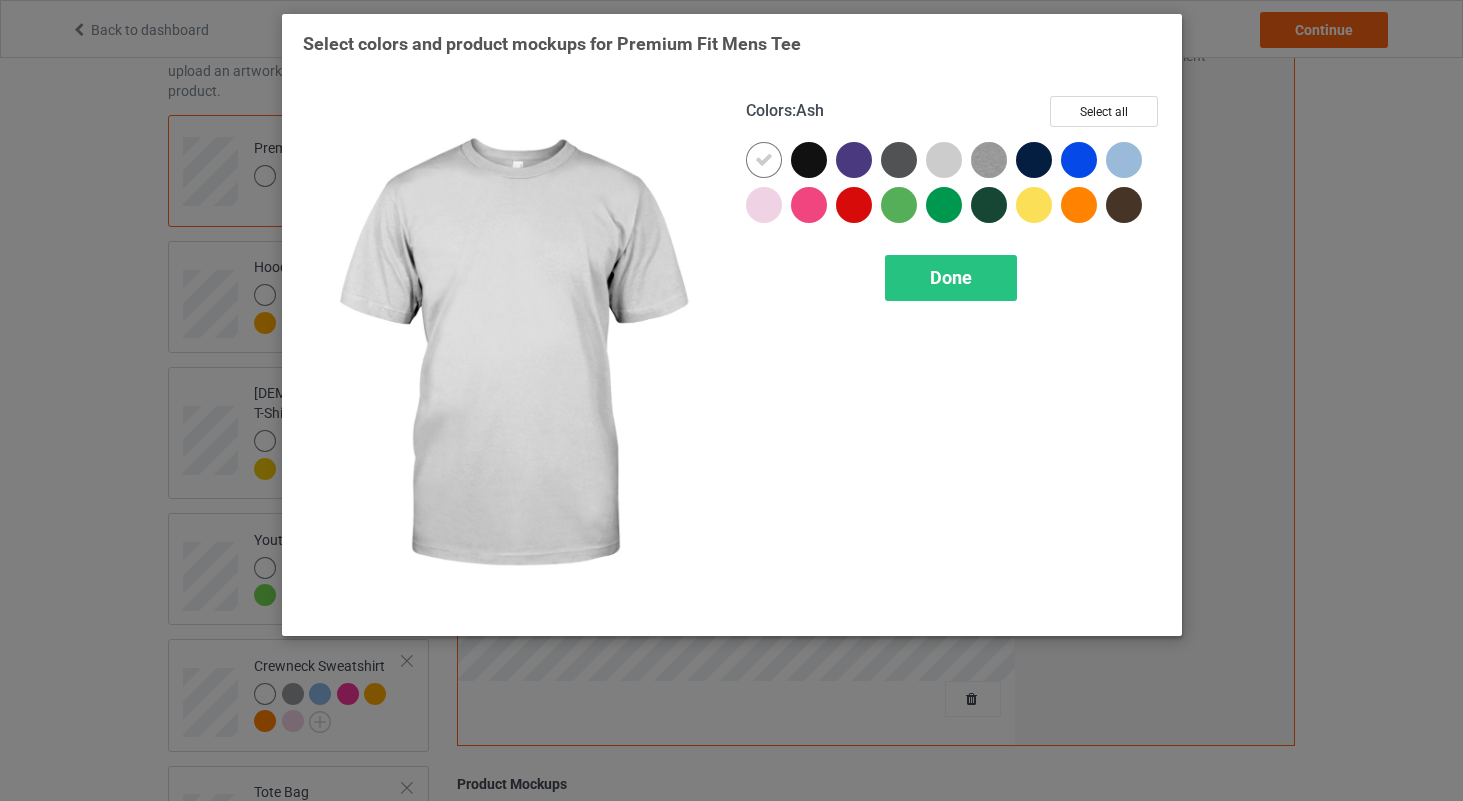 click at bounding box center [944, 160] 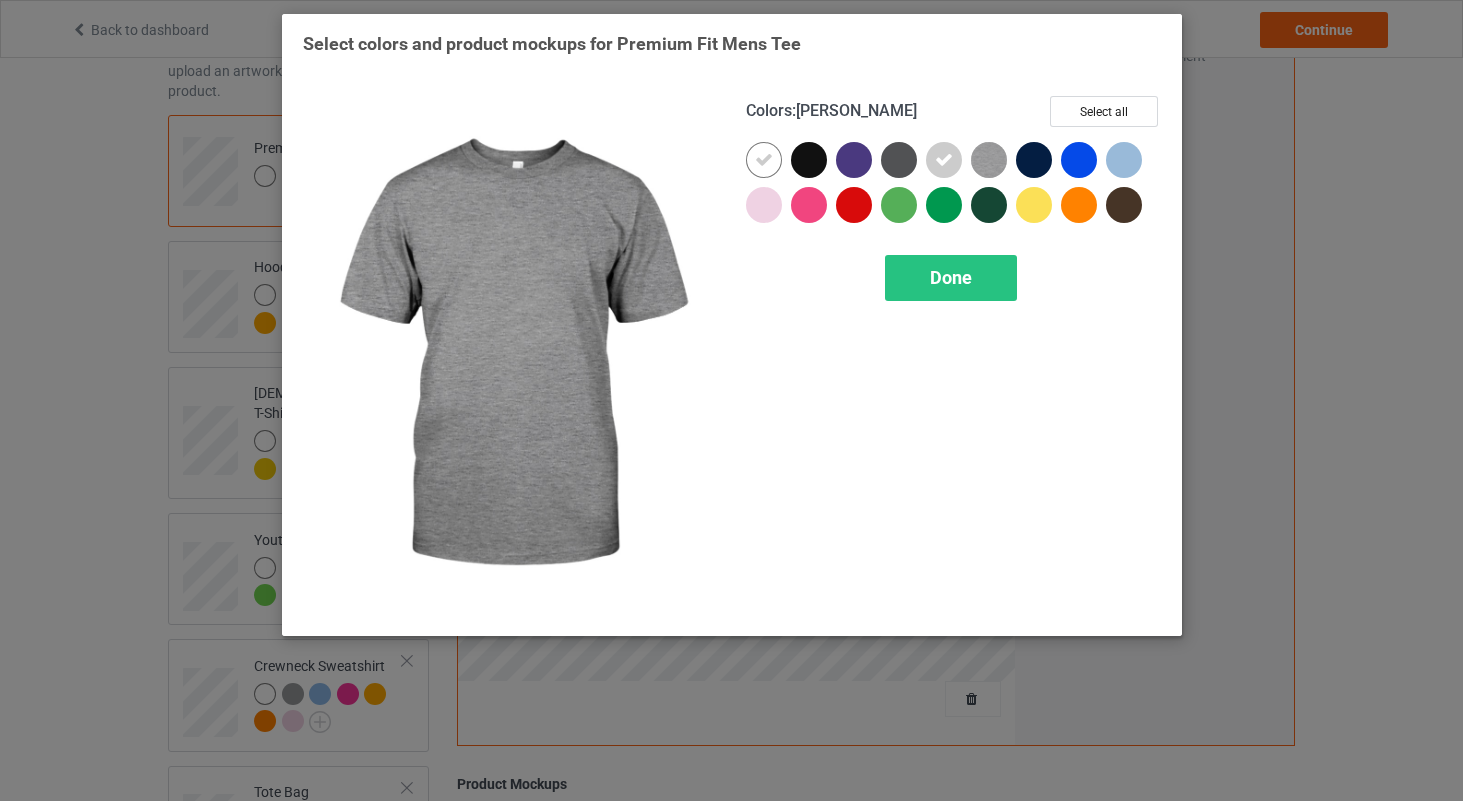 click at bounding box center [989, 160] 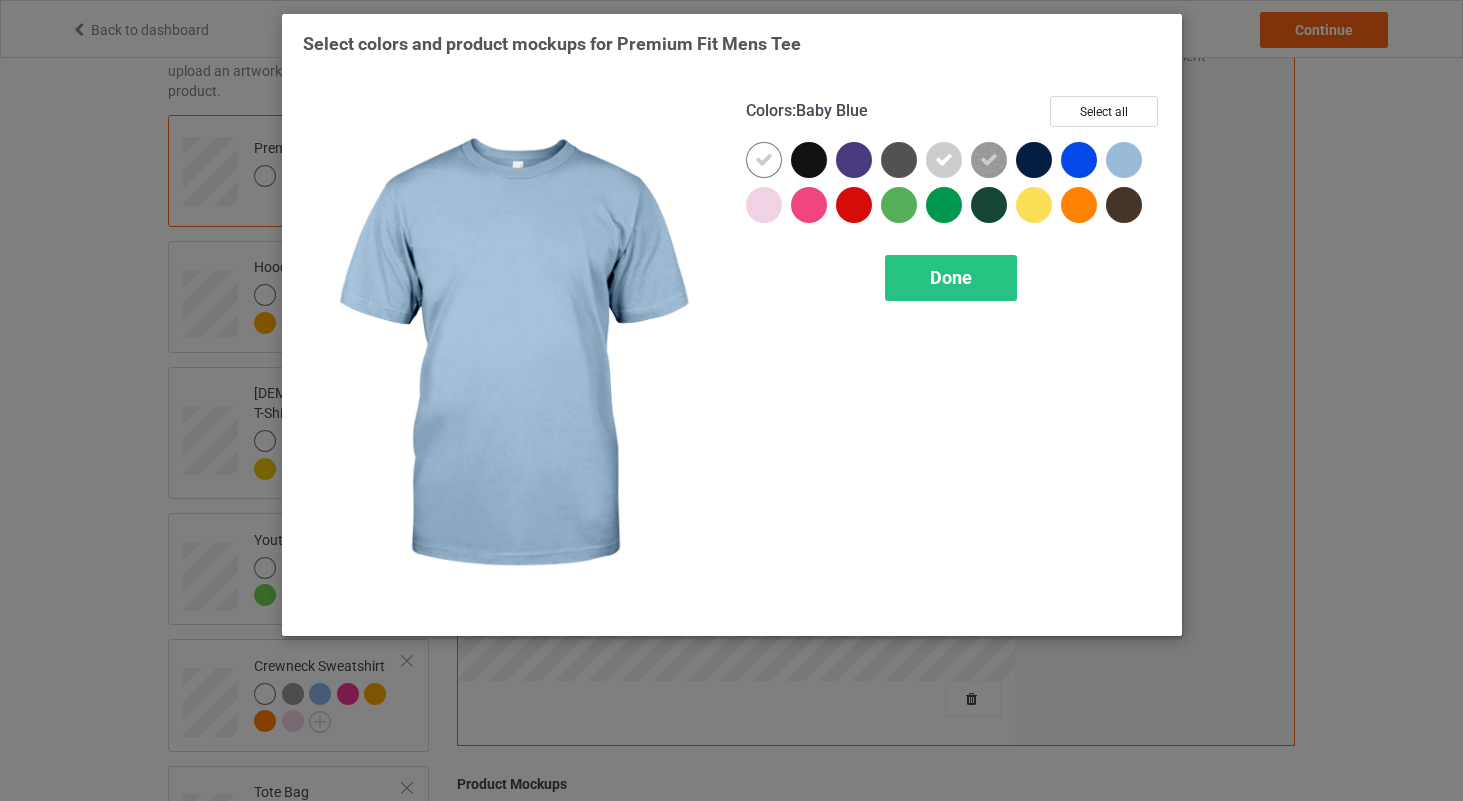 click at bounding box center (1124, 160) 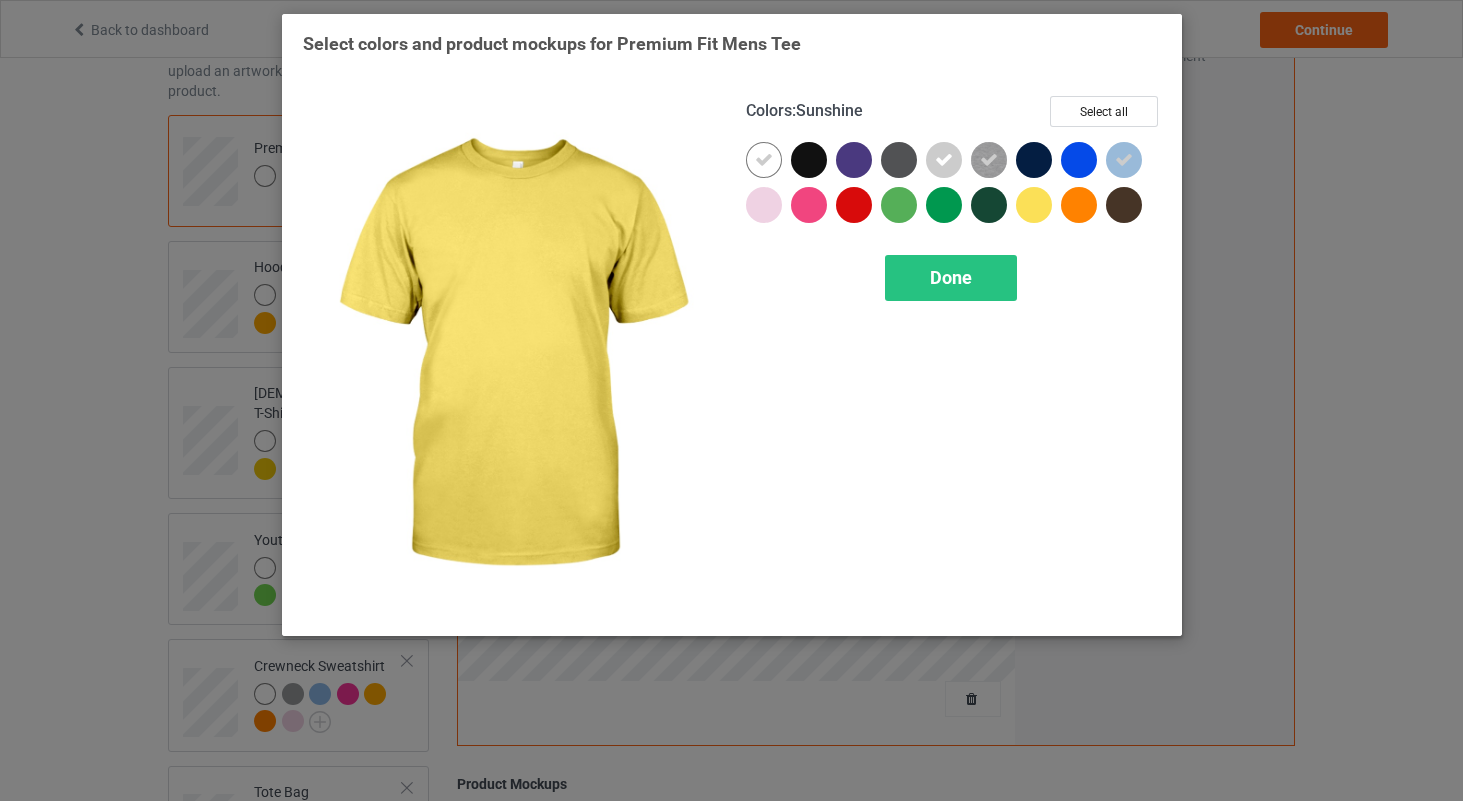 click at bounding box center (1034, 205) 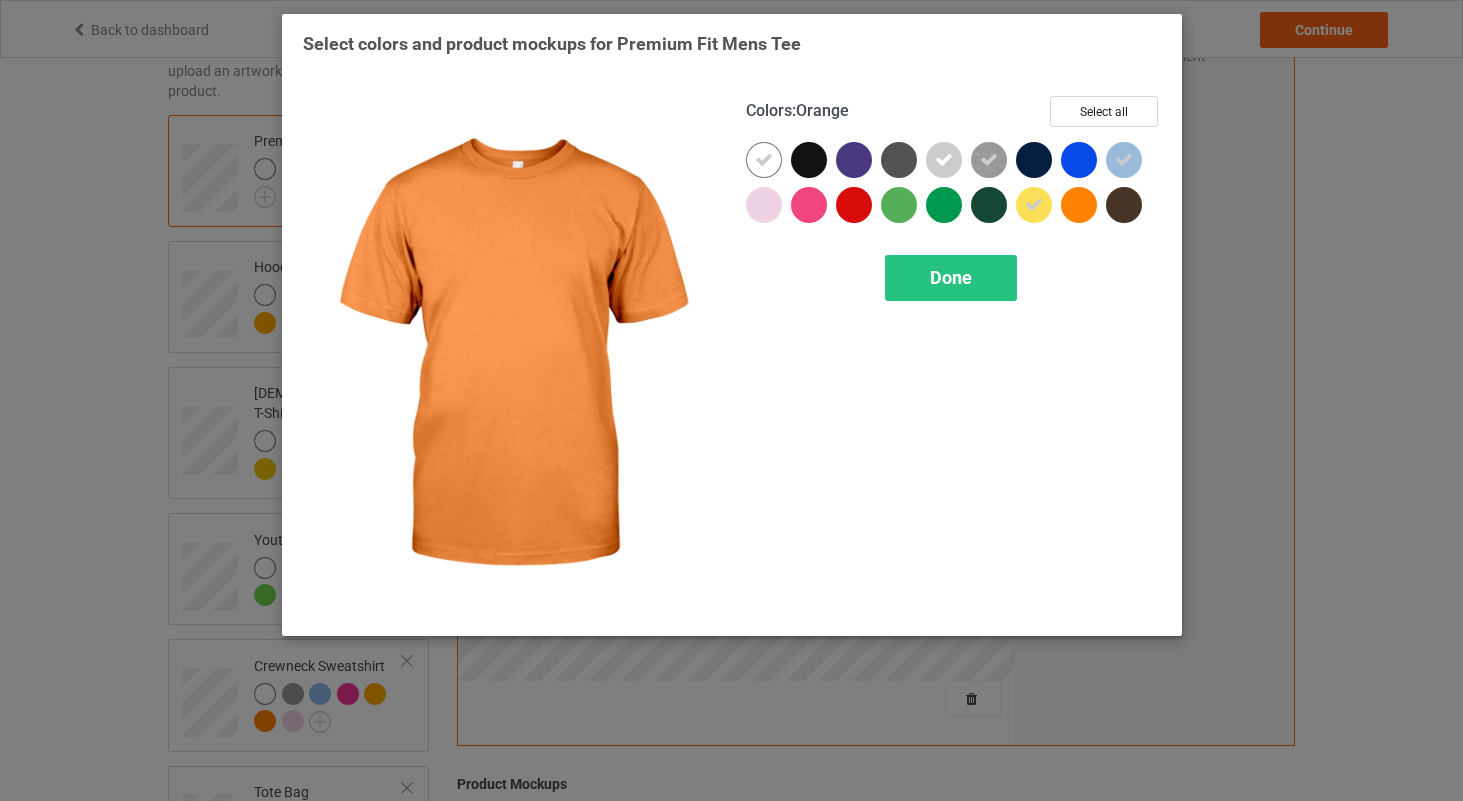 click at bounding box center [1079, 205] 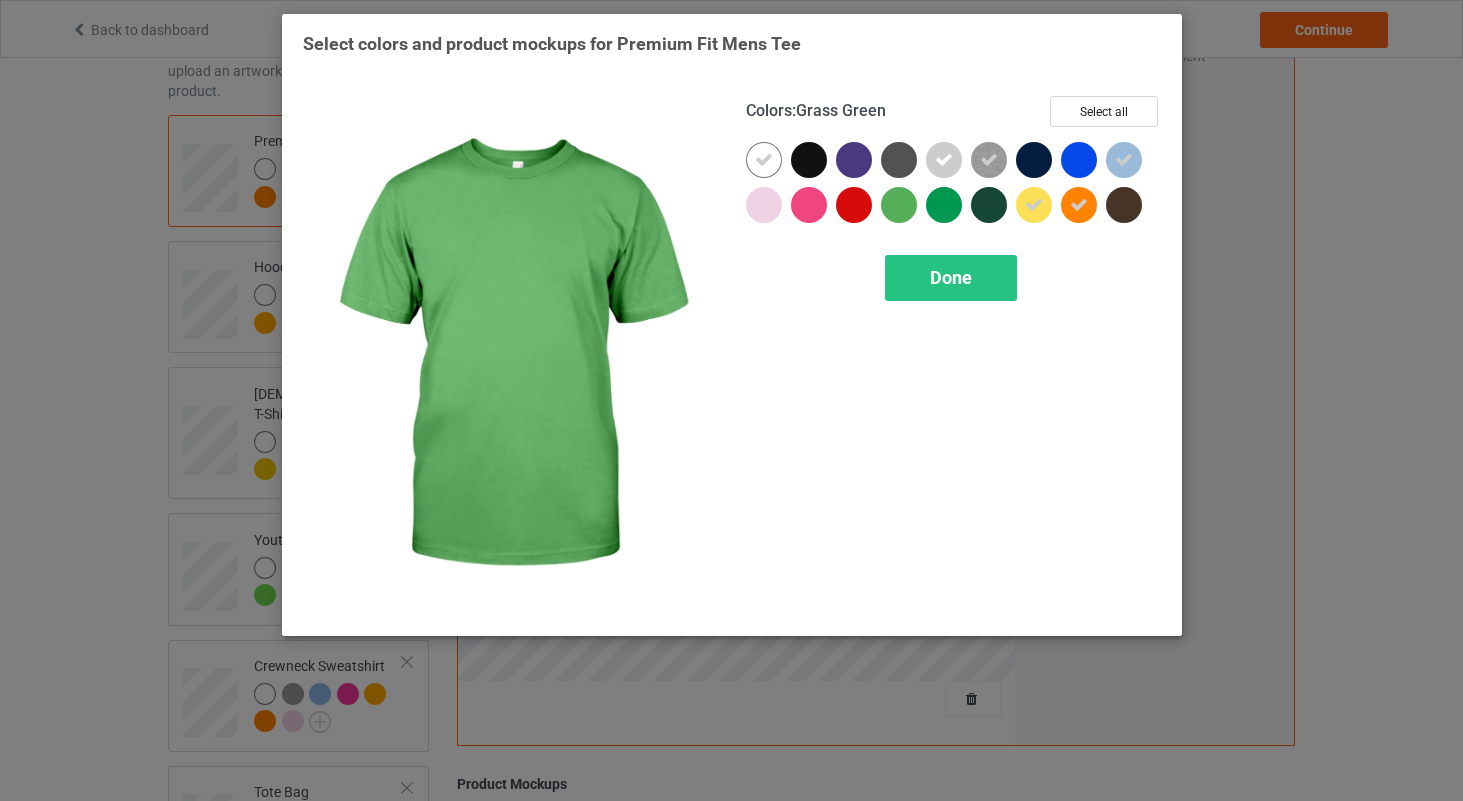 click at bounding box center [899, 205] 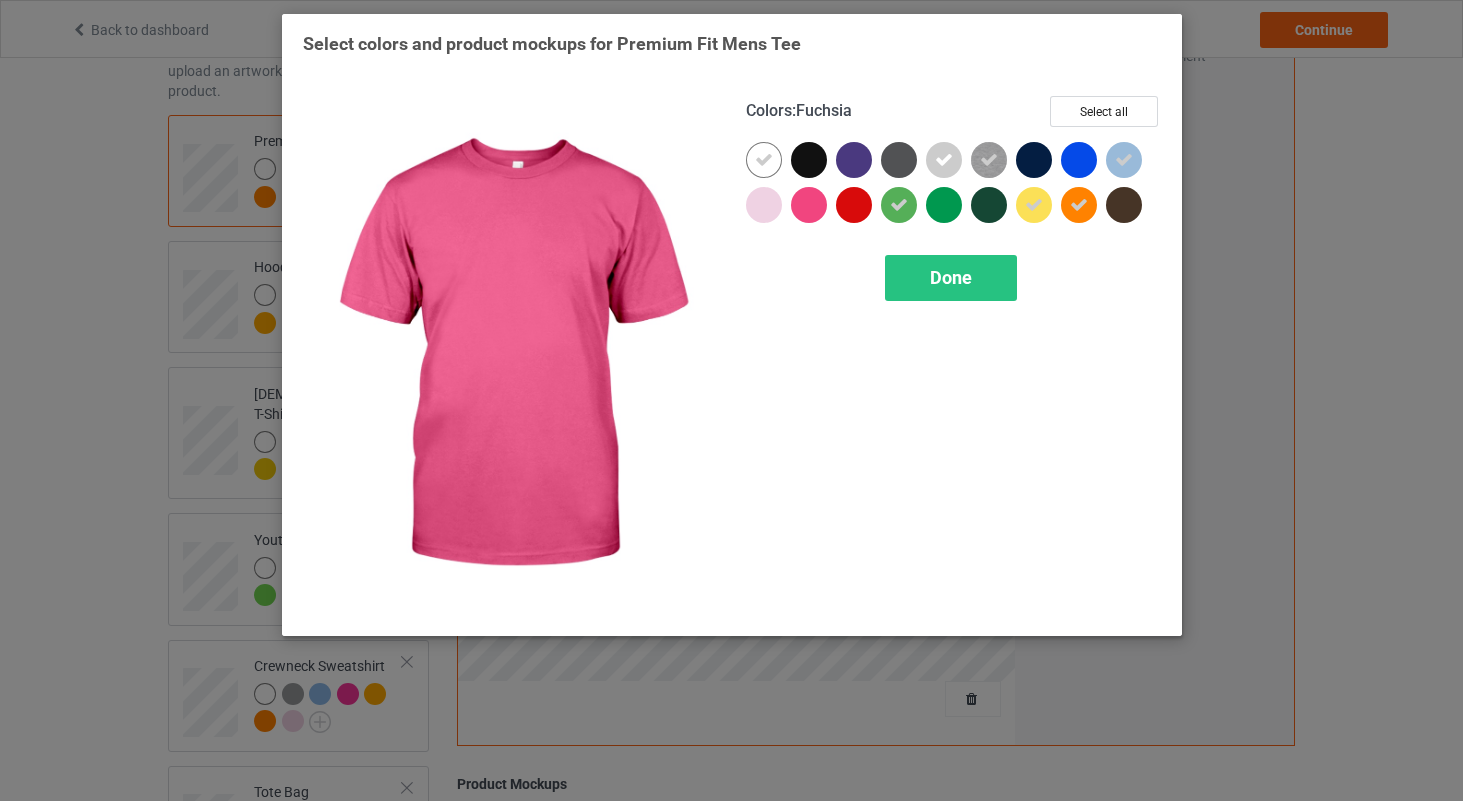 click at bounding box center [809, 205] 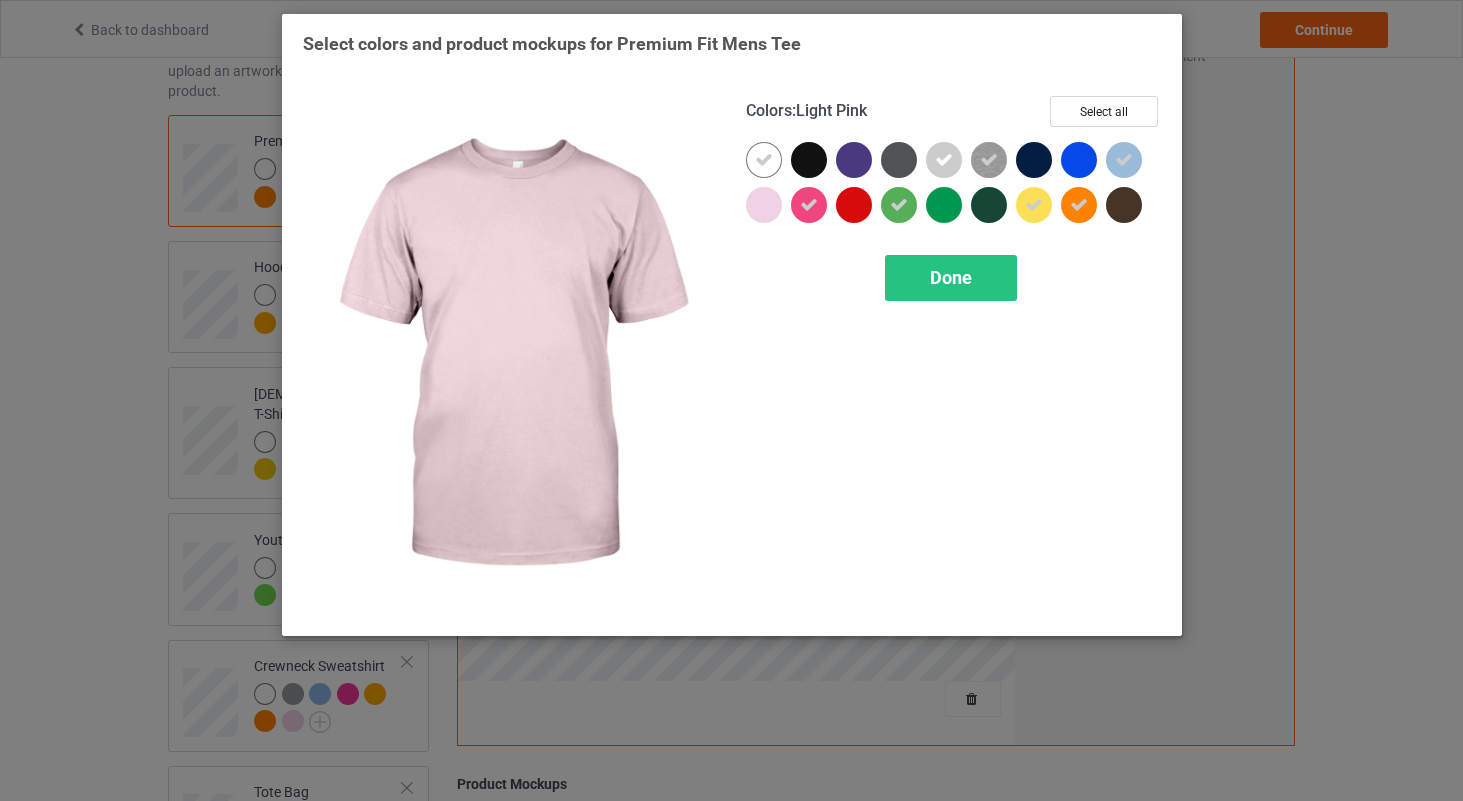 click at bounding box center [764, 205] 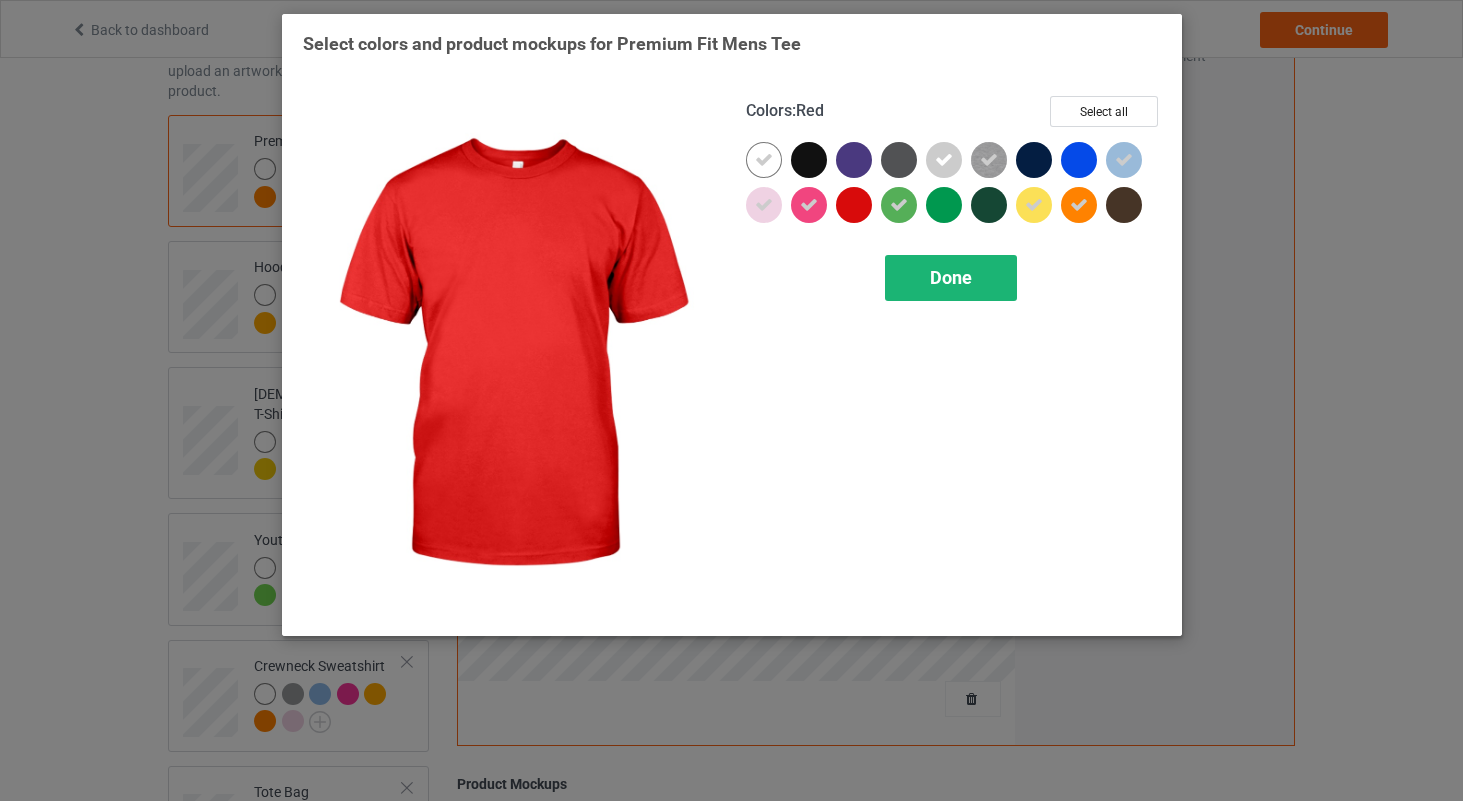 click on "Done" at bounding box center (951, 277) 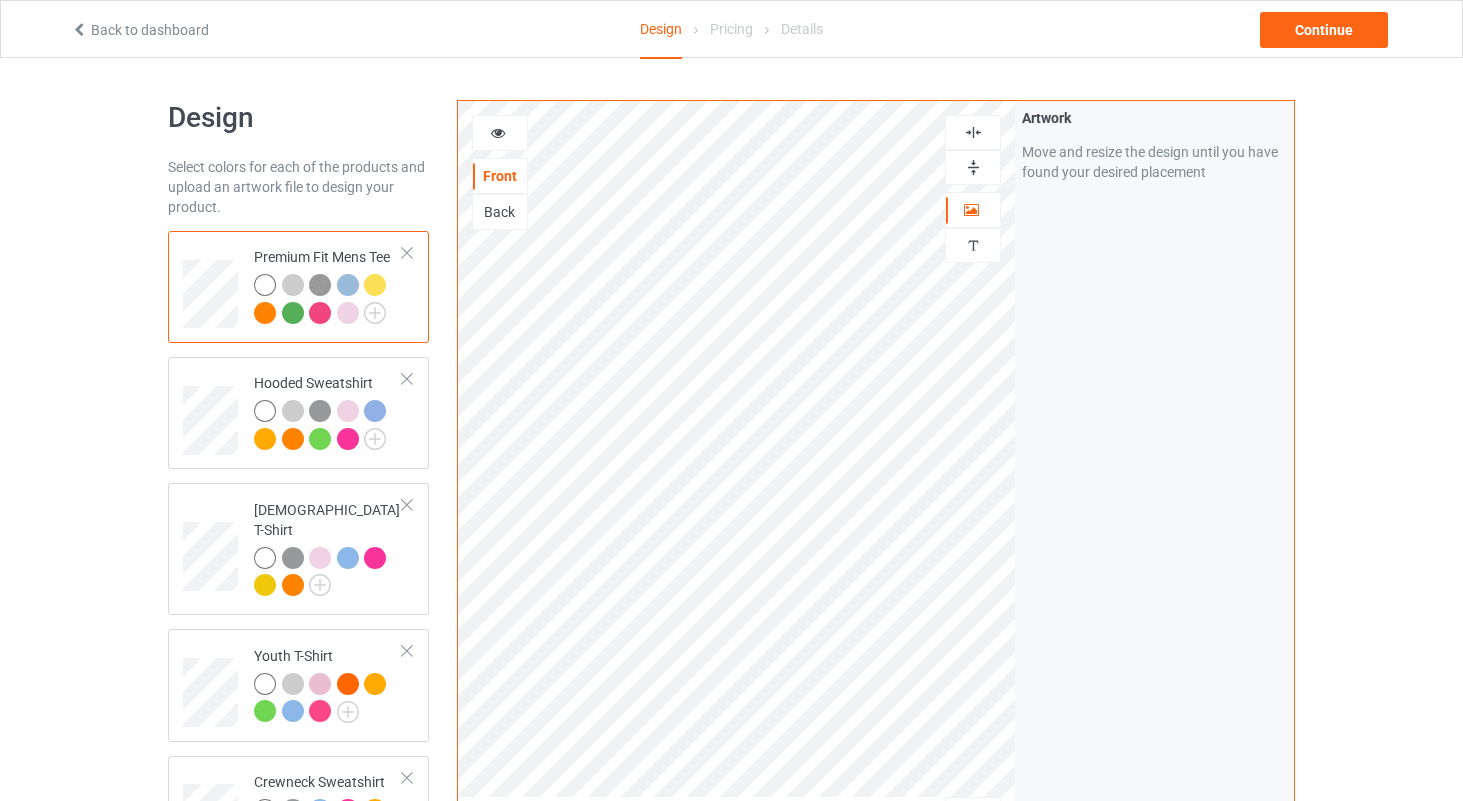 scroll, scrollTop: 0, scrollLeft: 0, axis: both 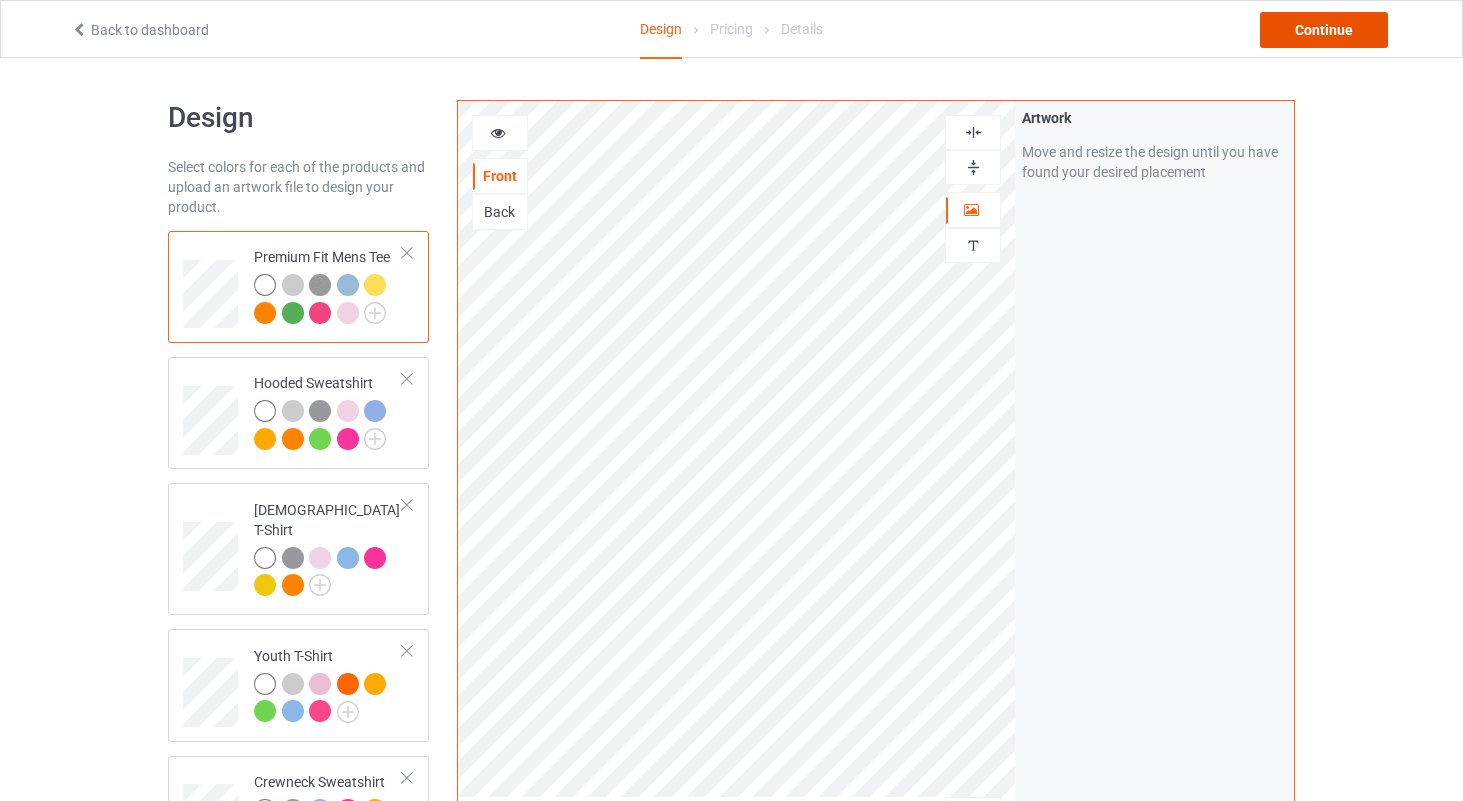 click on "Continue" at bounding box center [1324, 30] 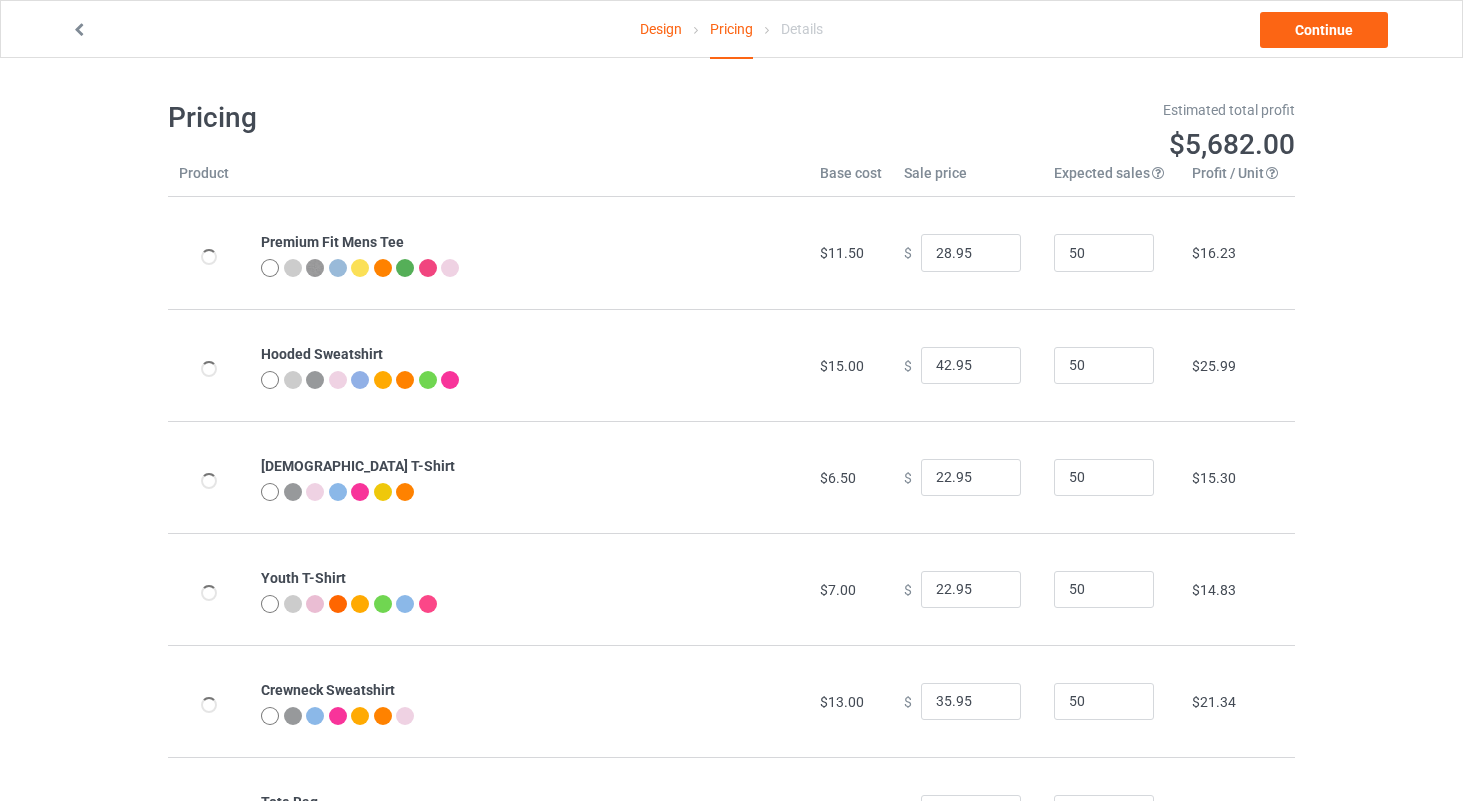 type on "23.95" 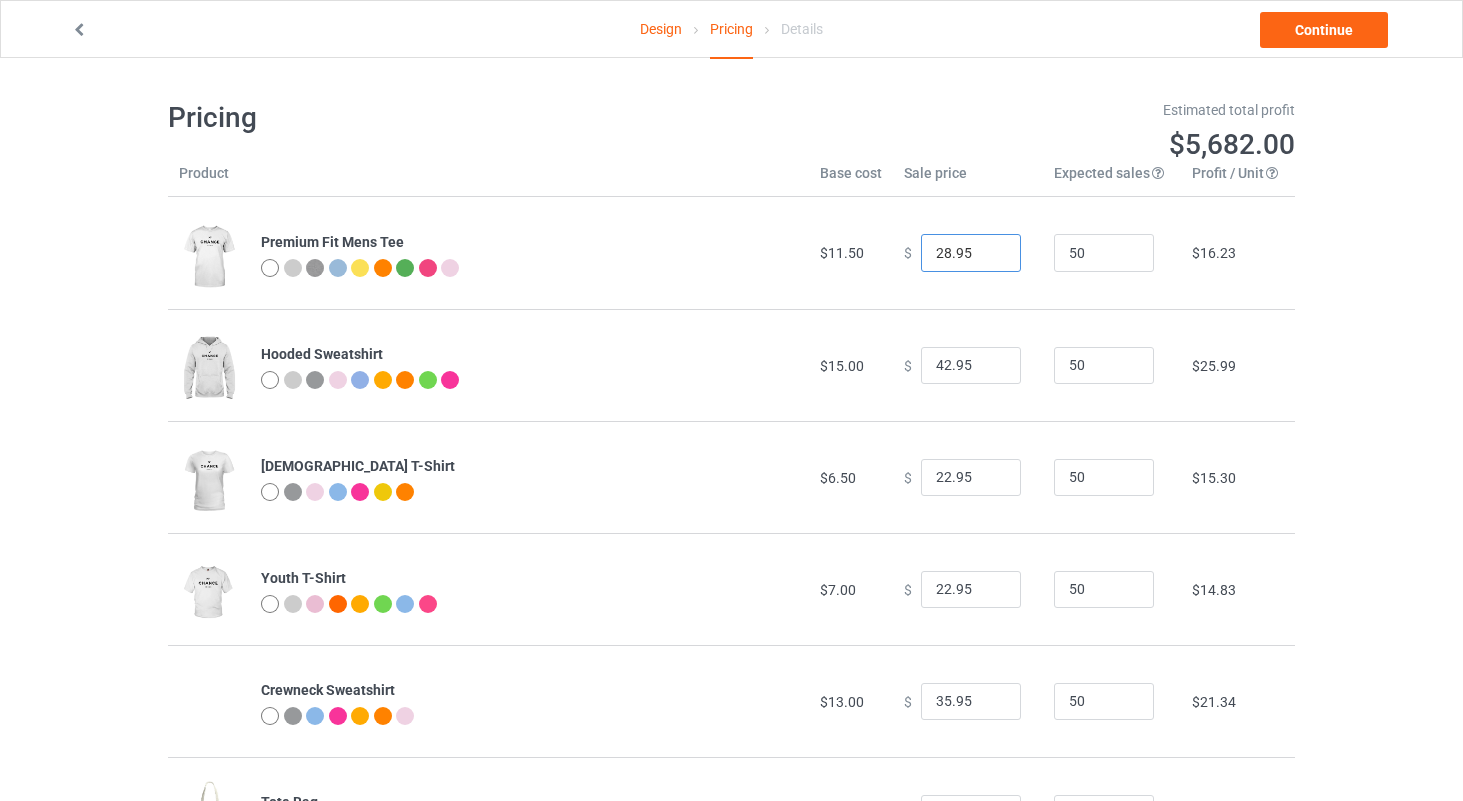 drag, startPoint x: 964, startPoint y: 247, endPoint x: 897, endPoint y: 247, distance: 67 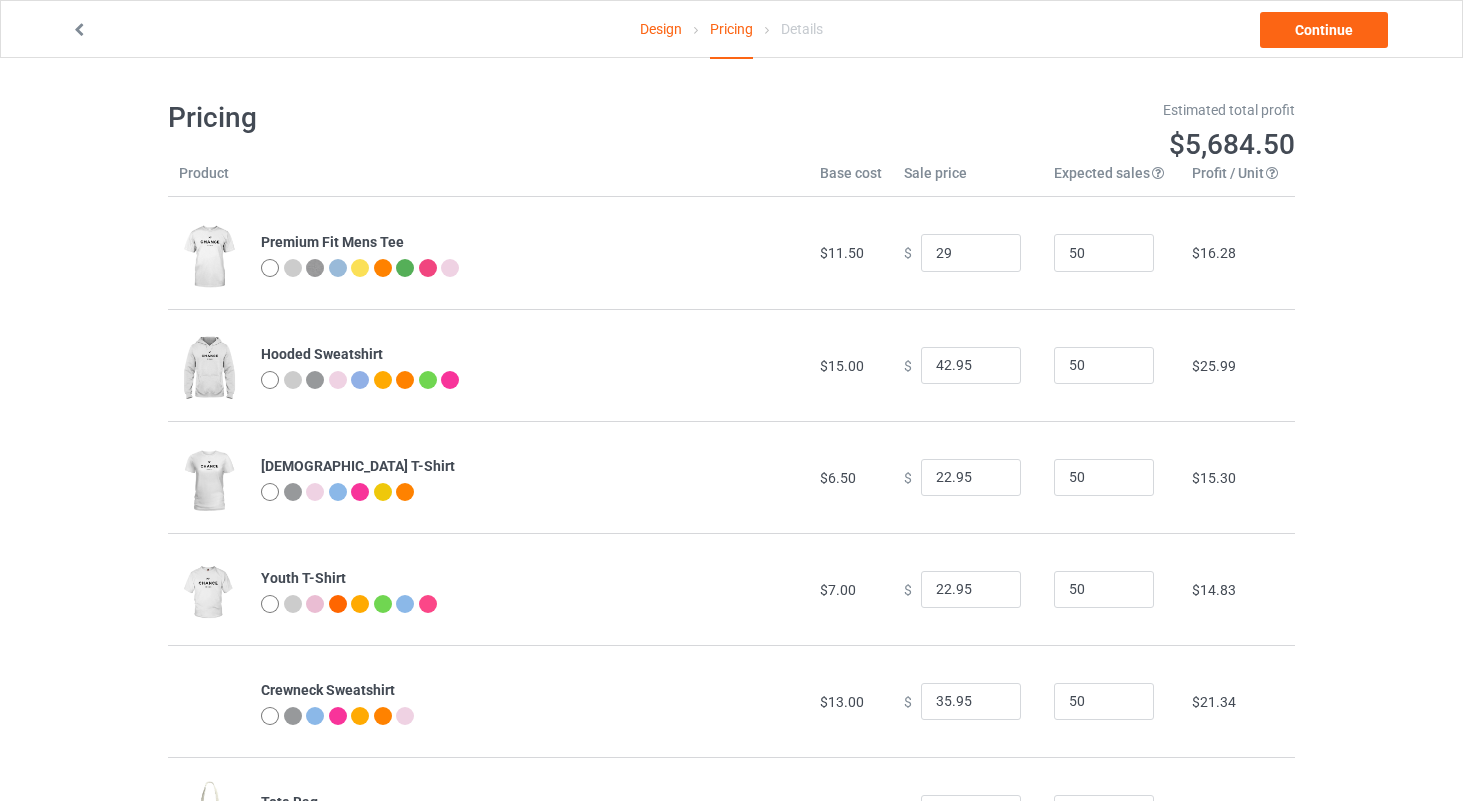 type on "29.00" 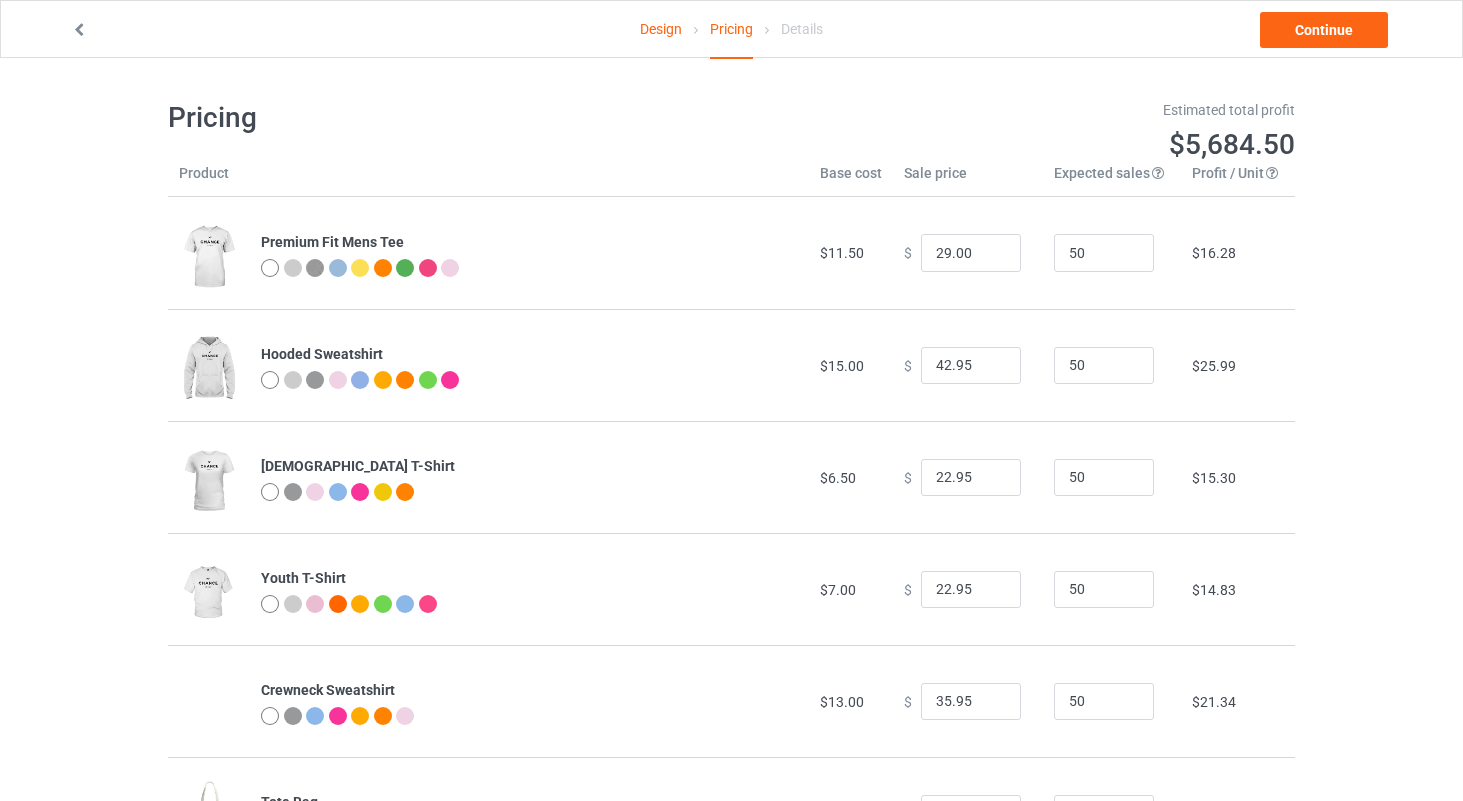 click on "Premium Fit Mens Tee" at bounding box center (529, 253) 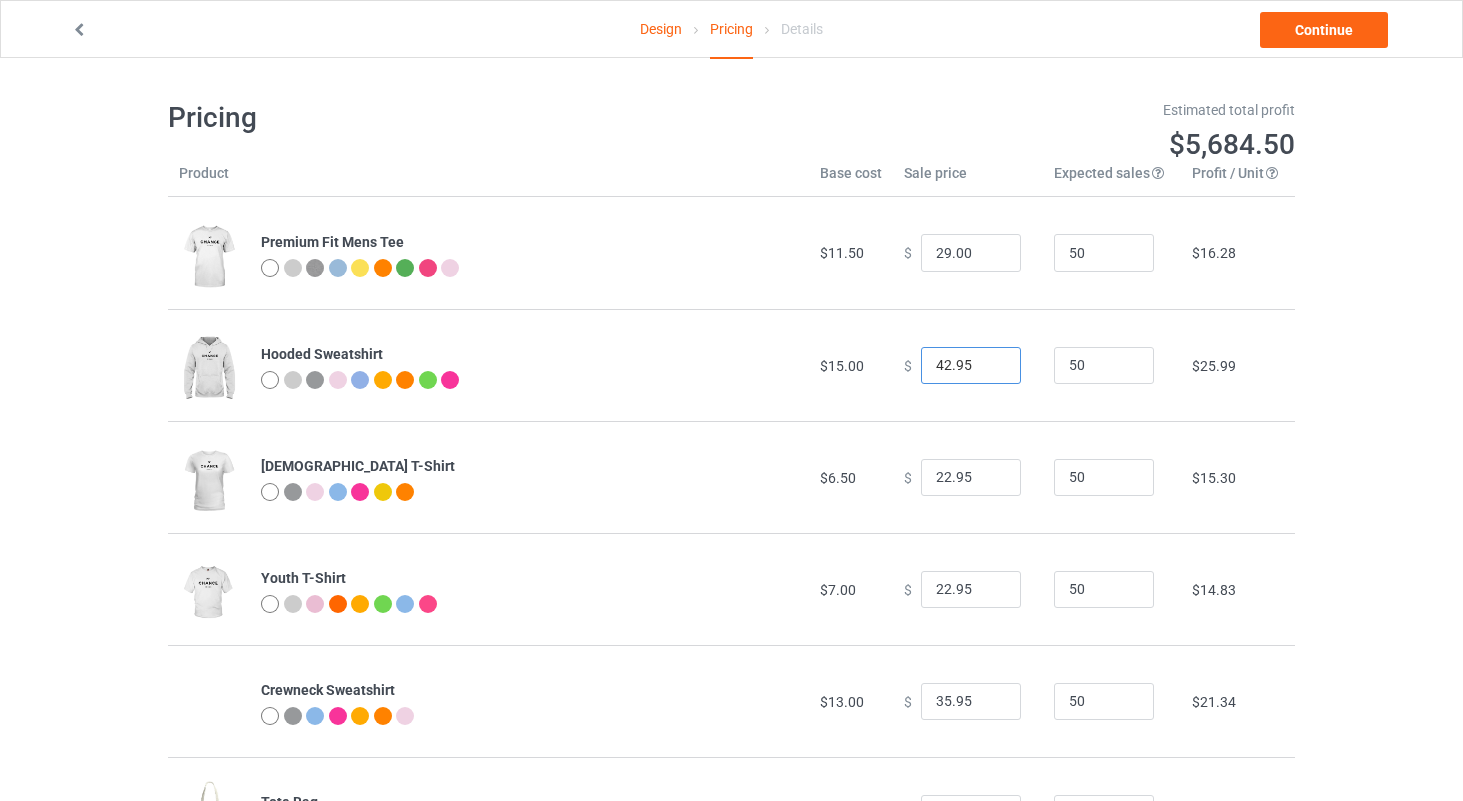 drag, startPoint x: 959, startPoint y: 363, endPoint x: 897, endPoint y: 358, distance: 62.201286 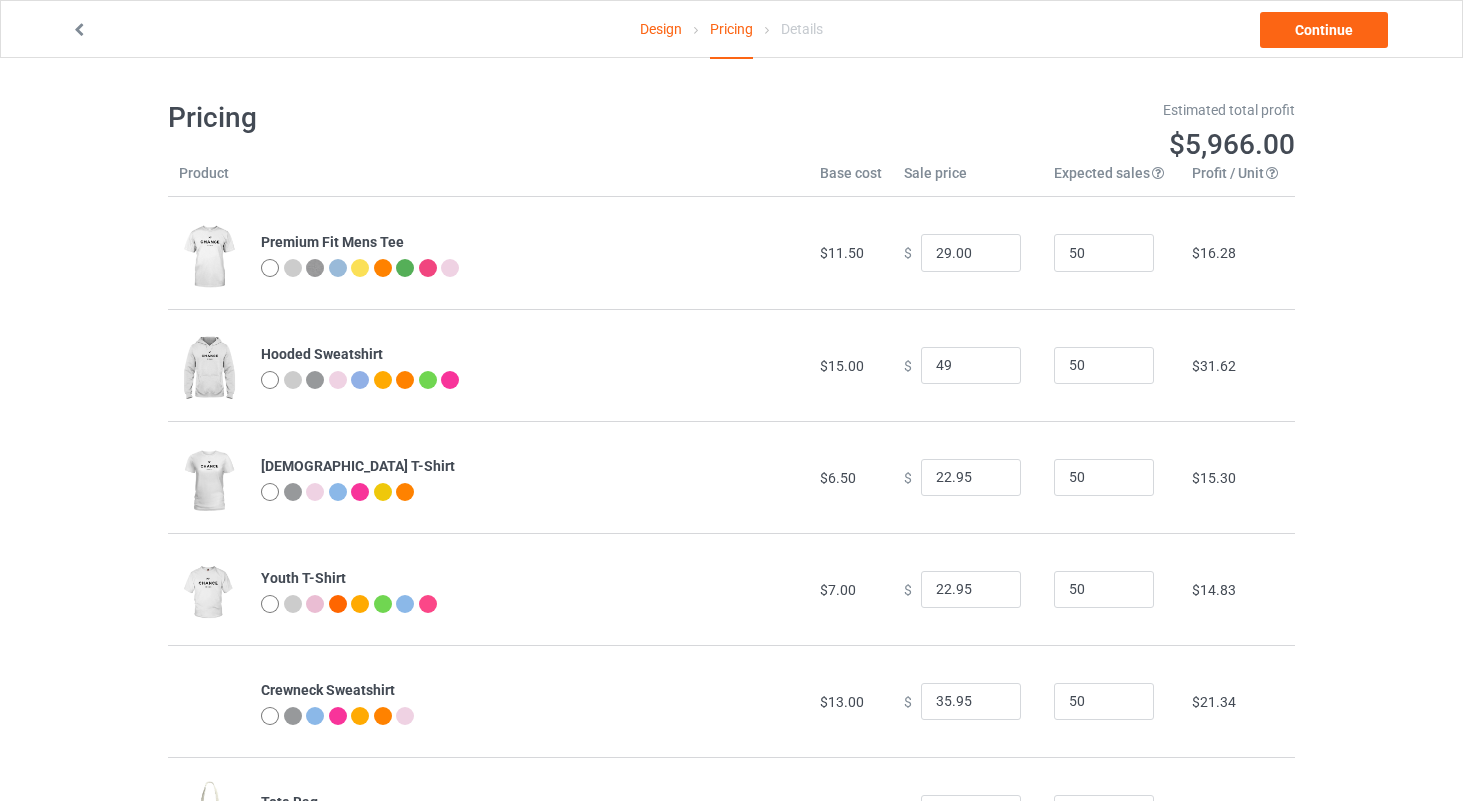 type on "49.00" 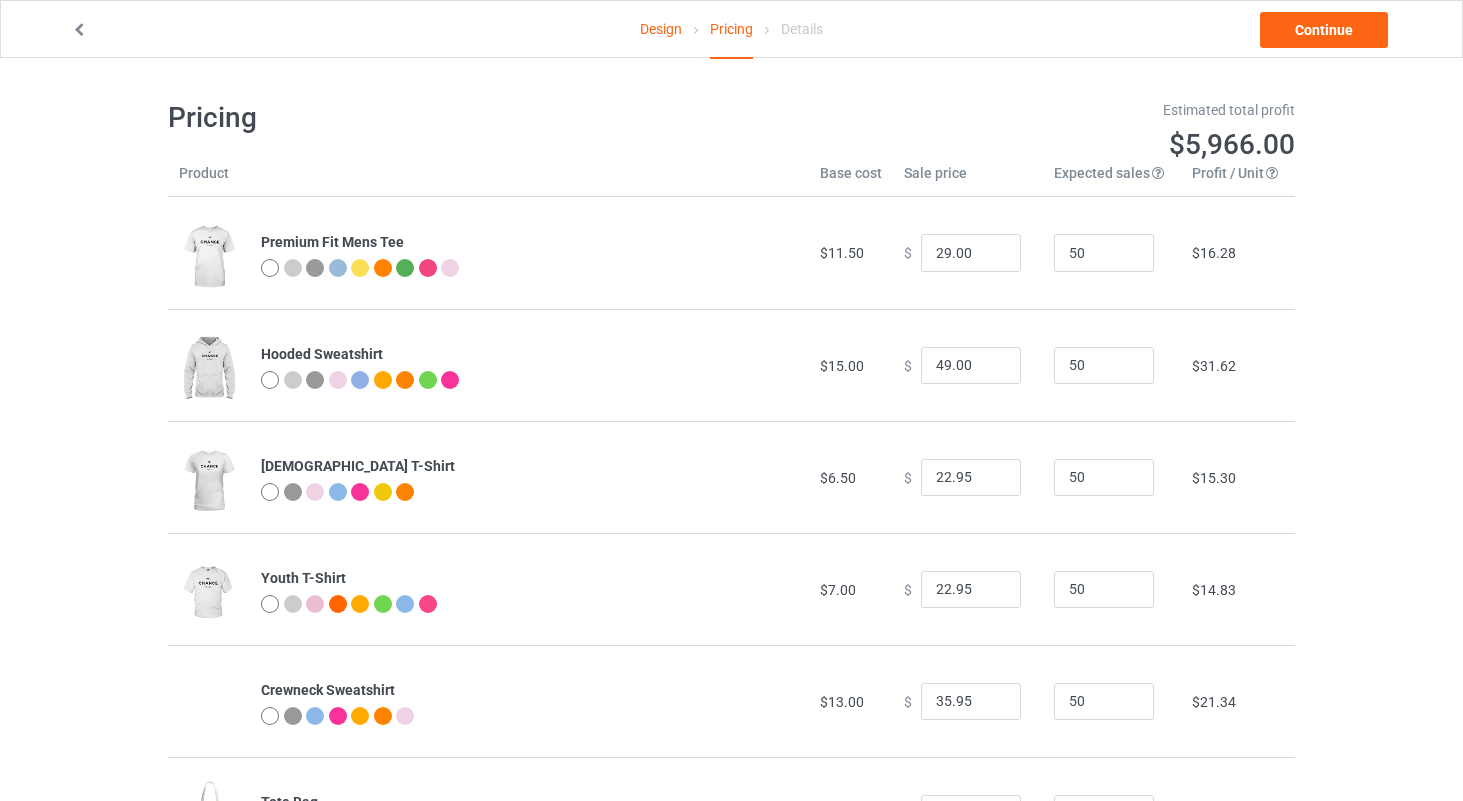 click on "Hooded Sweatshirt" at bounding box center [529, 365] 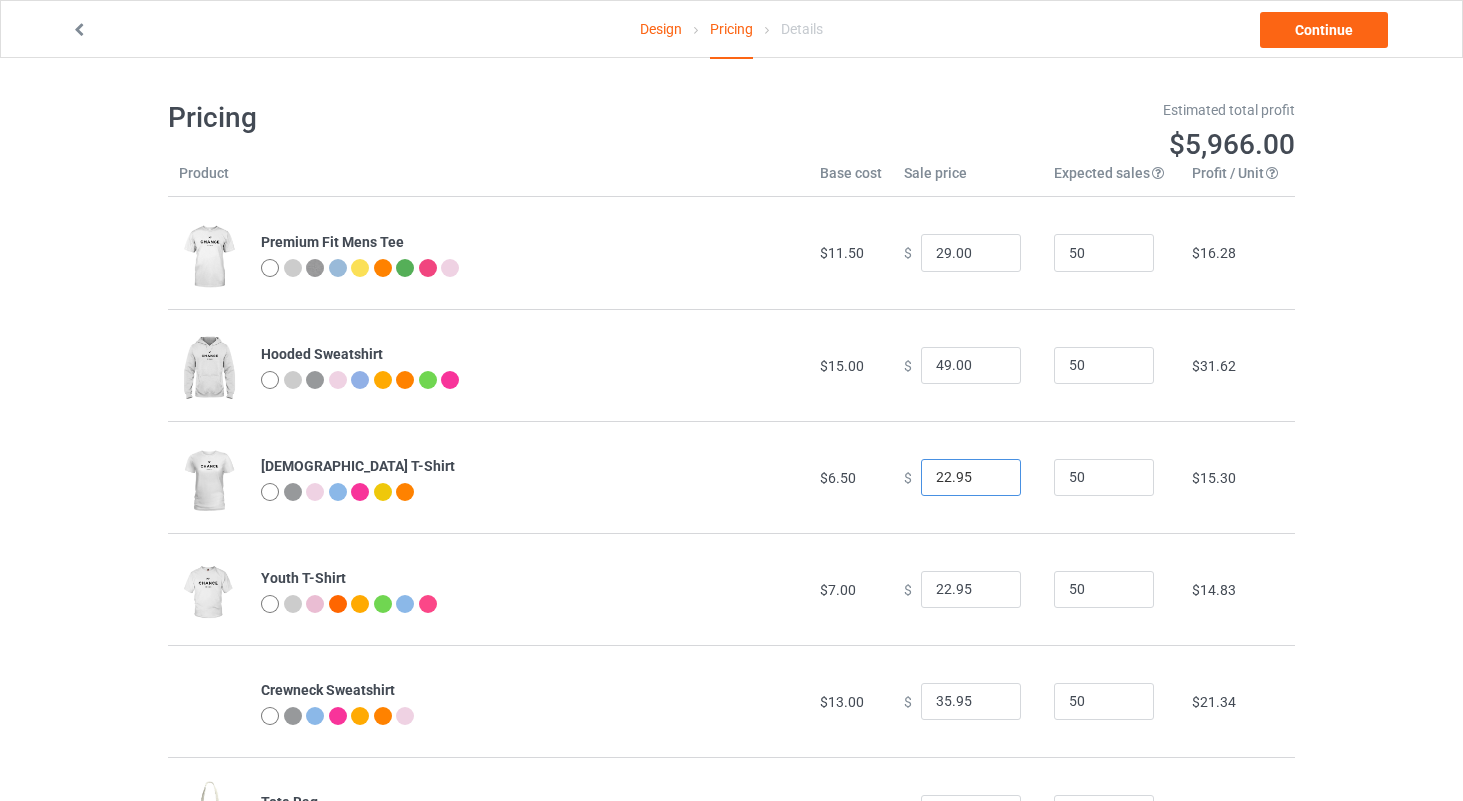 drag, startPoint x: 959, startPoint y: 477, endPoint x: 905, endPoint y: 470, distance: 54.451813 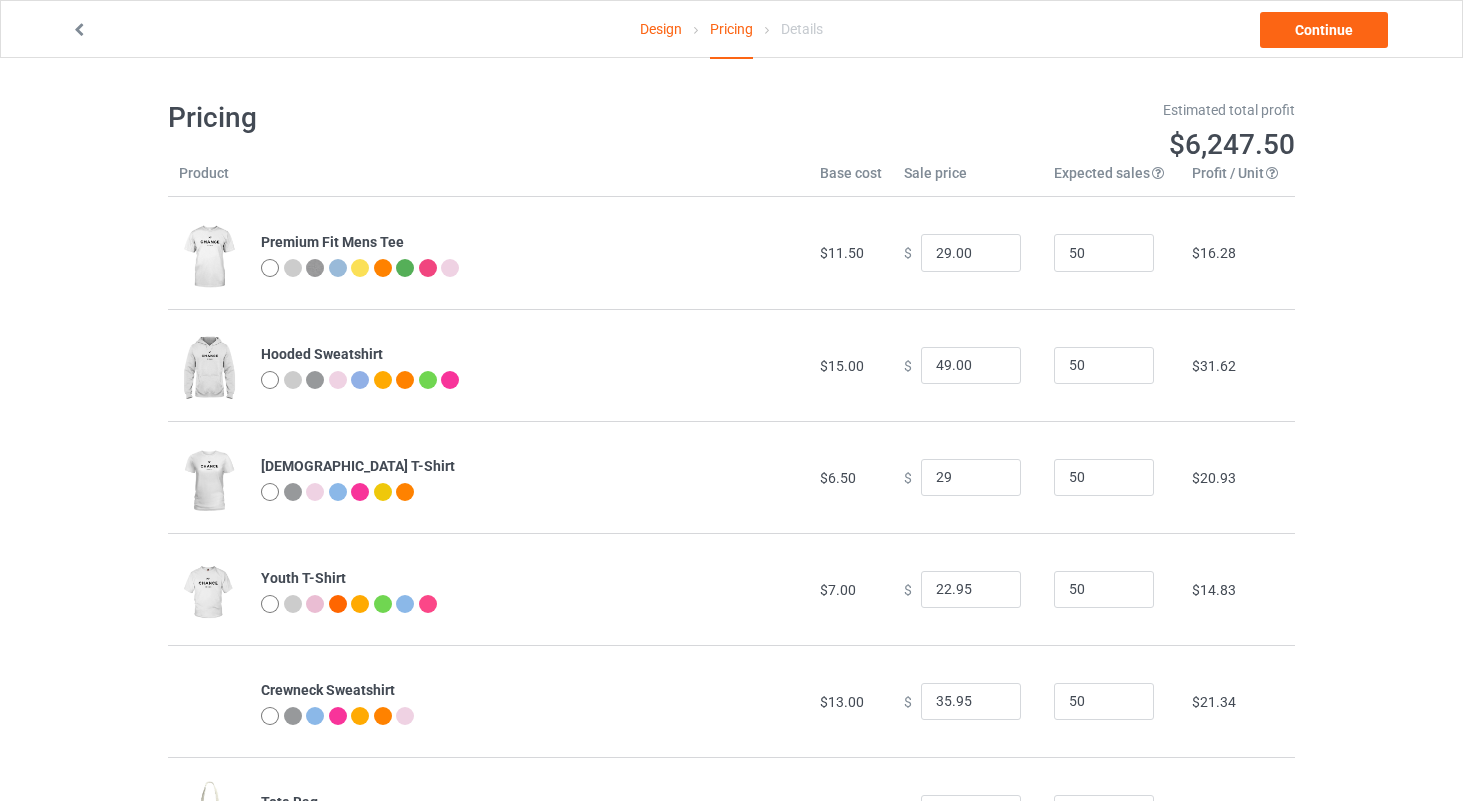 type on "29.00" 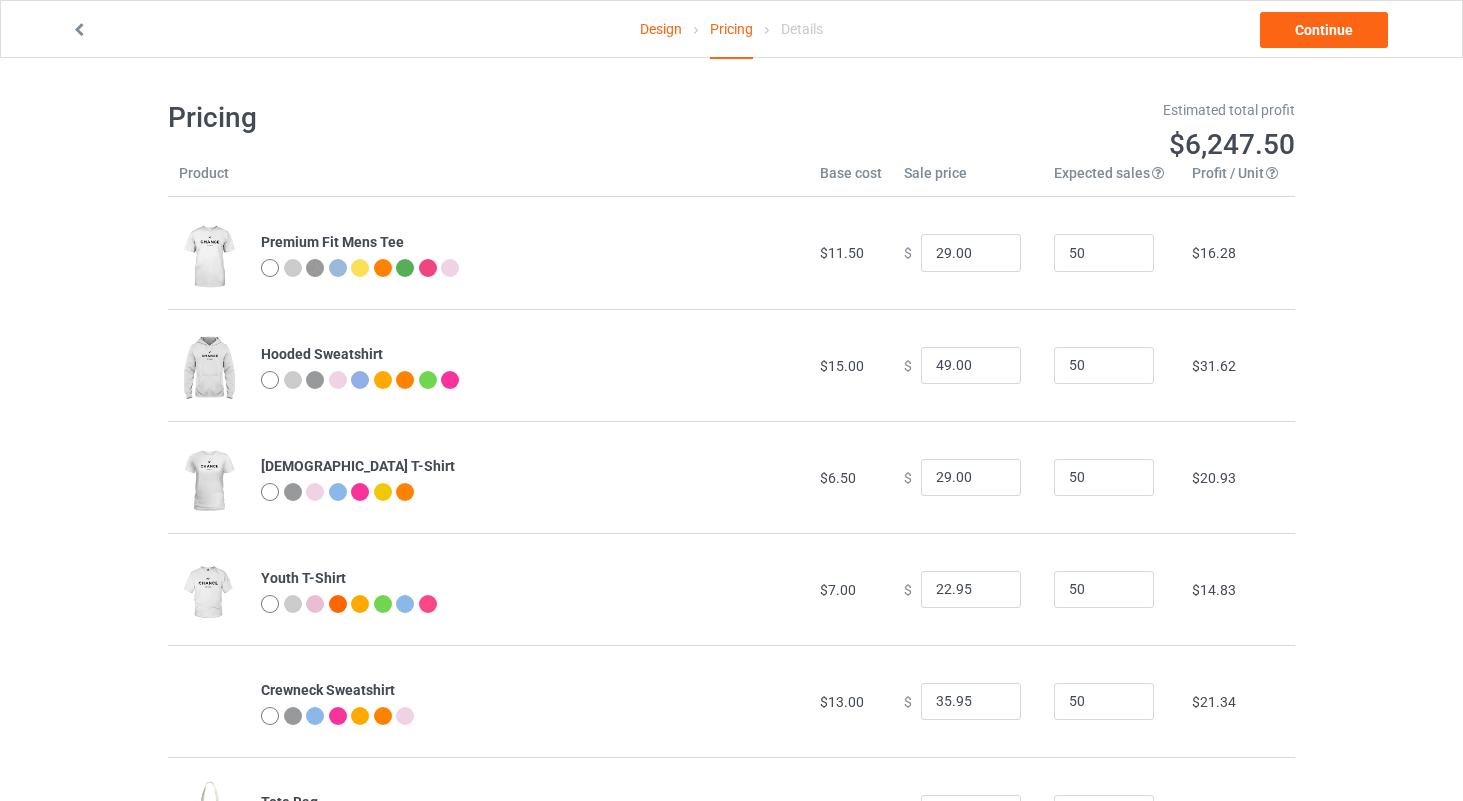 click on "$6.50" at bounding box center [851, 477] 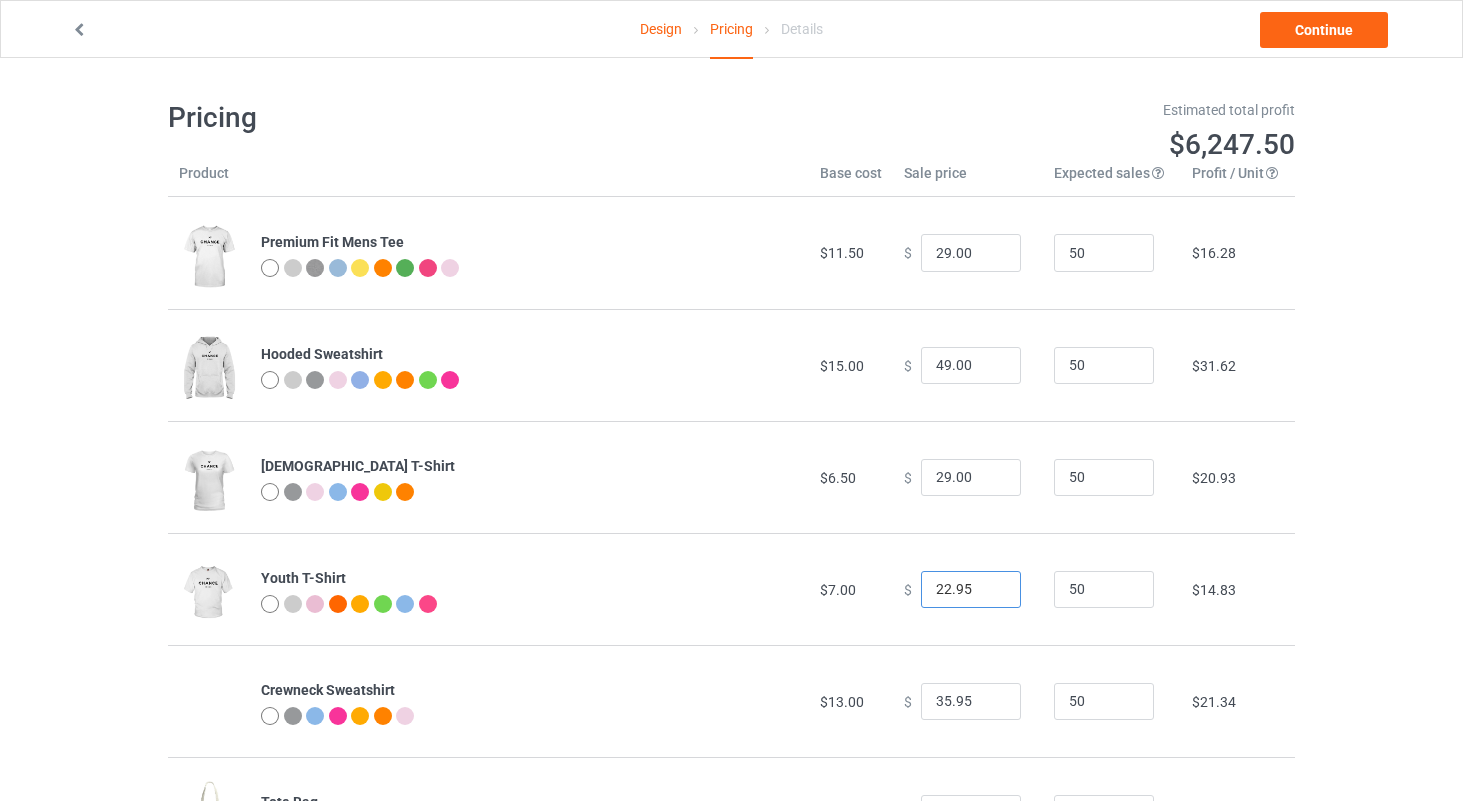 drag, startPoint x: 960, startPoint y: 590, endPoint x: 885, endPoint y: 570, distance: 77.62087 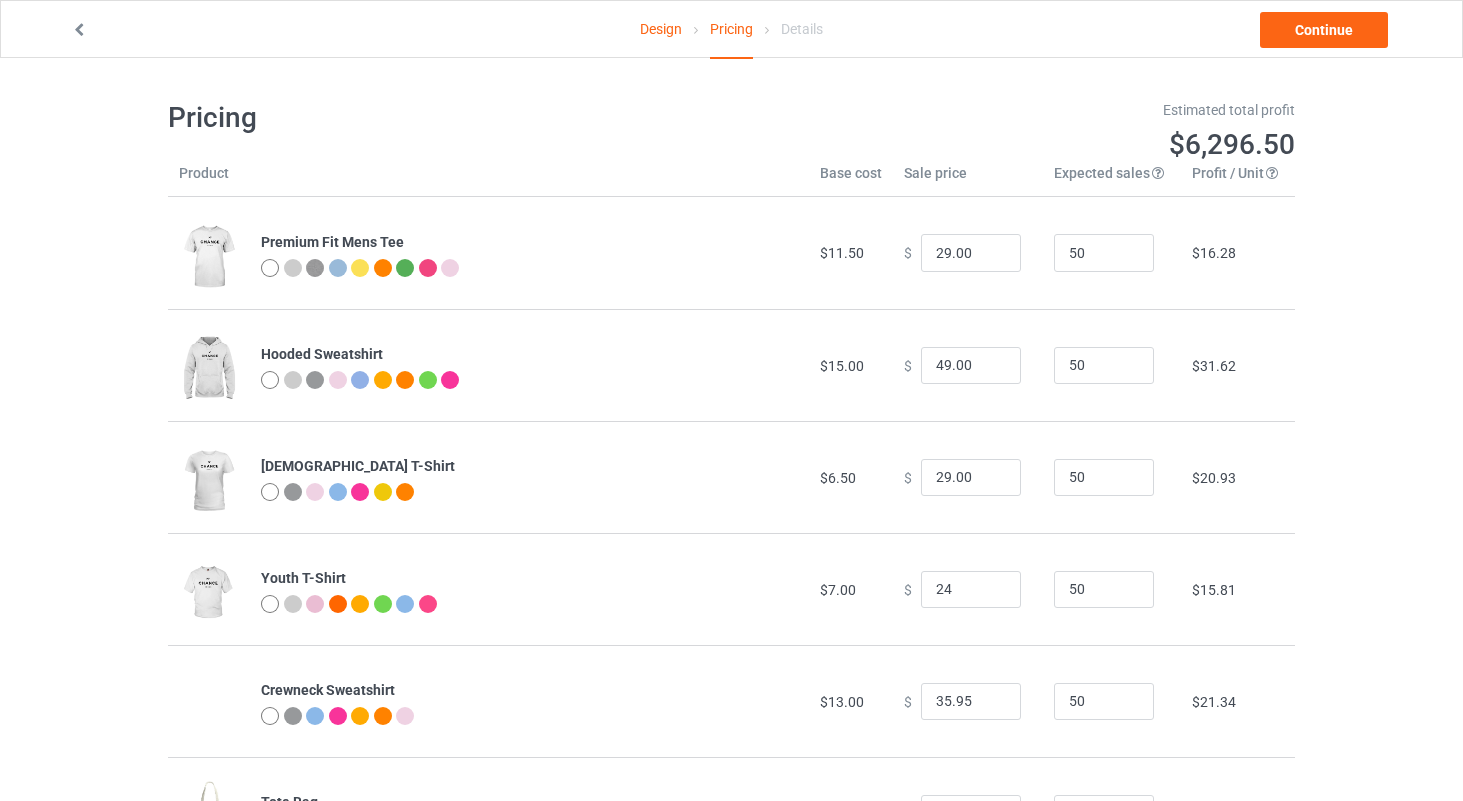 type on "24.00" 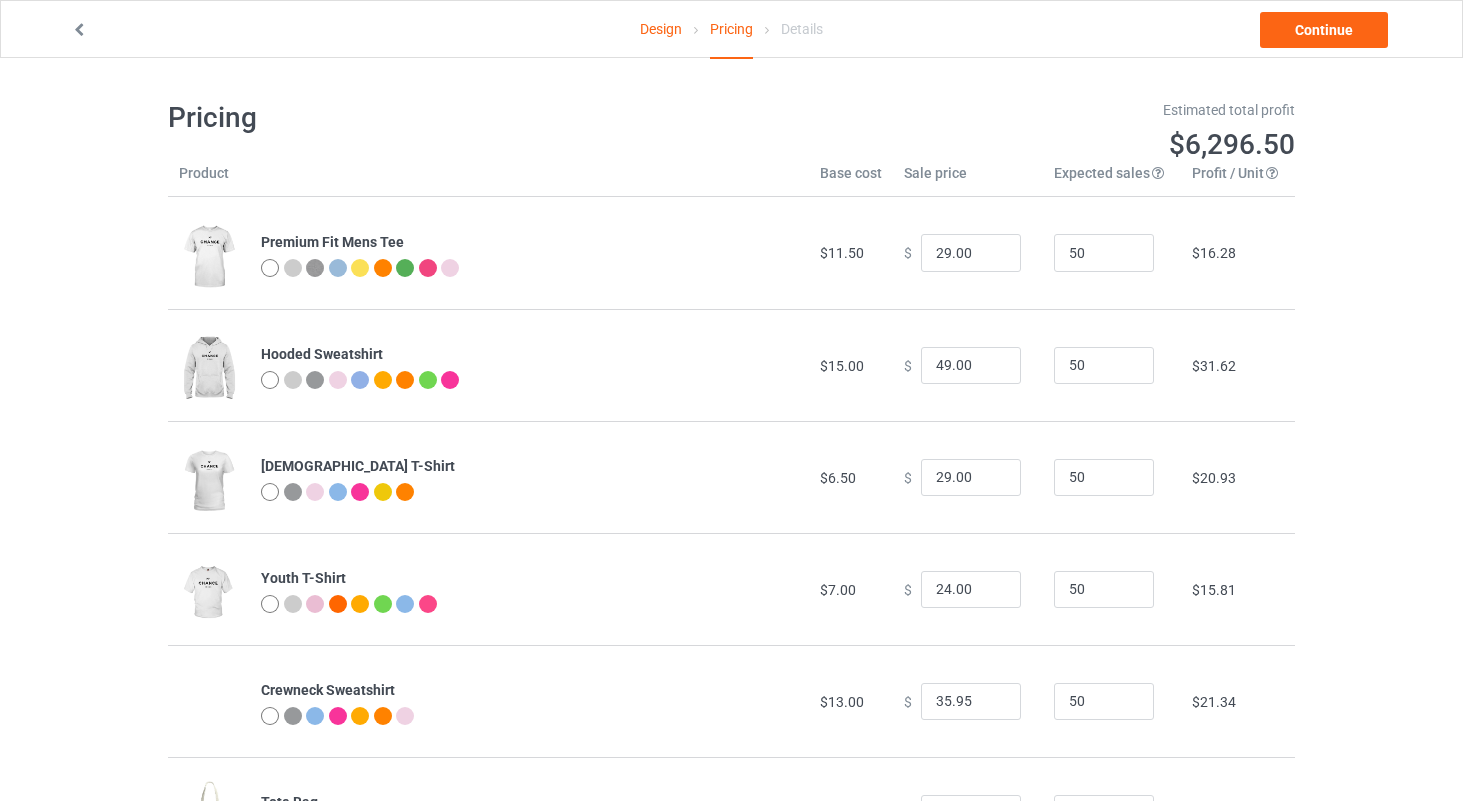 click on "Youth T-Shirt" at bounding box center (529, 589) 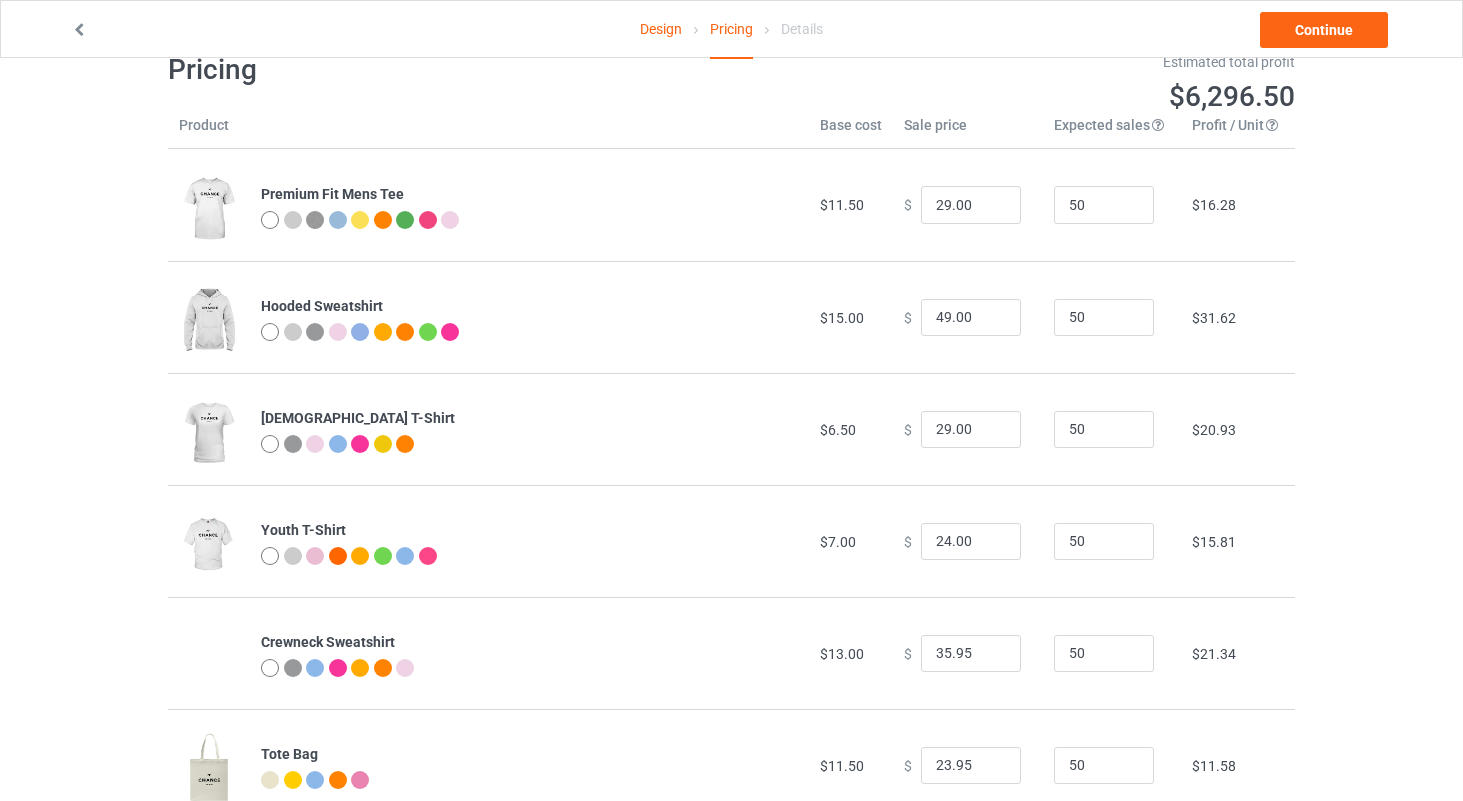 scroll, scrollTop: 50, scrollLeft: 0, axis: vertical 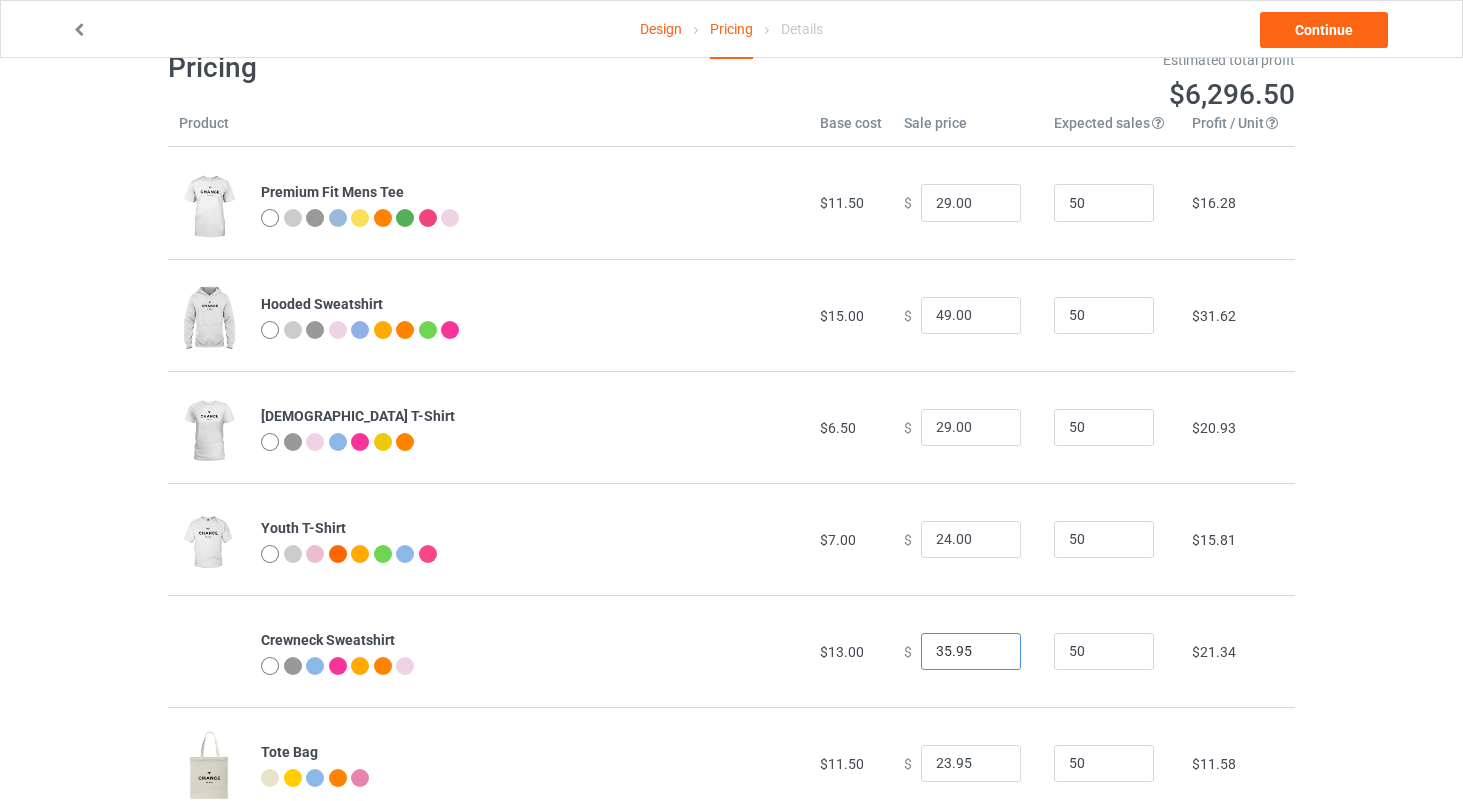 drag, startPoint x: 958, startPoint y: 649, endPoint x: 881, endPoint y: 641, distance: 77.41447 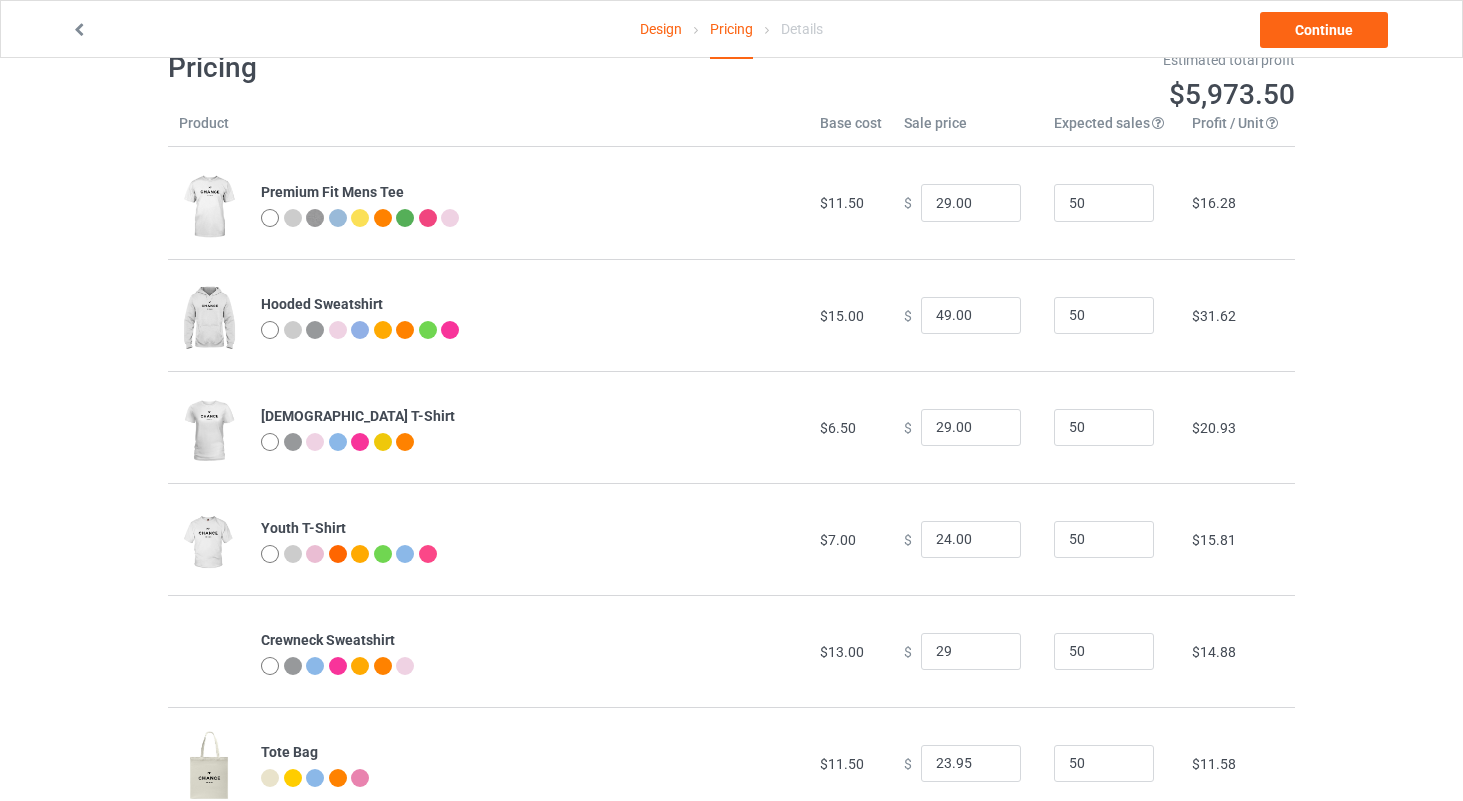 type on "29.00" 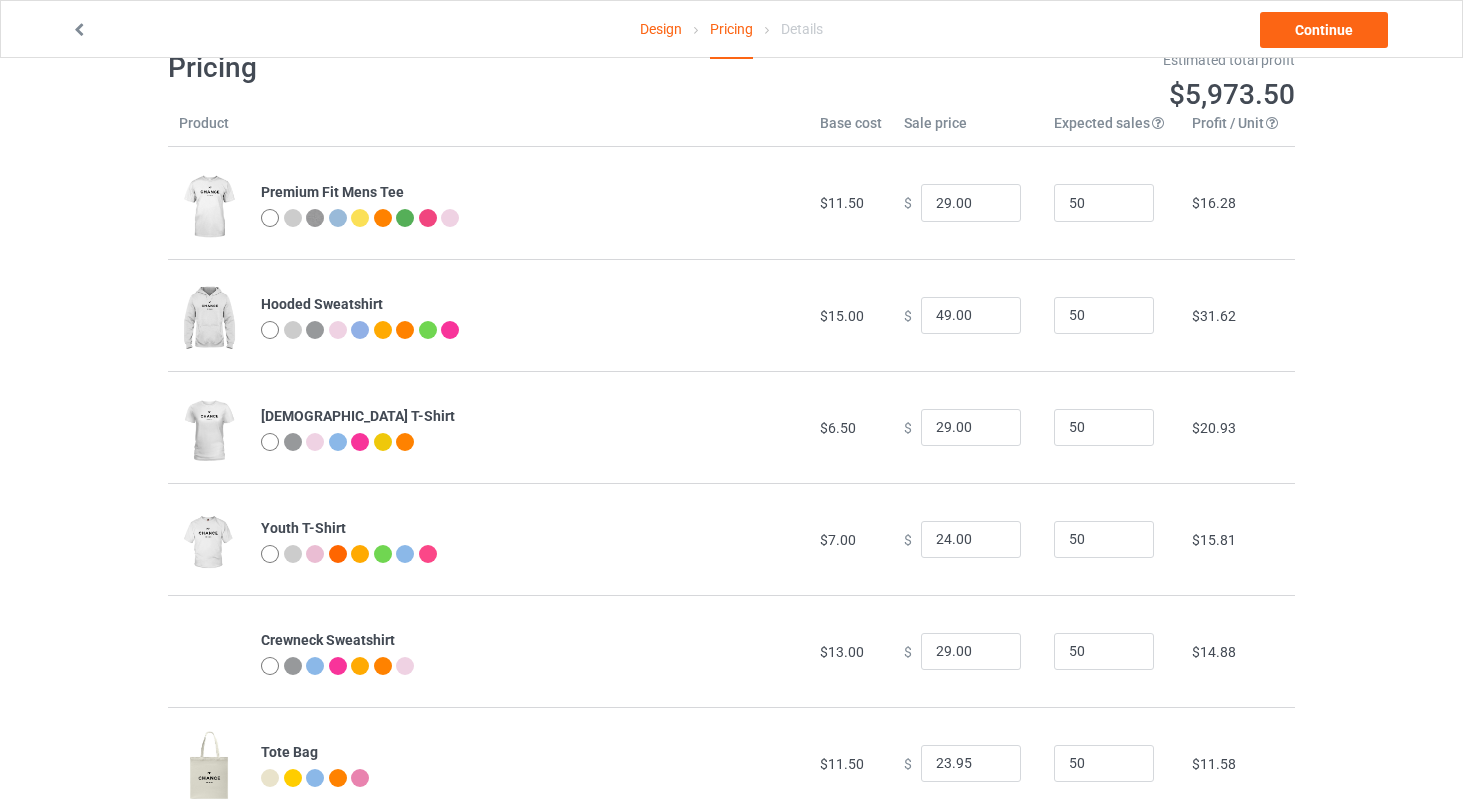 click on "Crewneck Sweatshirt" at bounding box center [529, 651] 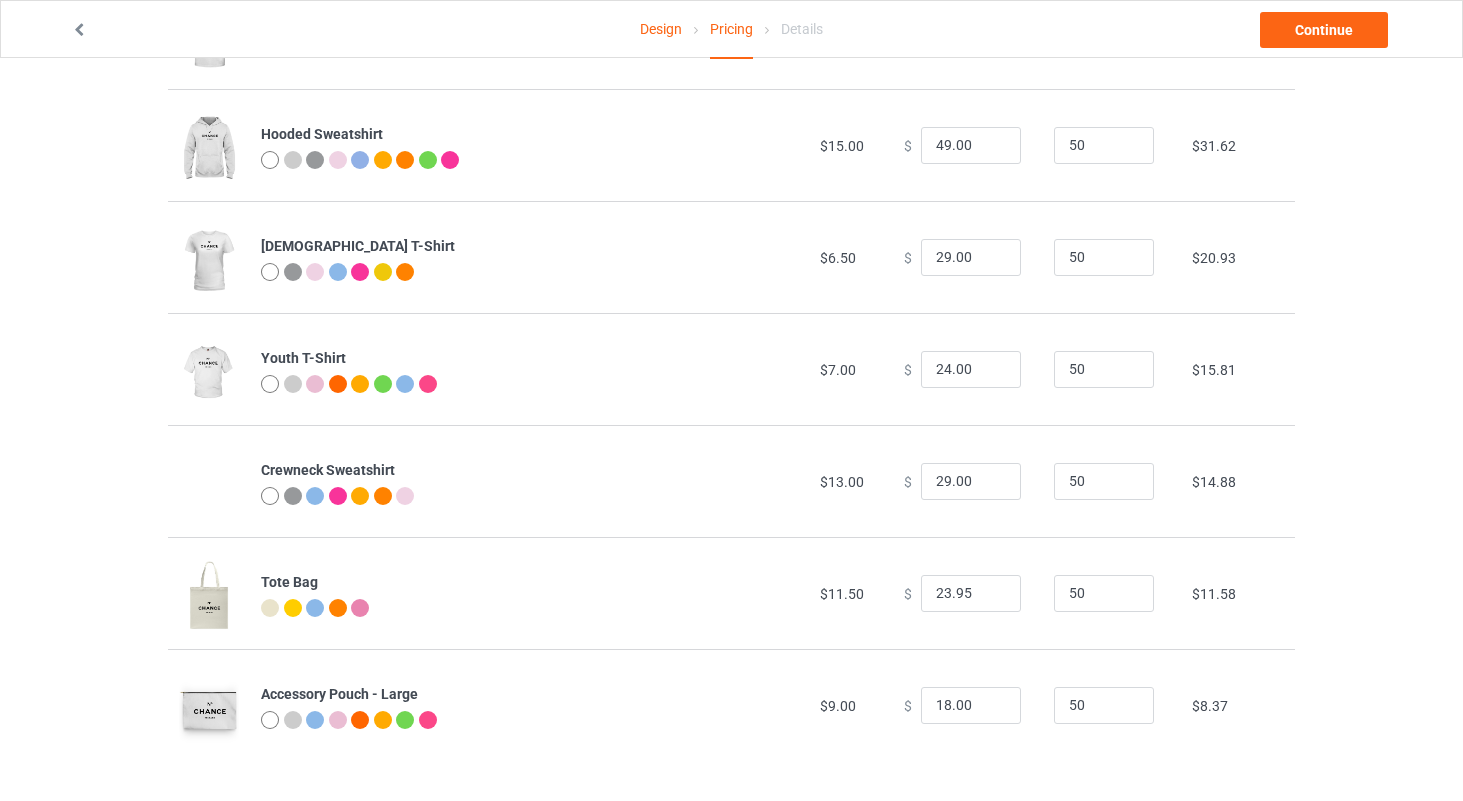 scroll, scrollTop: 219, scrollLeft: 0, axis: vertical 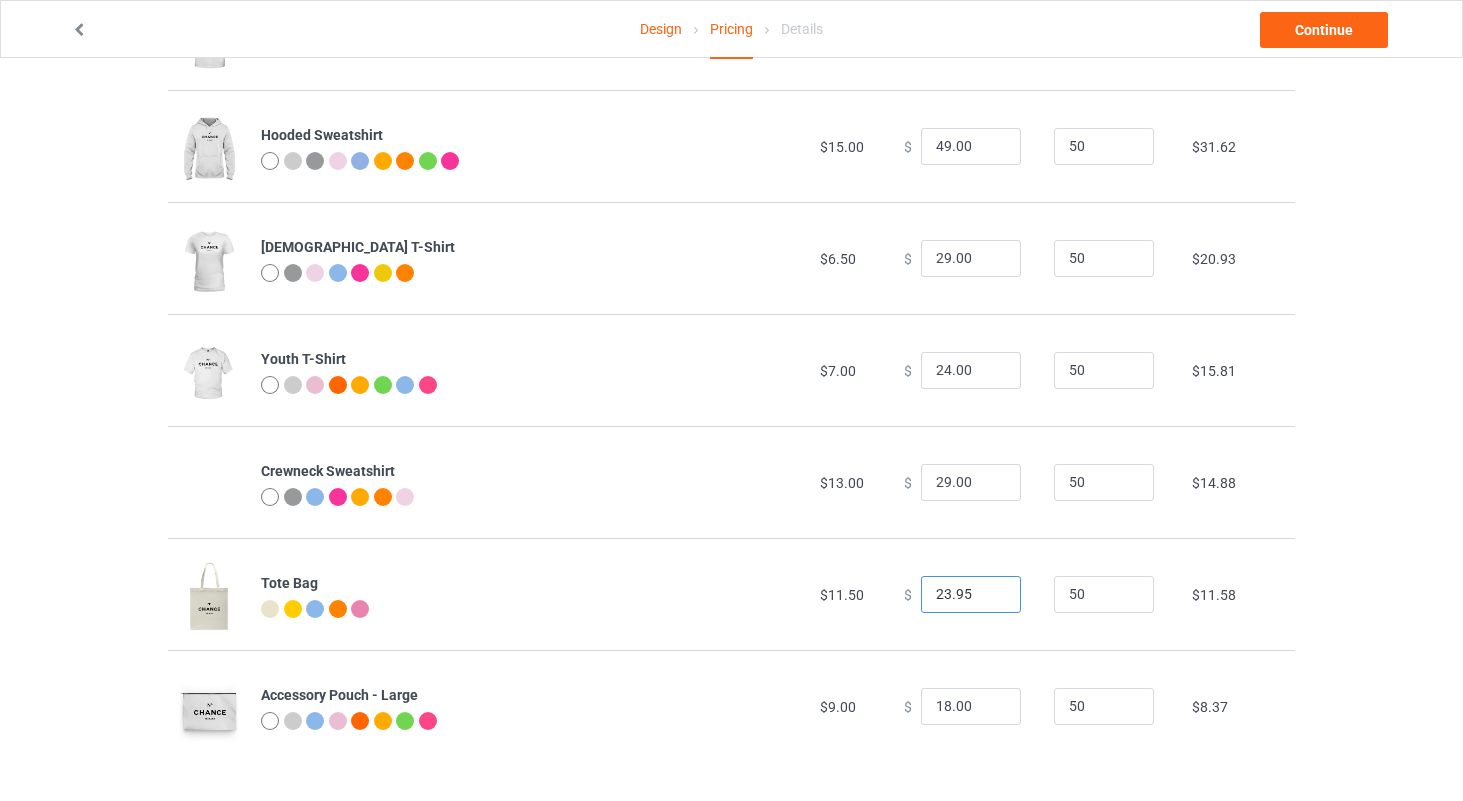 drag, startPoint x: 959, startPoint y: 595, endPoint x: 891, endPoint y: 587, distance: 68.46897 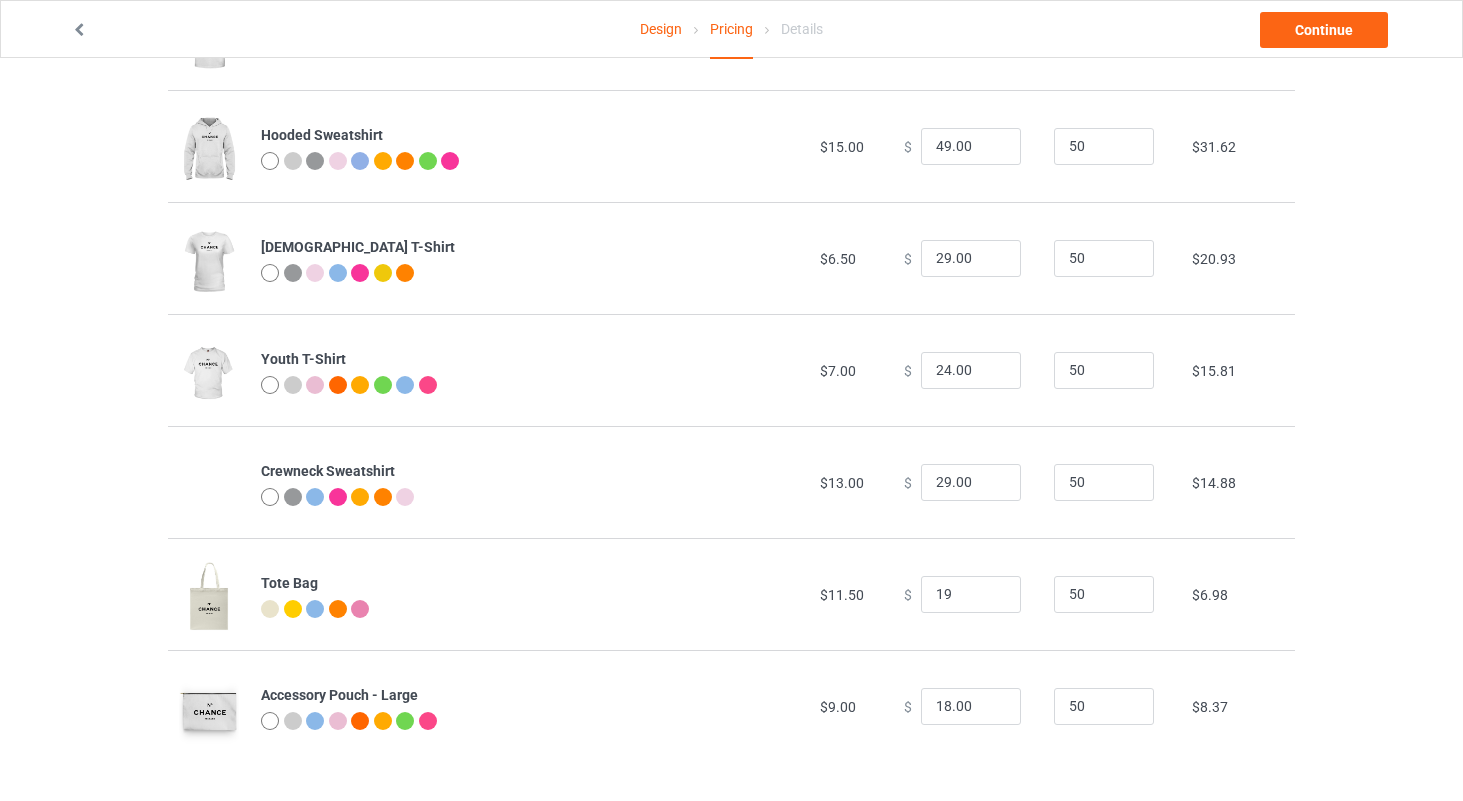 type on "19.00" 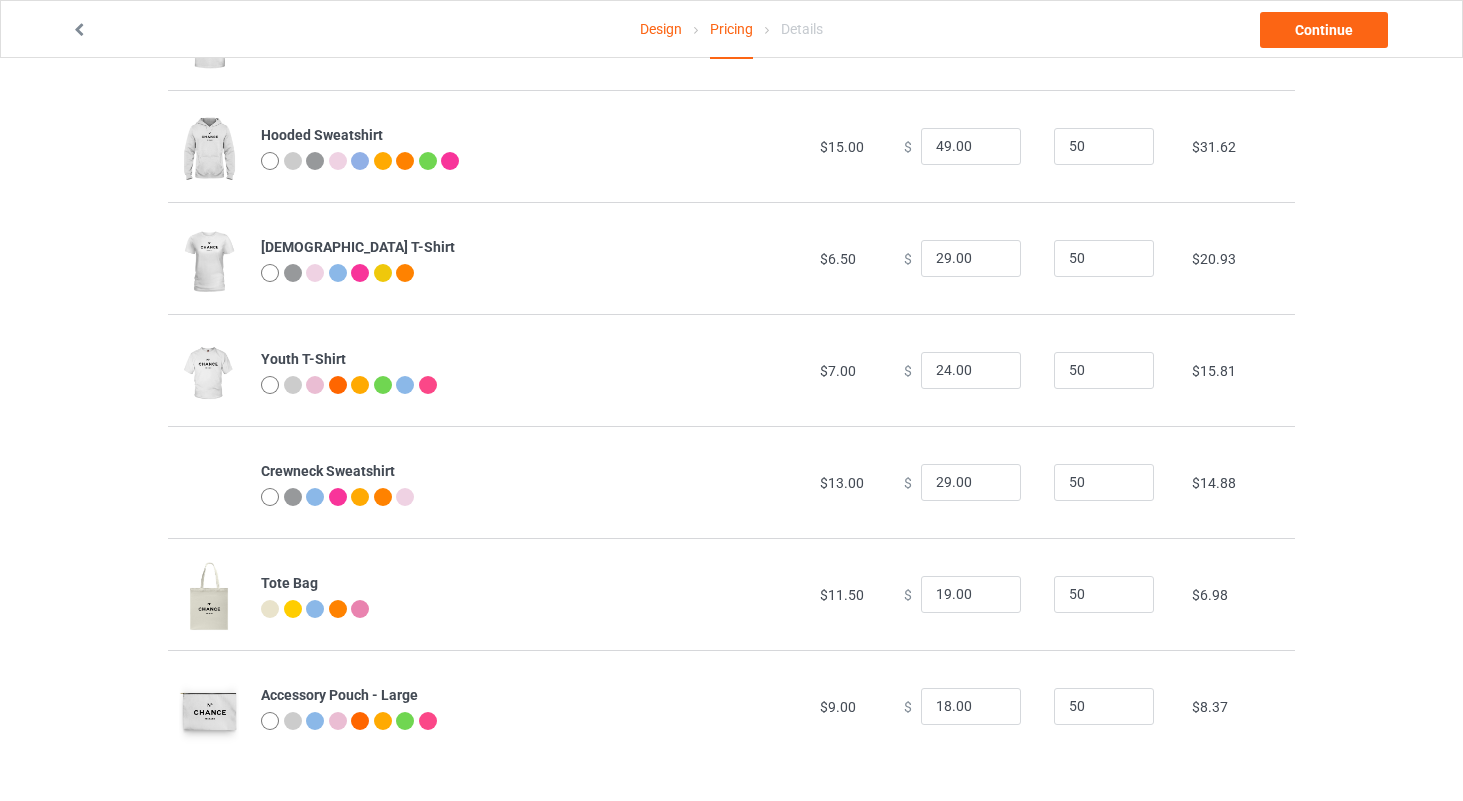 click on "$11.50" at bounding box center (851, 594) 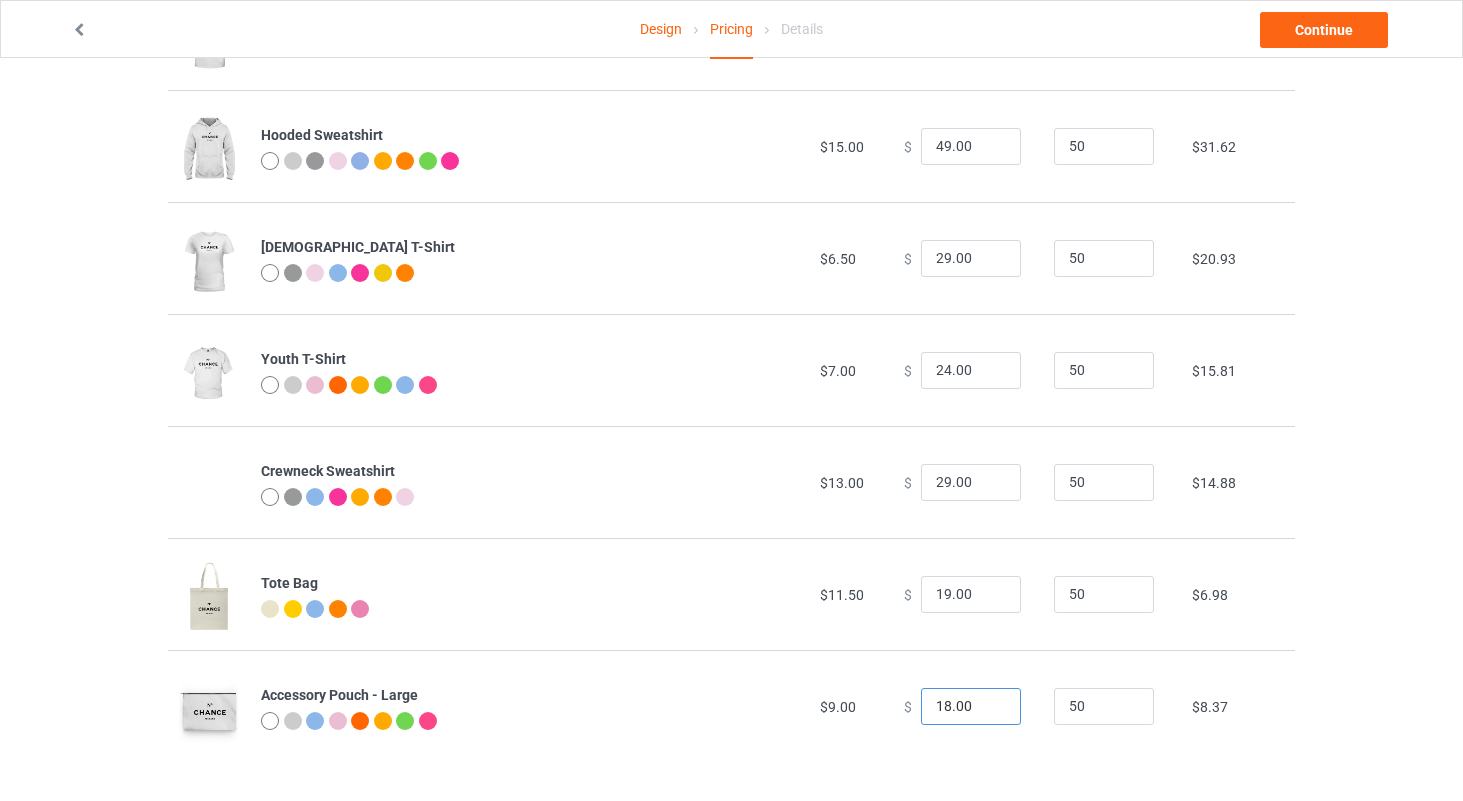 drag, startPoint x: 962, startPoint y: 707, endPoint x: 905, endPoint y: 698, distance: 57.706154 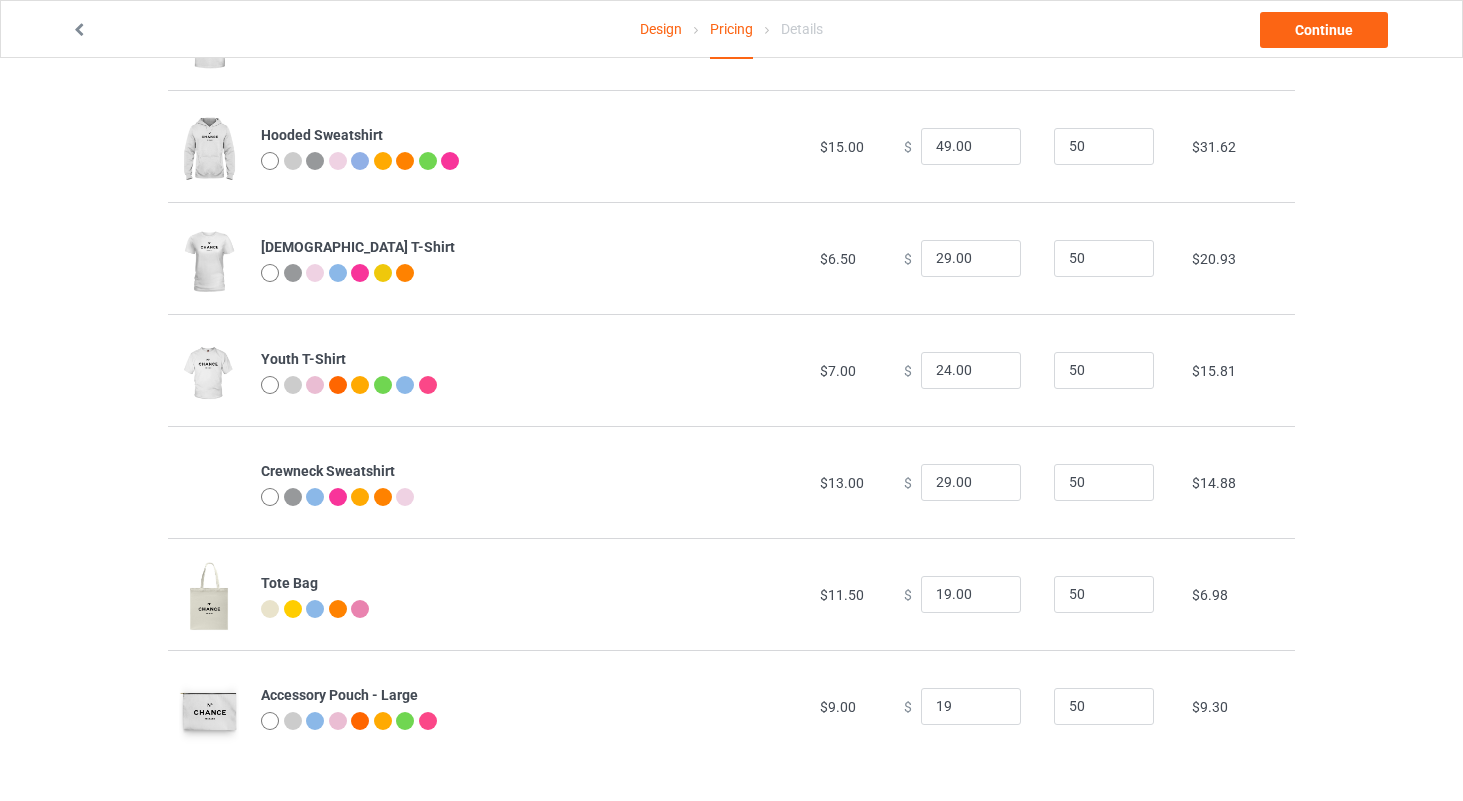 type on "19.00" 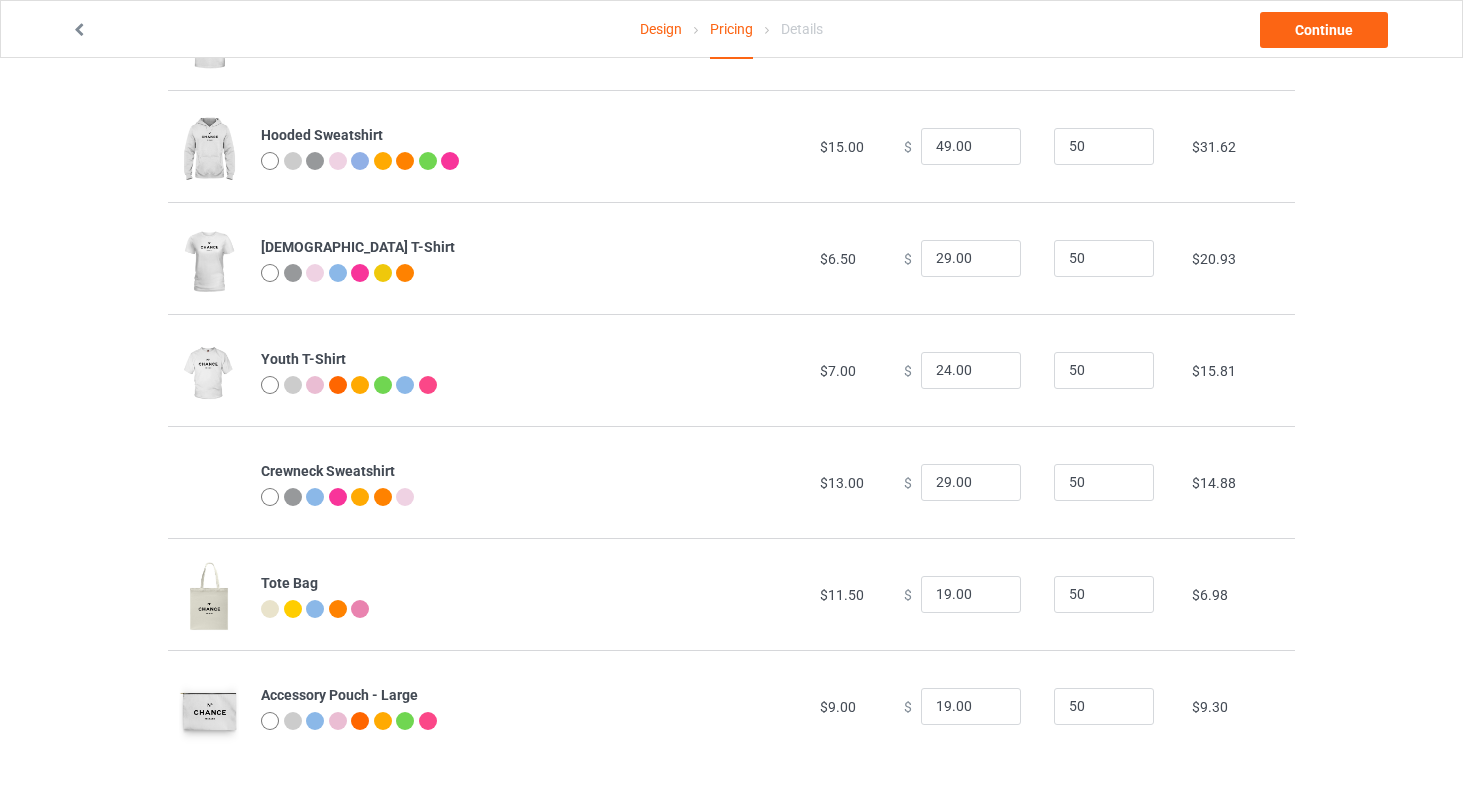 click on "Accessory Pouch - Large" at bounding box center [529, 706] 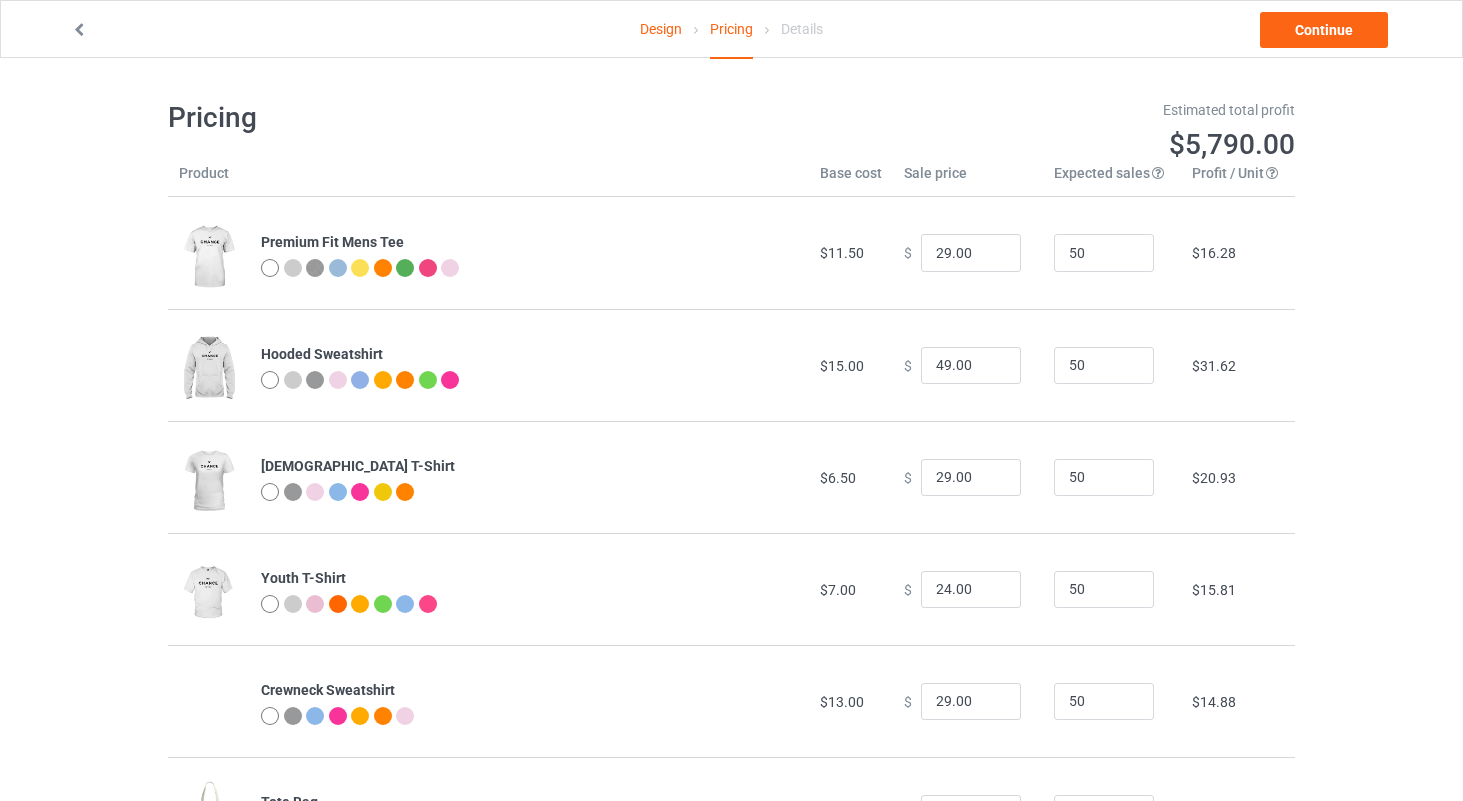 scroll, scrollTop: 0, scrollLeft: 0, axis: both 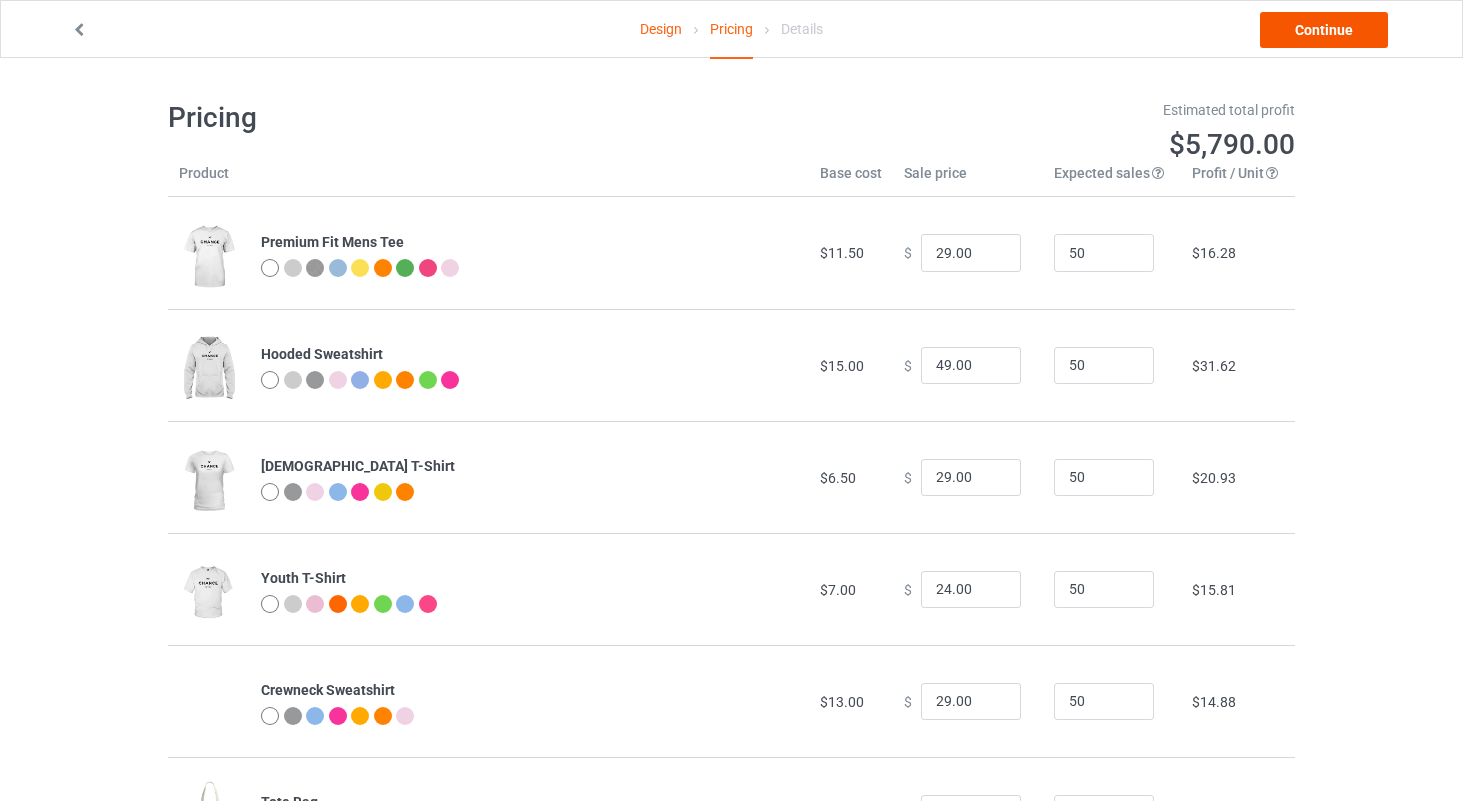 click on "Continue" at bounding box center (1324, 30) 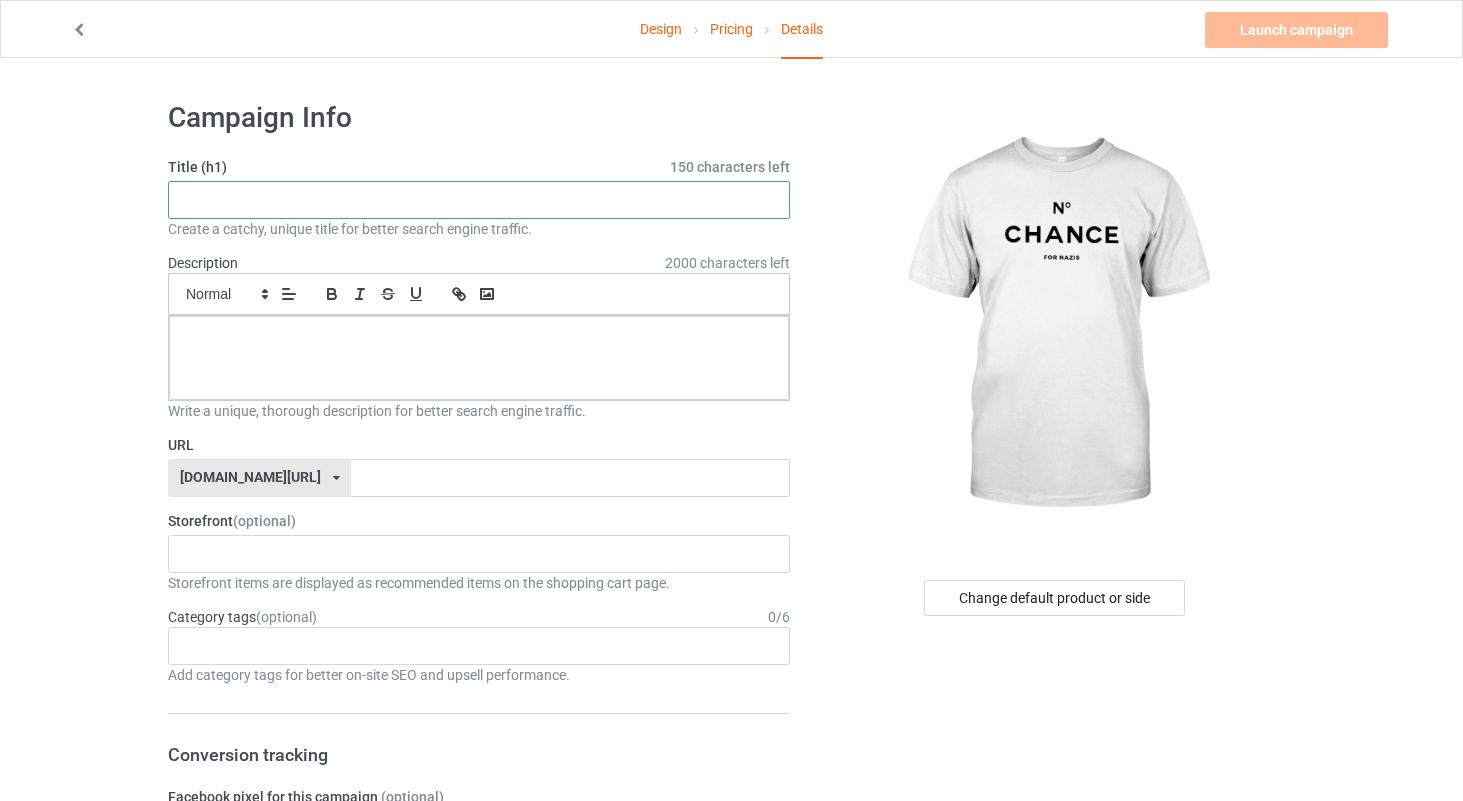 click at bounding box center [479, 200] 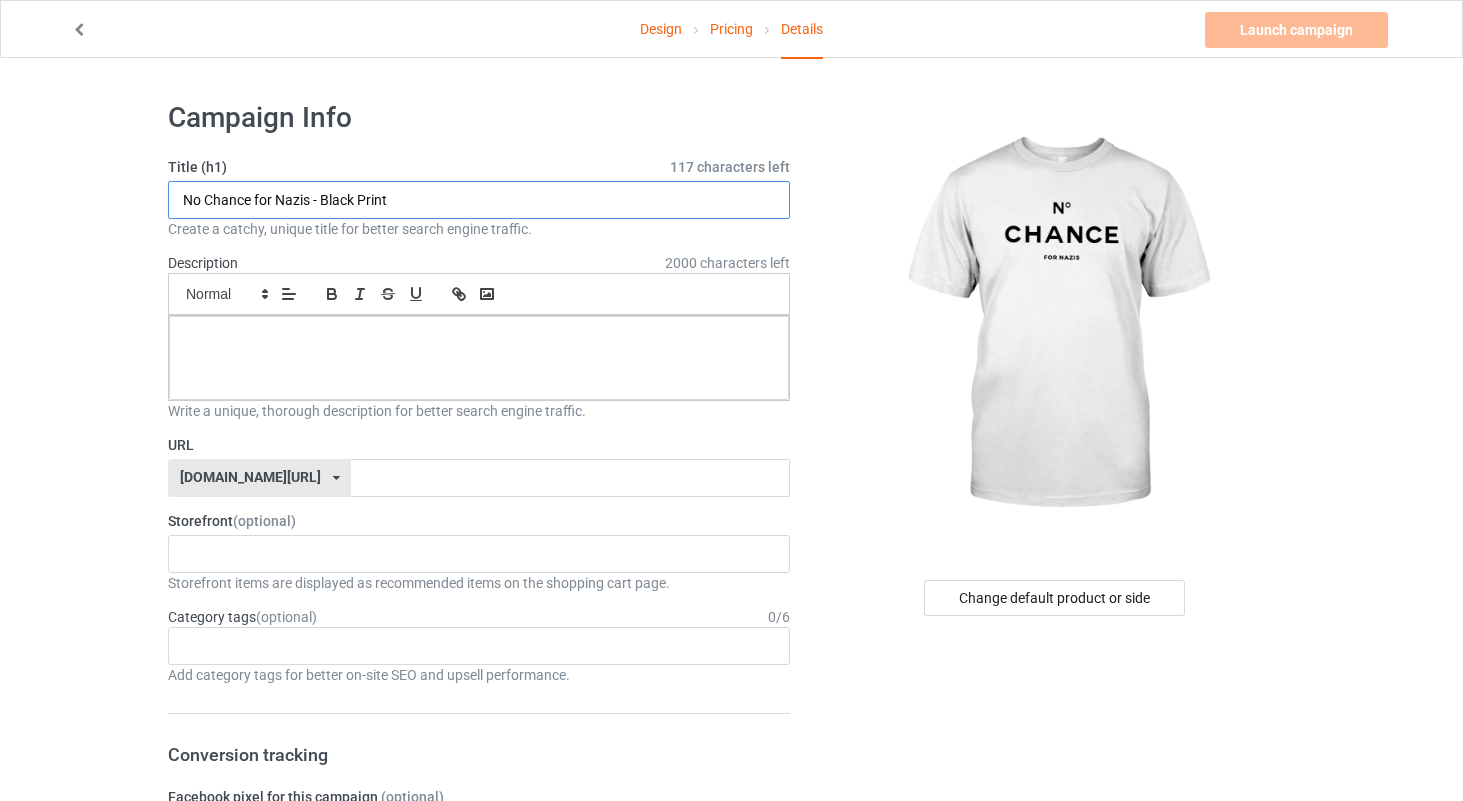 type on "No Chance for Nazis - Black Print" 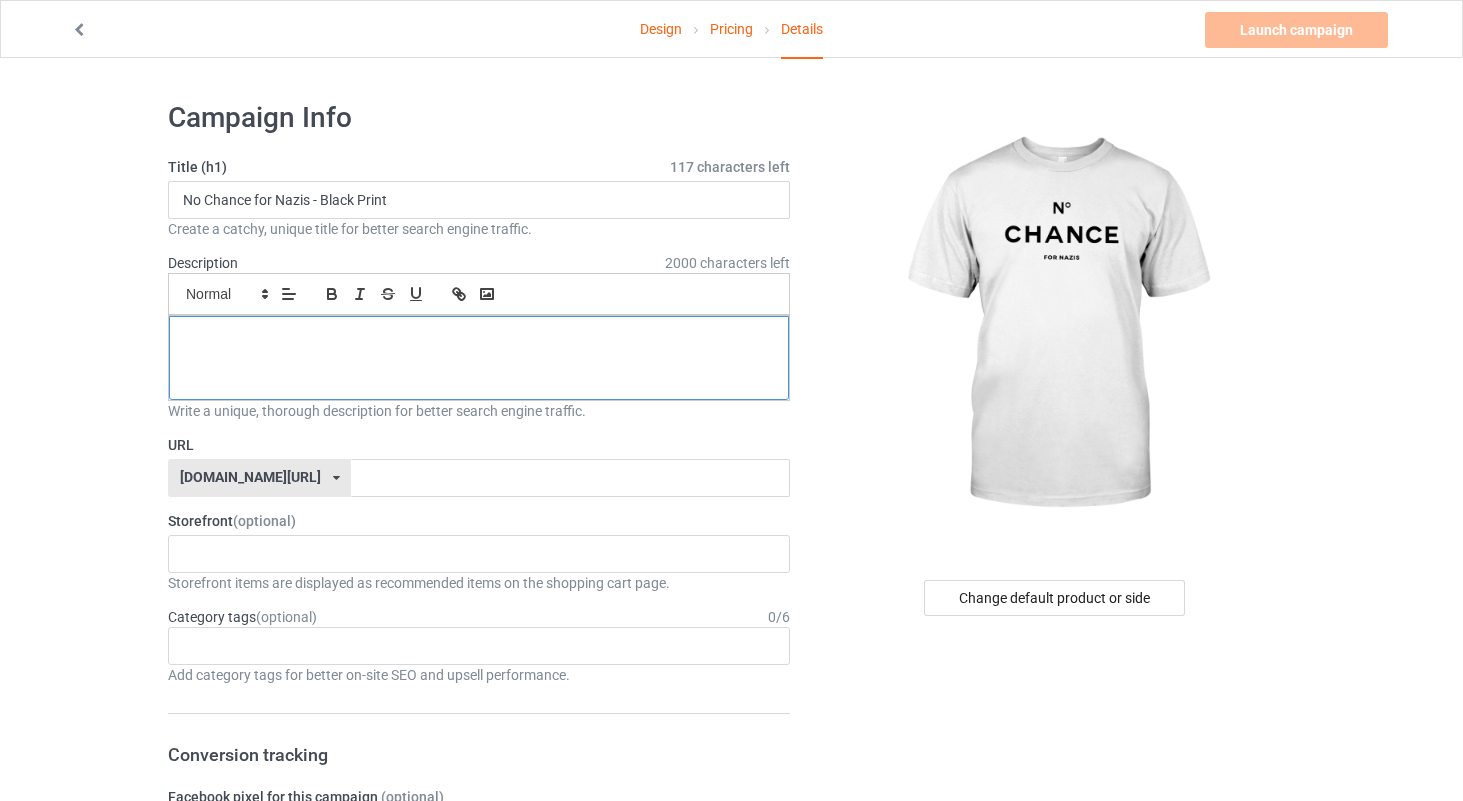 click at bounding box center (479, 358) 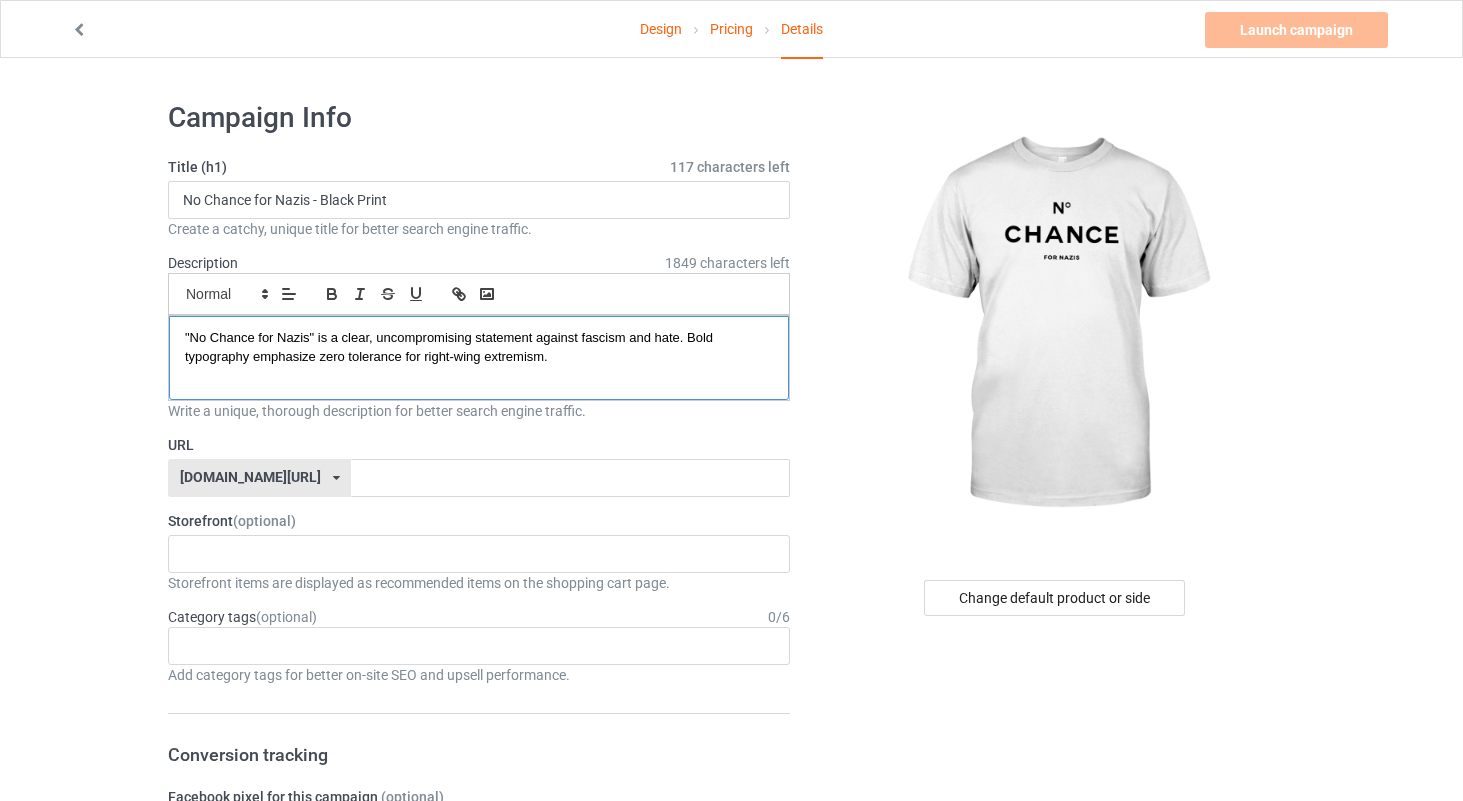 scroll, scrollTop: 10, scrollLeft: 0, axis: vertical 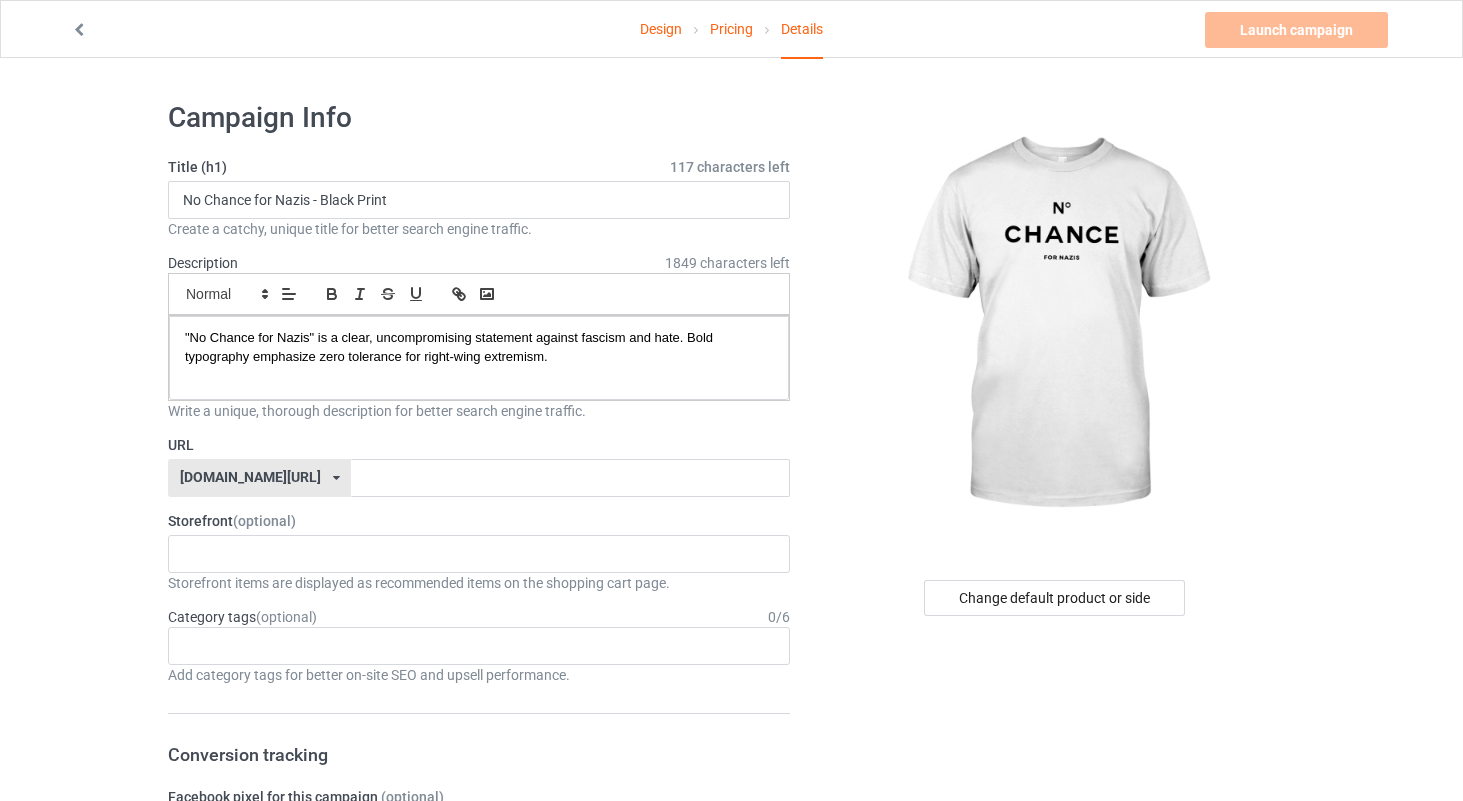 click at bounding box center (336, 478) 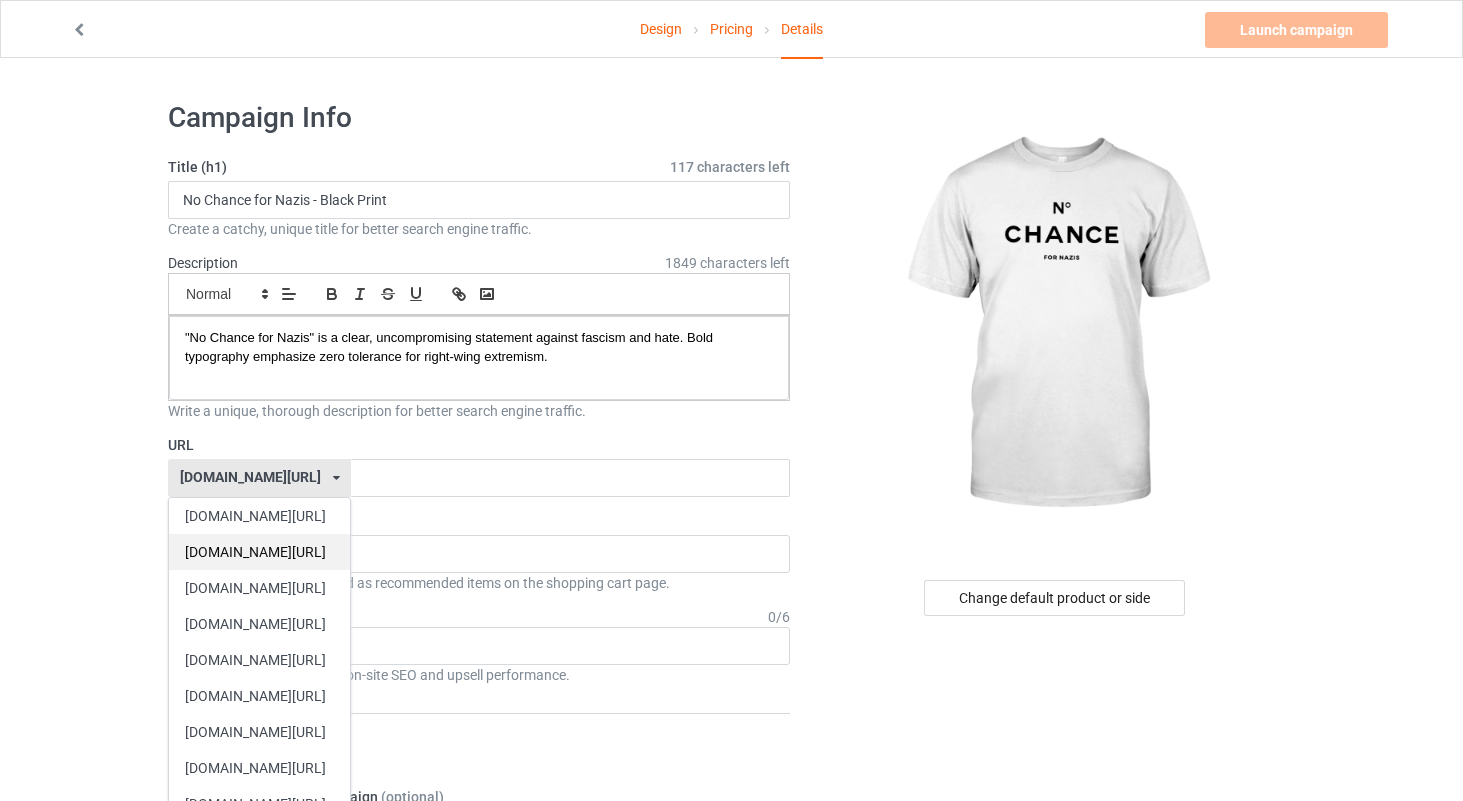 click on "[DOMAIN_NAME][URL]" at bounding box center [259, 552] 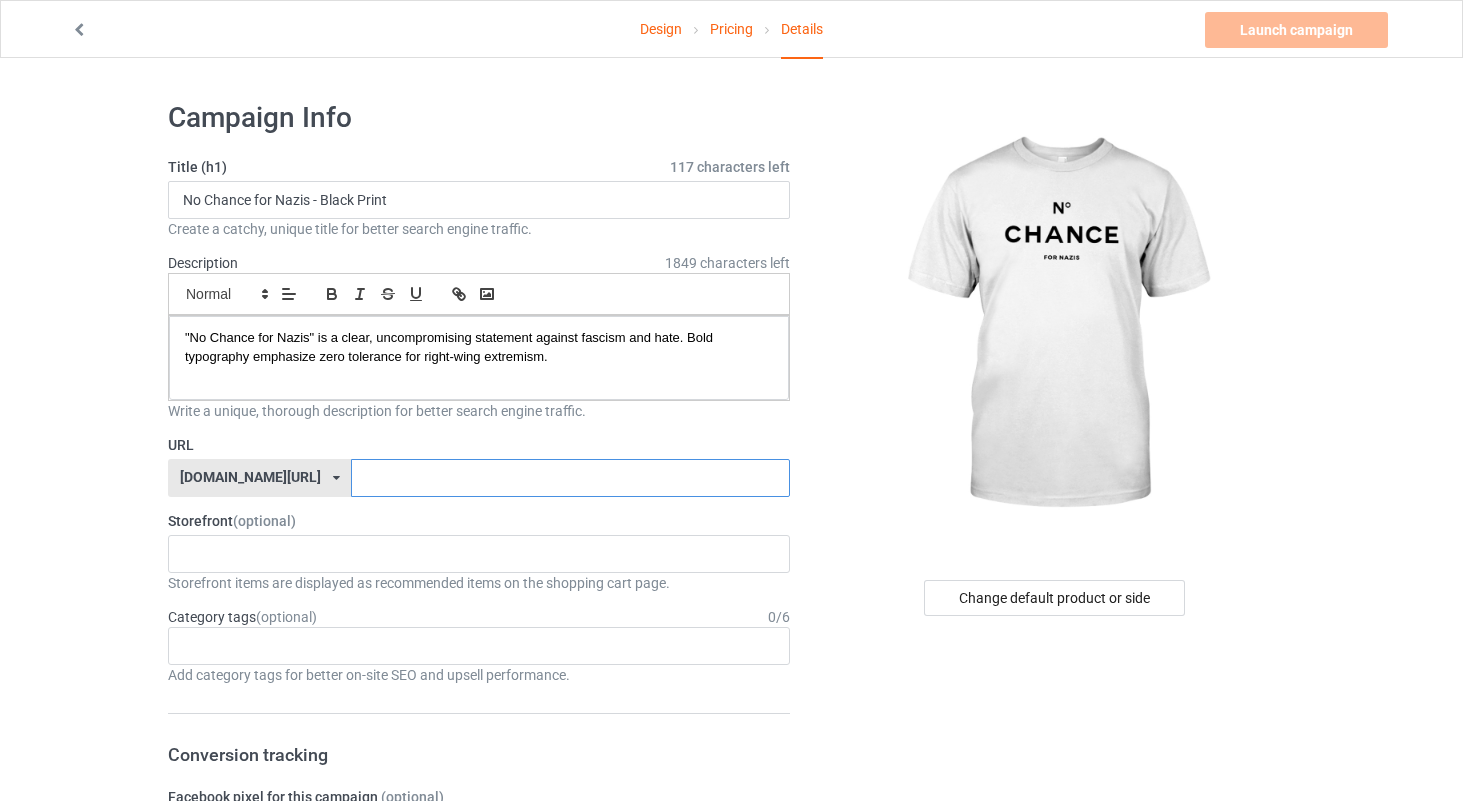 click at bounding box center (570, 478) 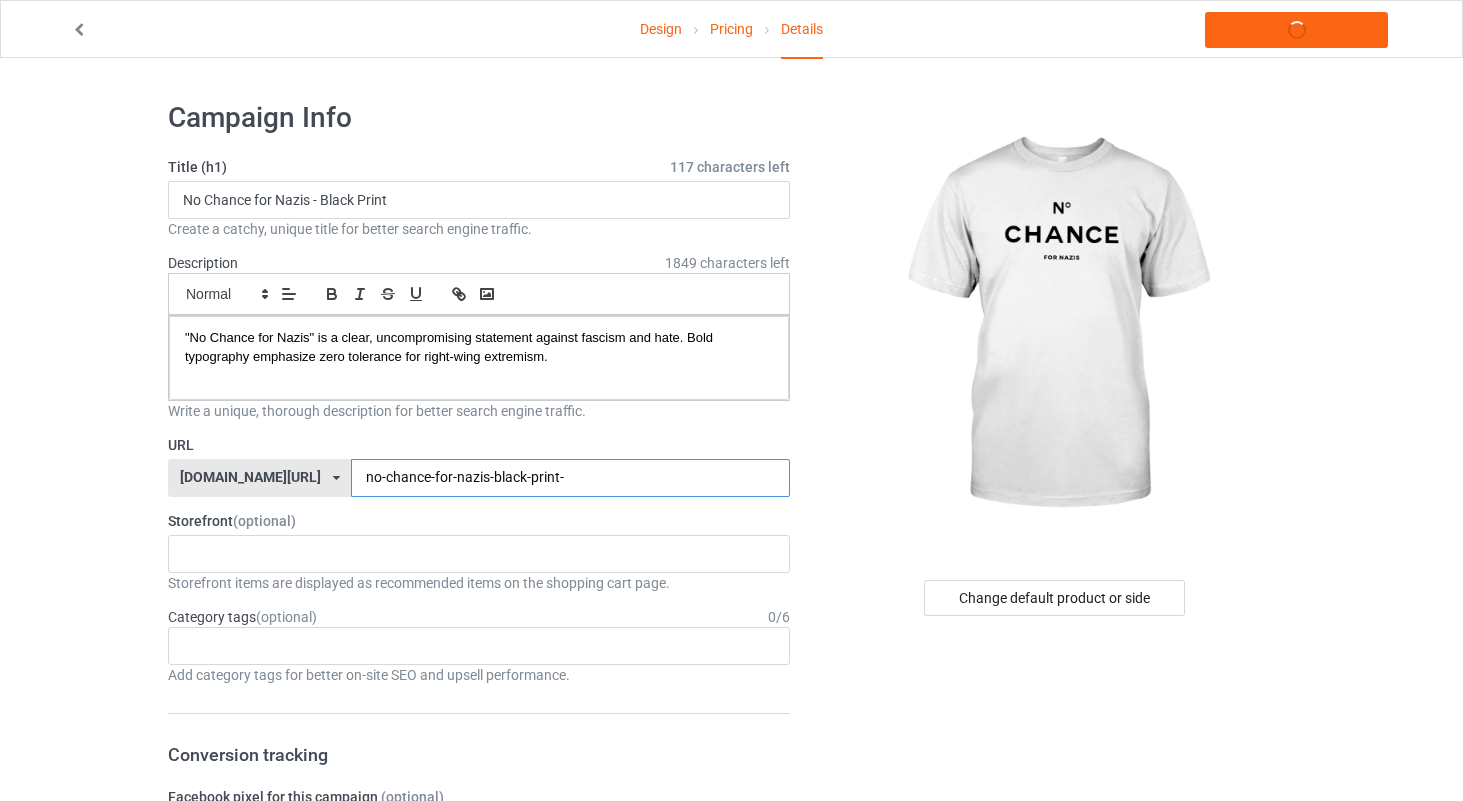 paste on "V4AA00004" 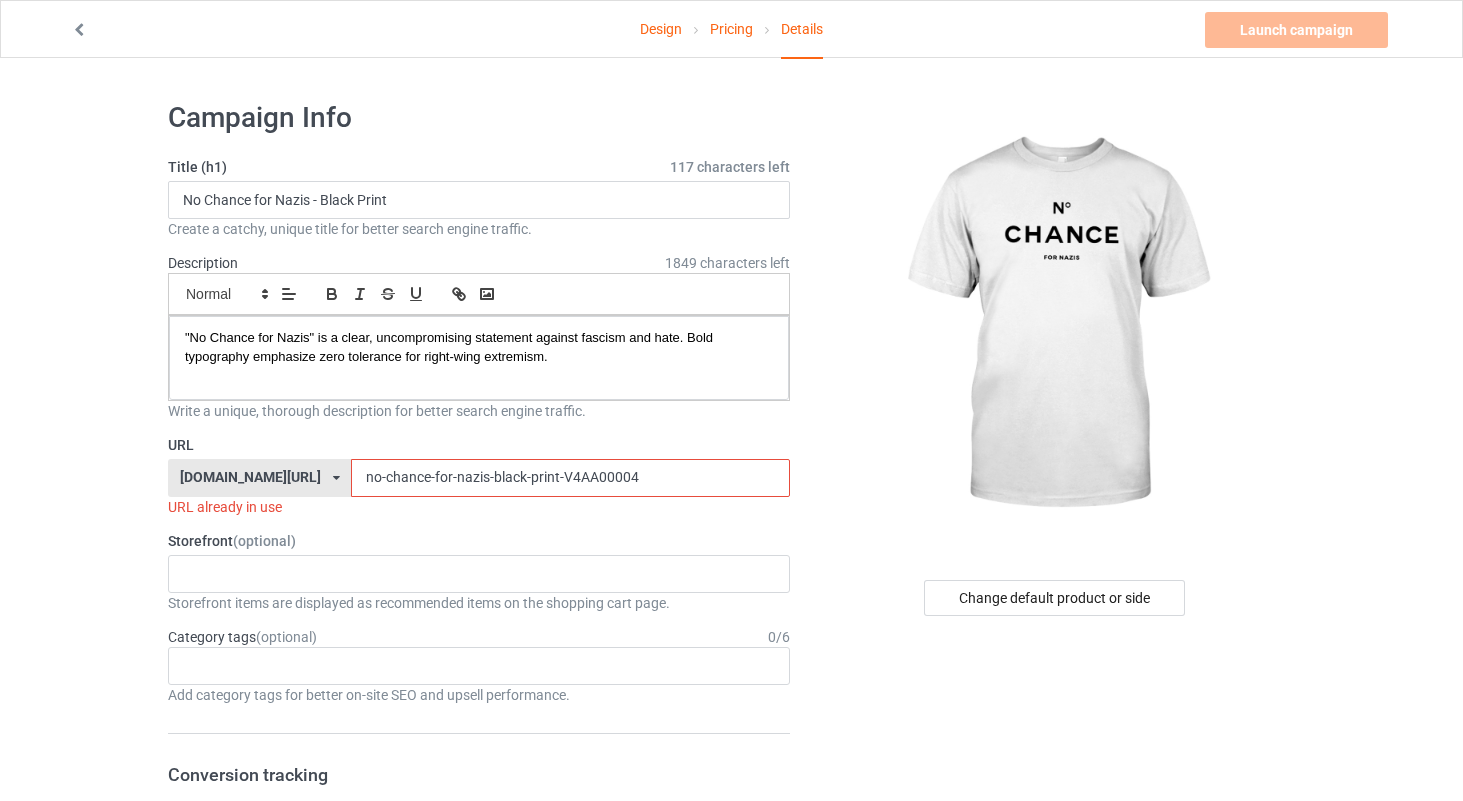 click on "no-chance-for-nazis-black-print-V4AA00004" at bounding box center [570, 478] 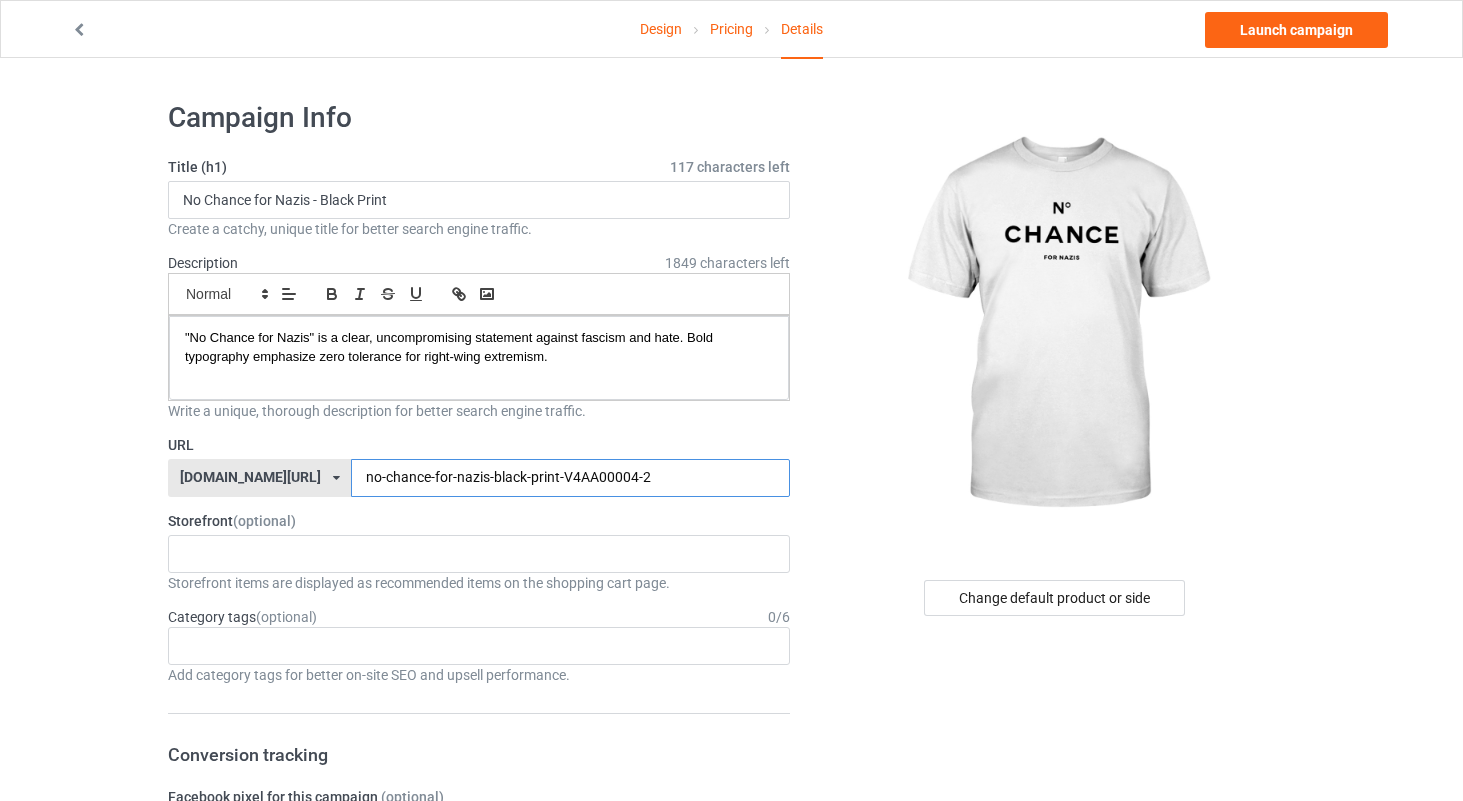 type on "no-chance-for-nazis-black-print-V4AA00004-2" 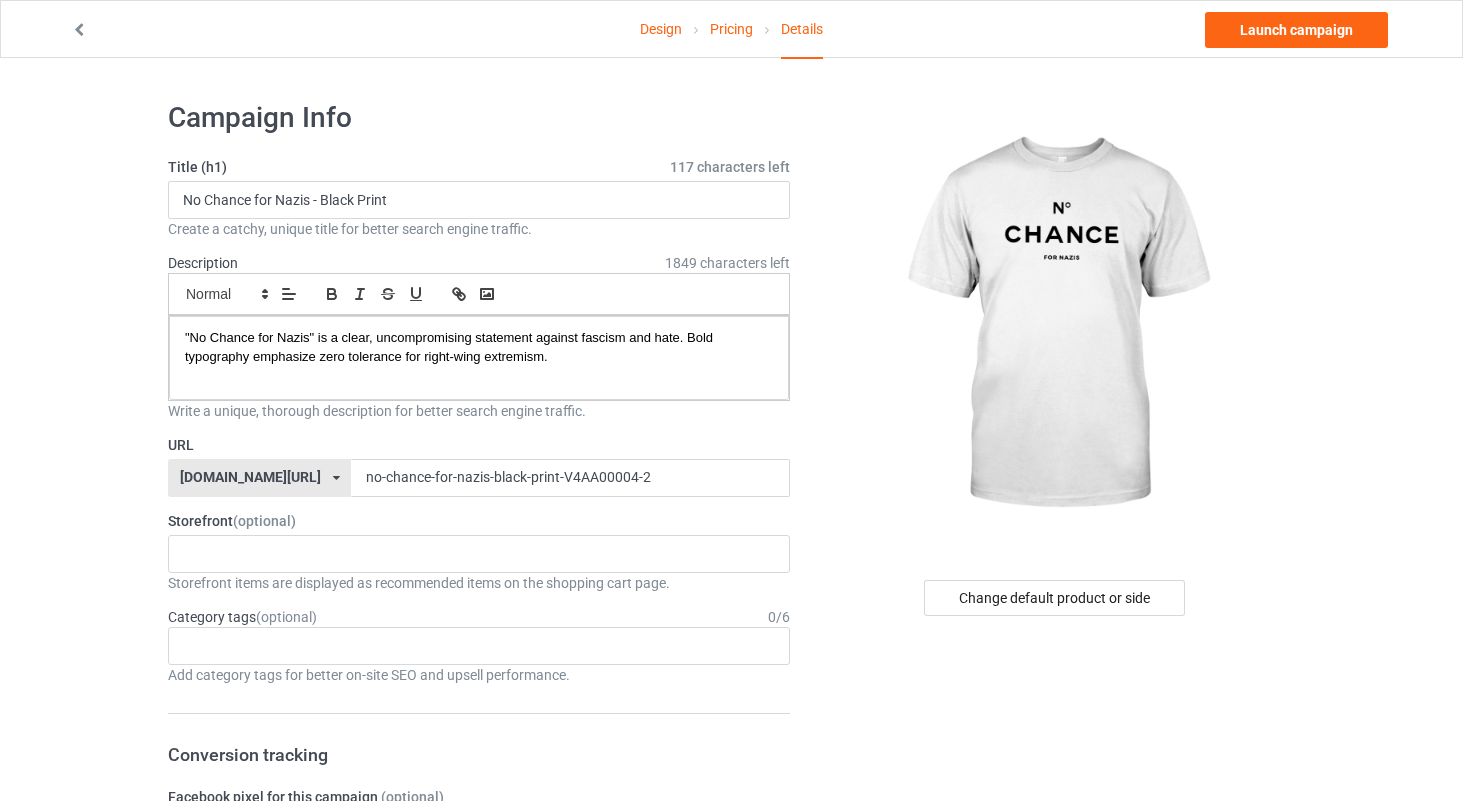 click at bounding box center [1056, 325] 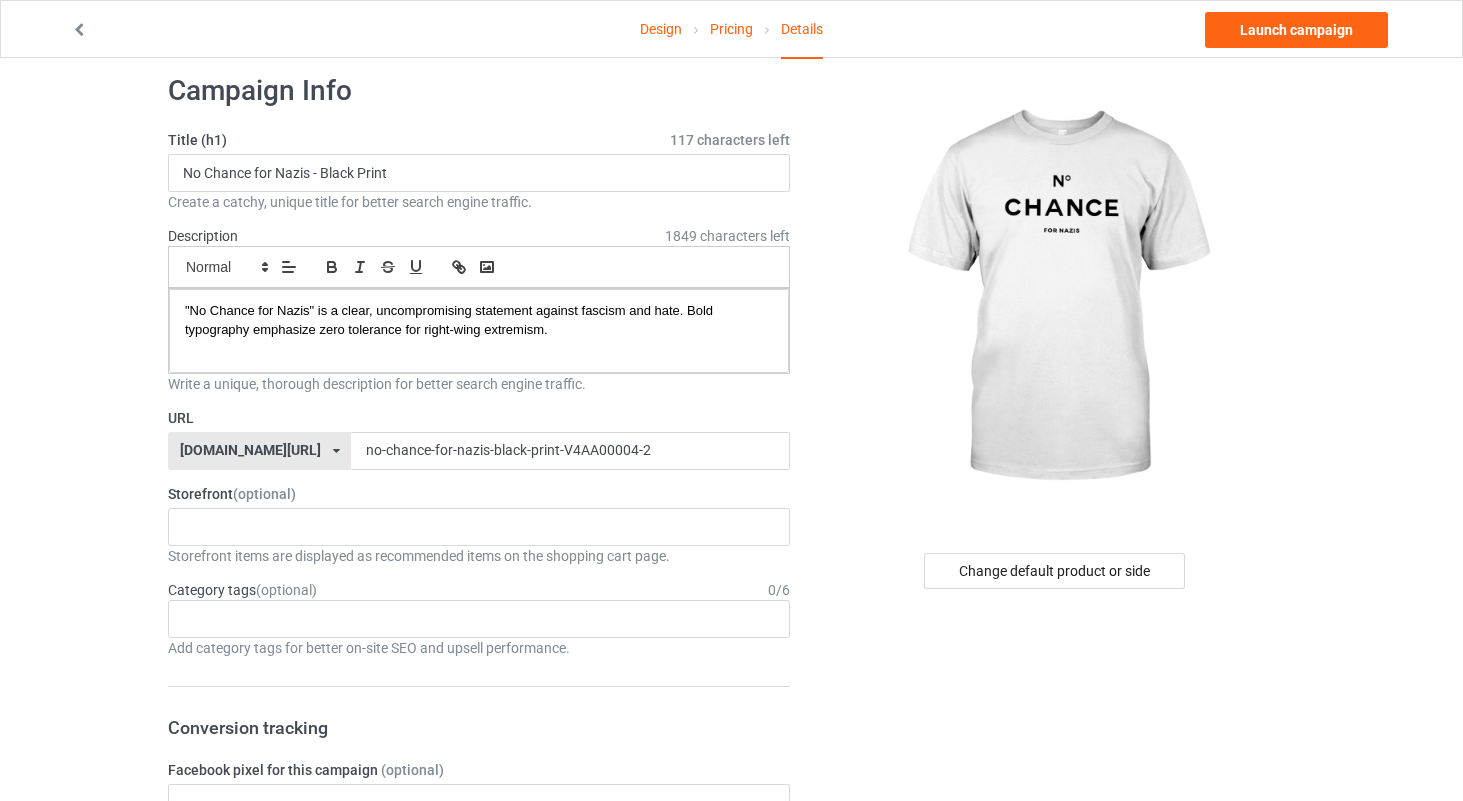 scroll, scrollTop: 36, scrollLeft: 0, axis: vertical 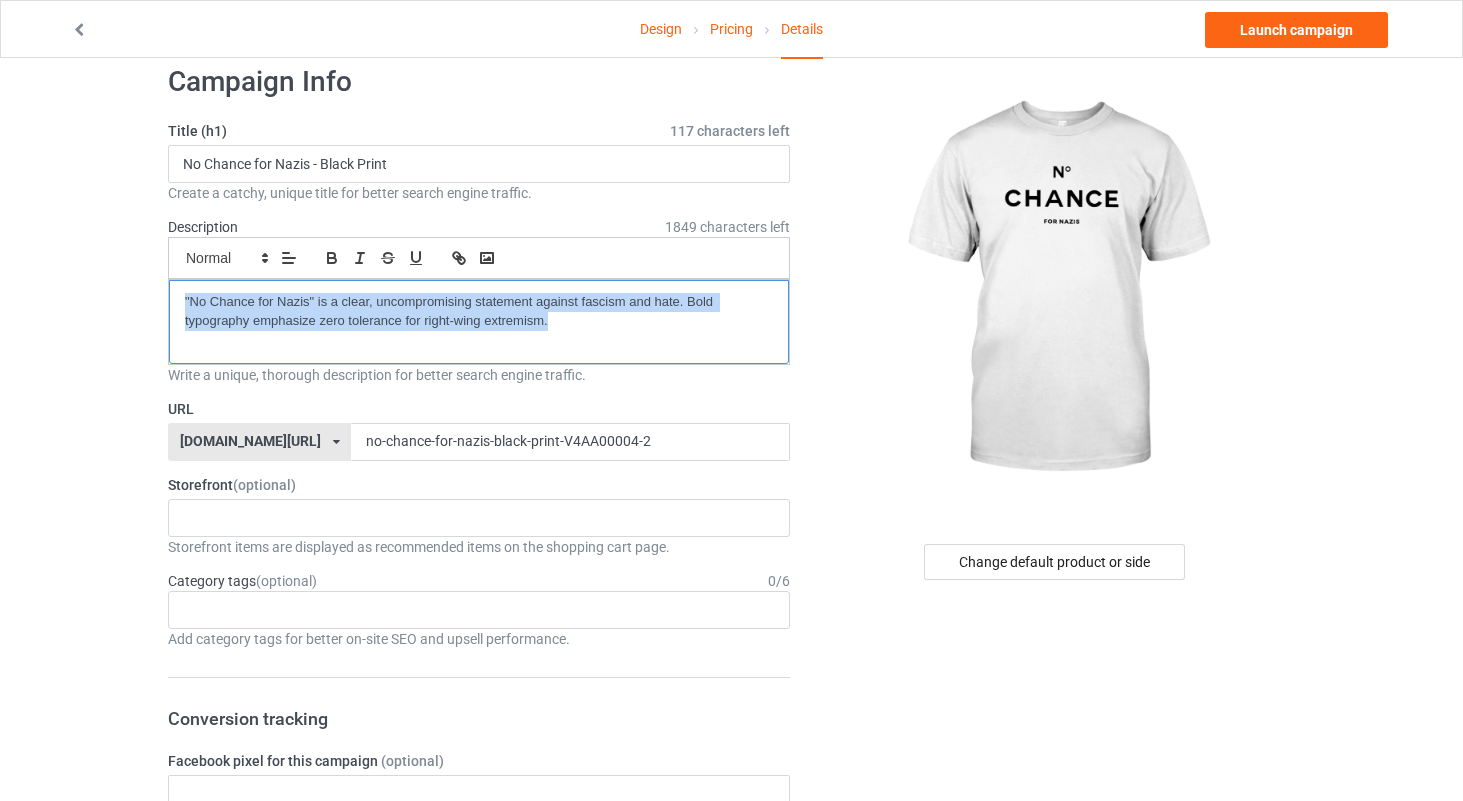 drag, startPoint x: 572, startPoint y: 319, endPoint x: 319, endPoint y: 277, distance: 256.46246 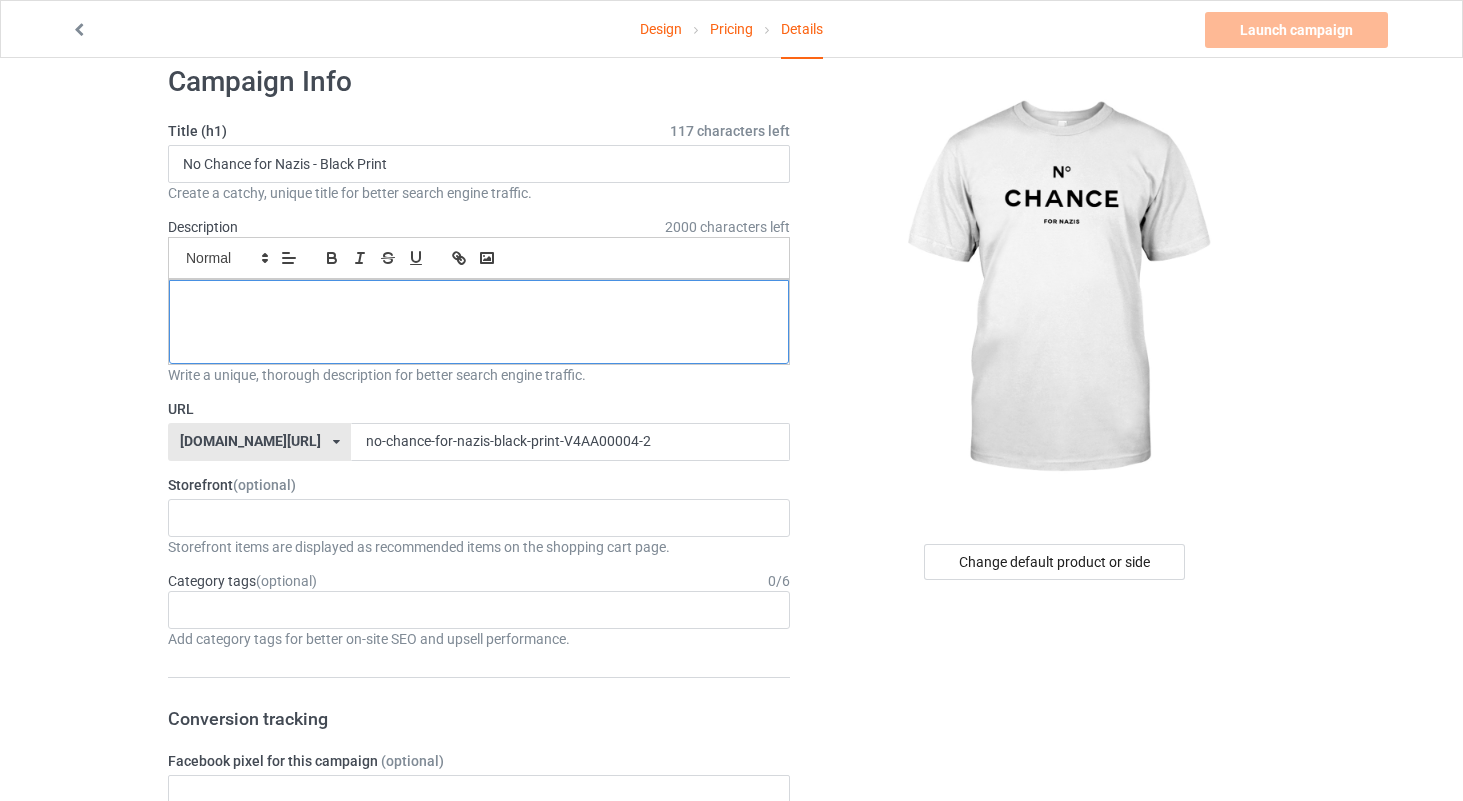 scroll, scrollTop: 19, scrollLeft: 0, axis: vertical 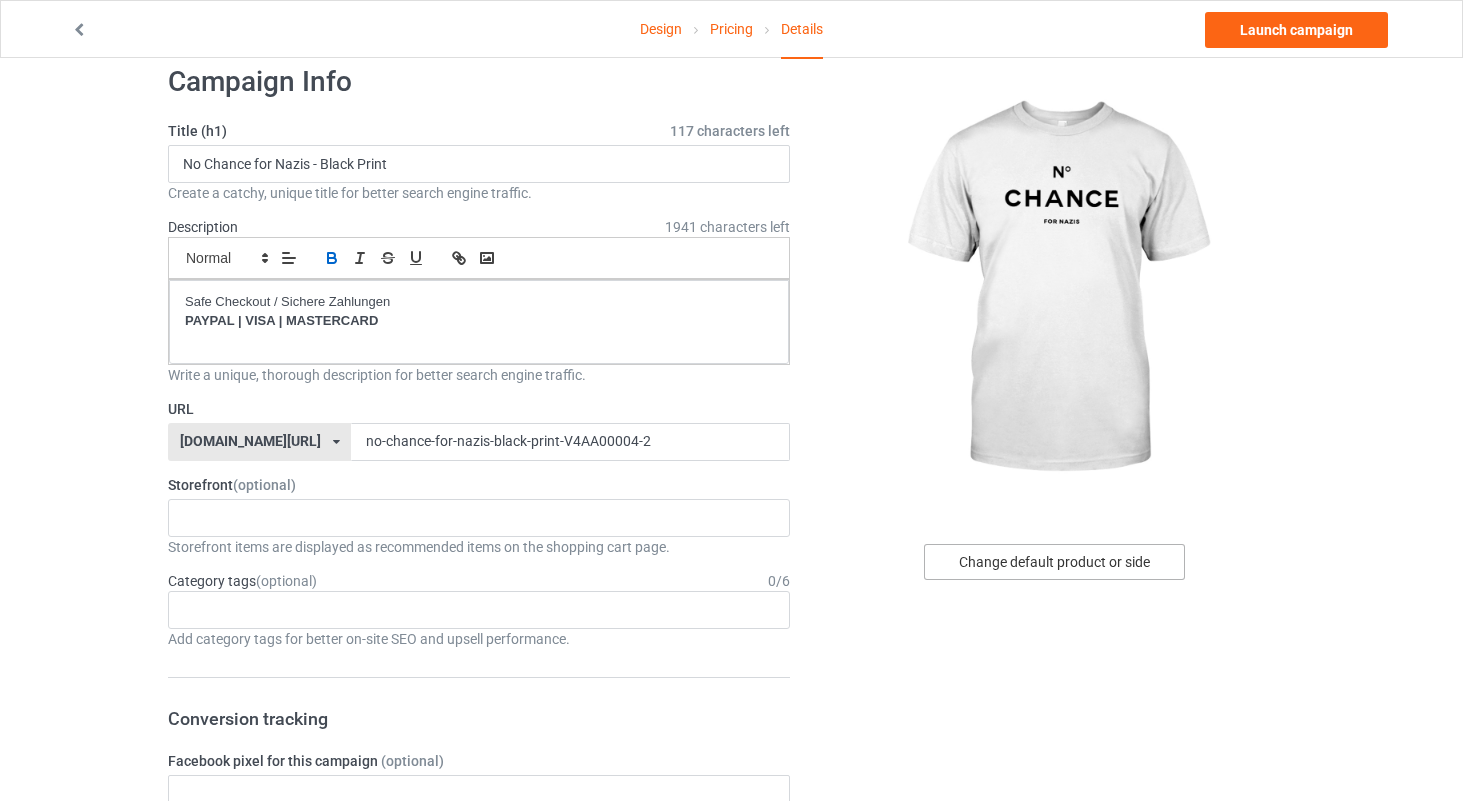 click on "Change default product or side" at bounding box center [1054, 562] 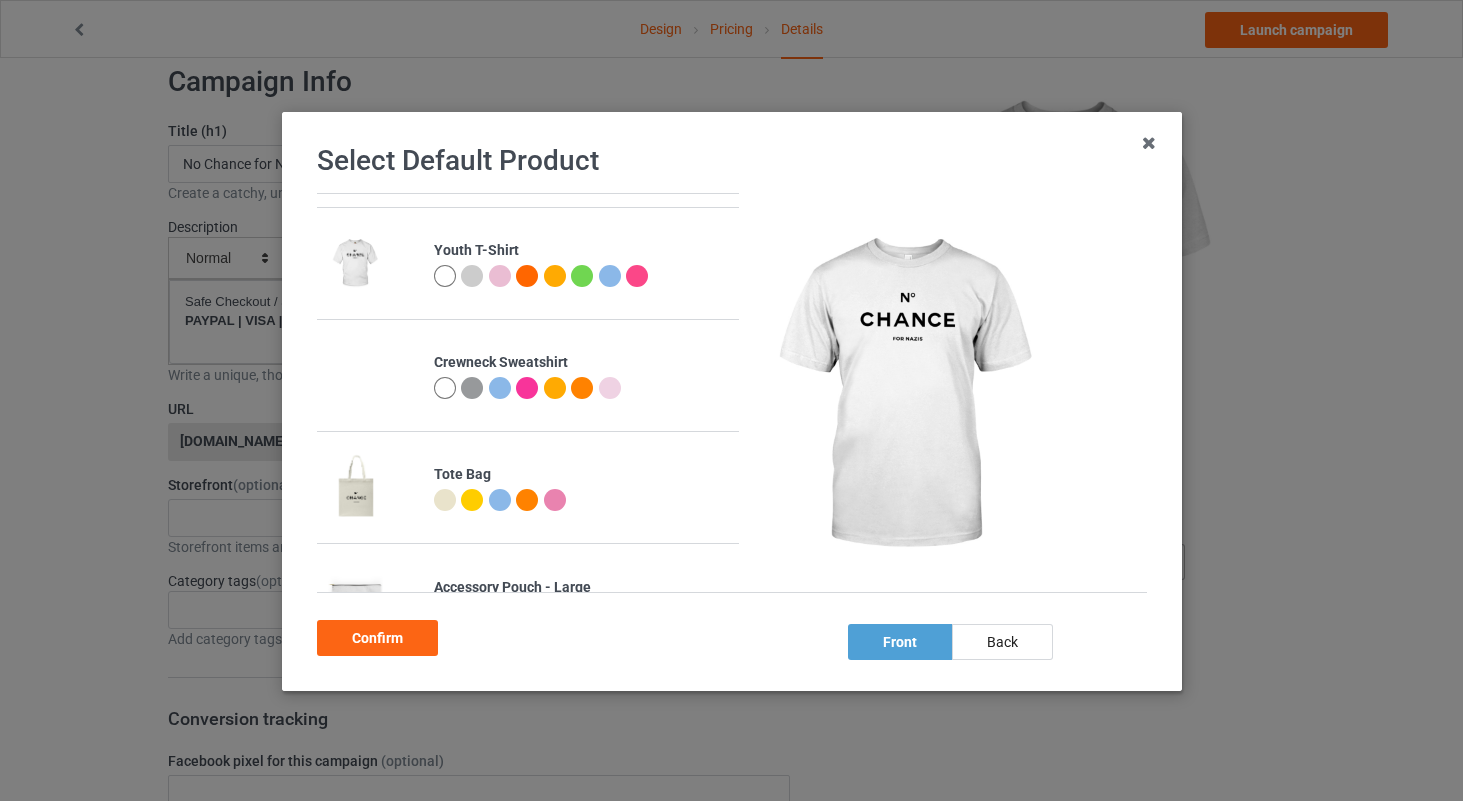 scroll, scrollTop: 386, scrollLeft: 0, axis: vertical 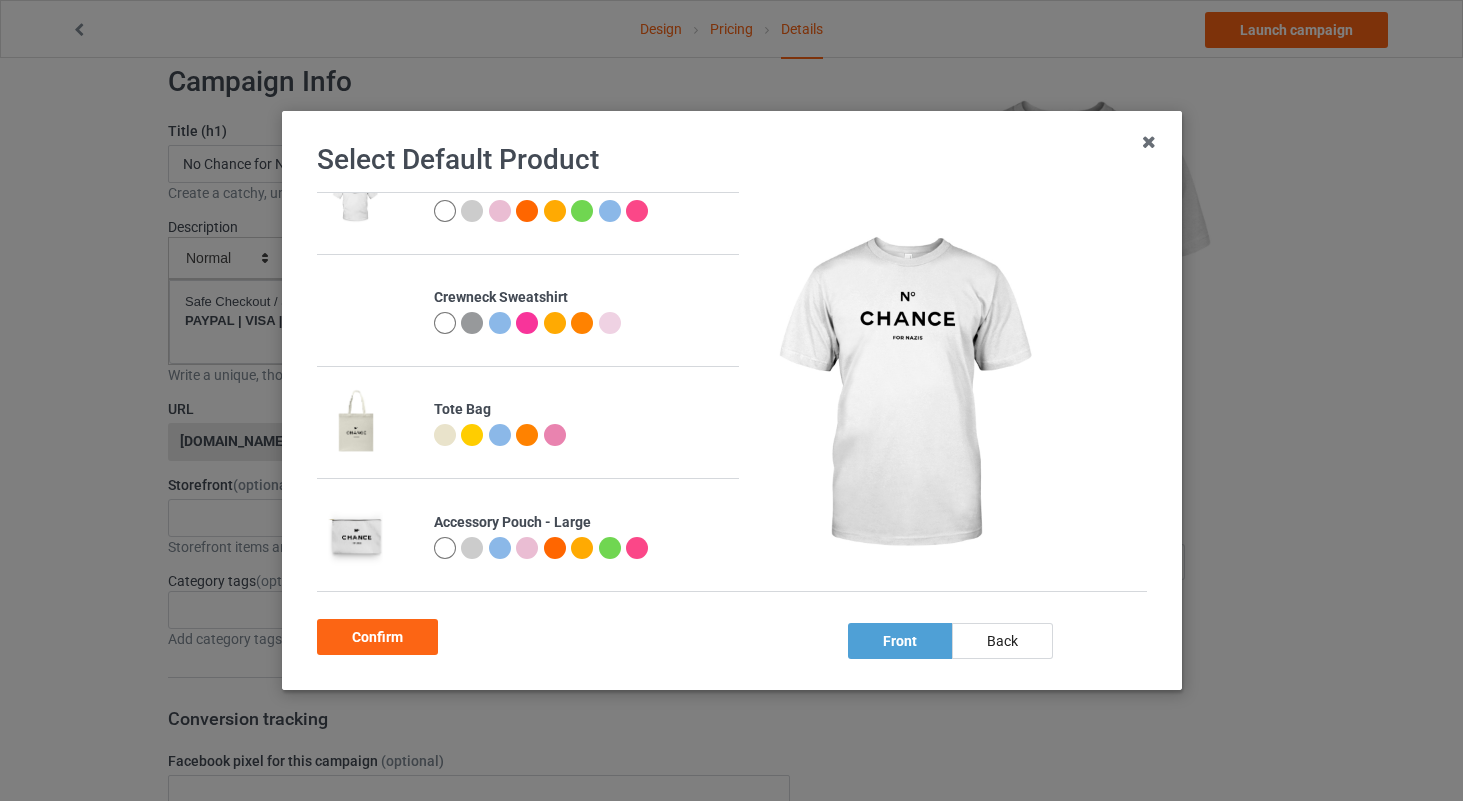 click at bounding box center [554, 323] 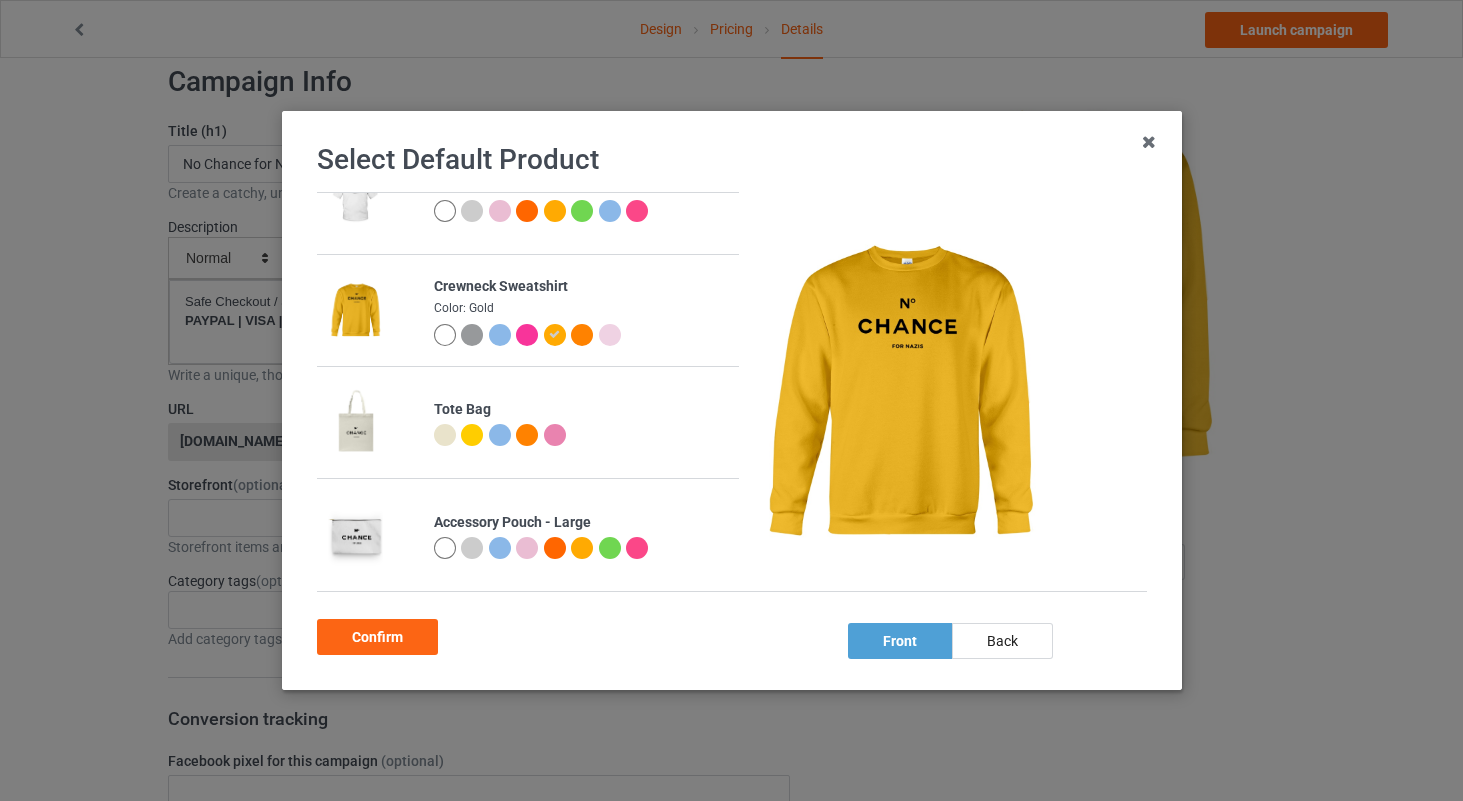 click at bounding box center [609, 335] 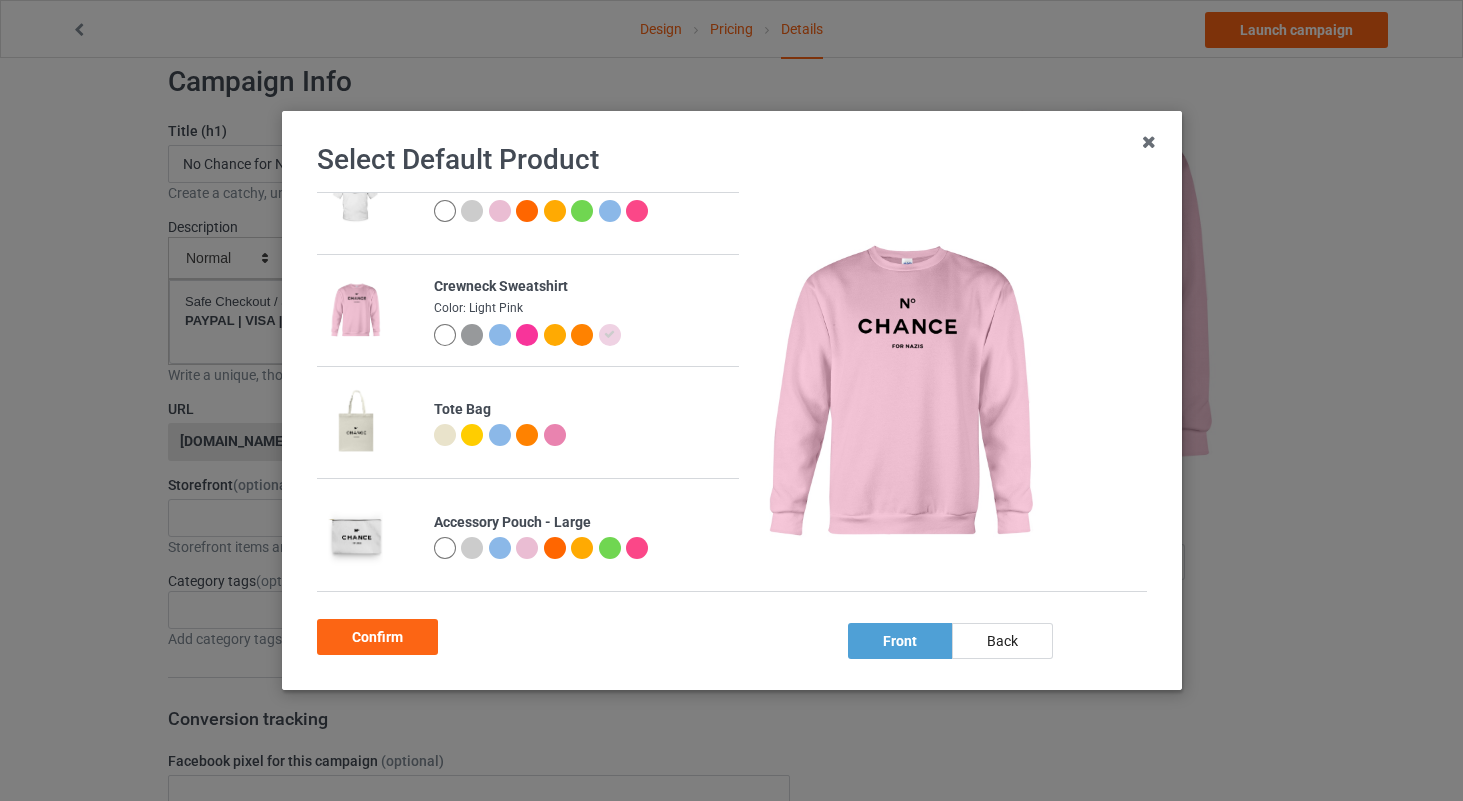 click at bounding box center [444, 335] 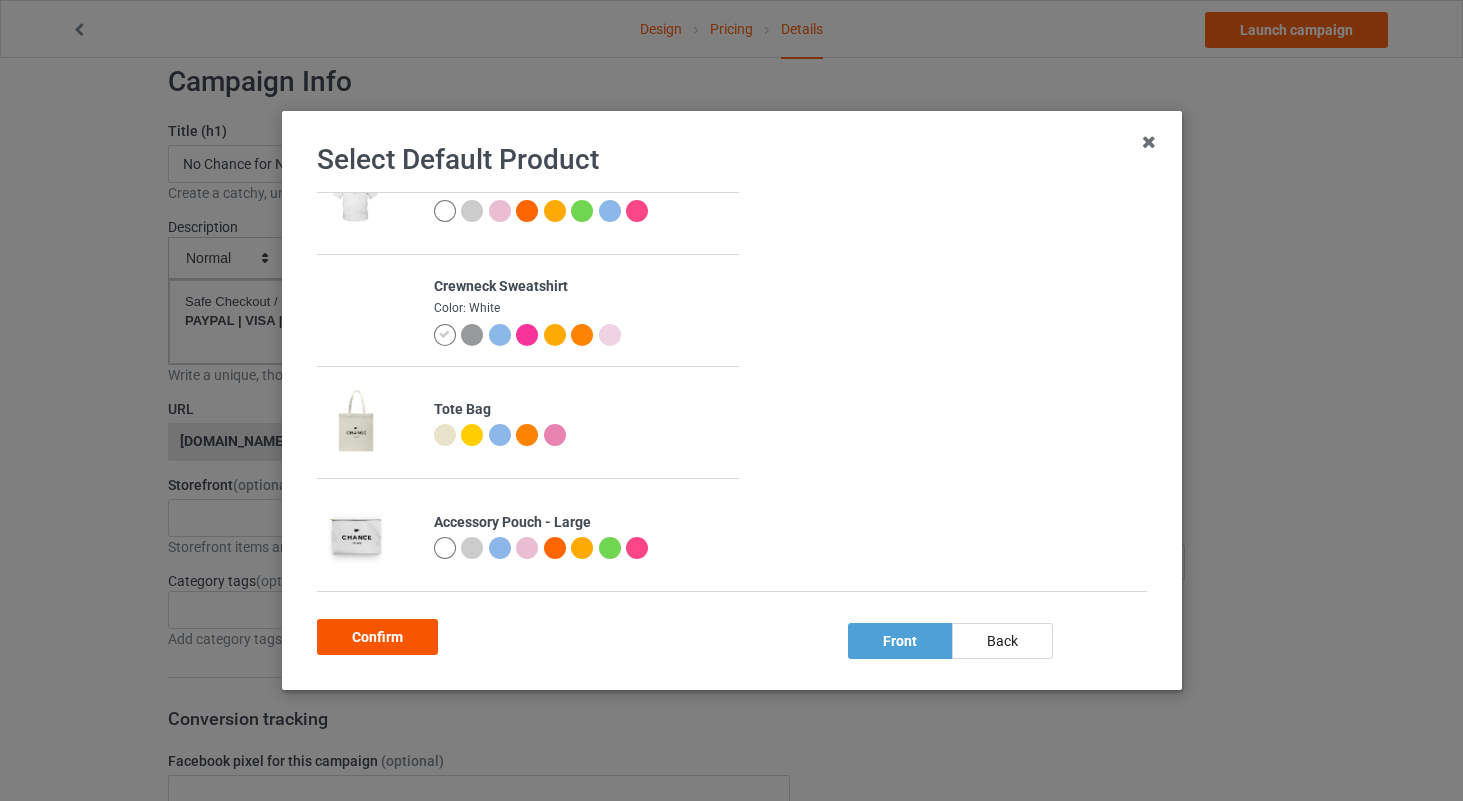 click on "Confirm" at bounding box center [377, 637] 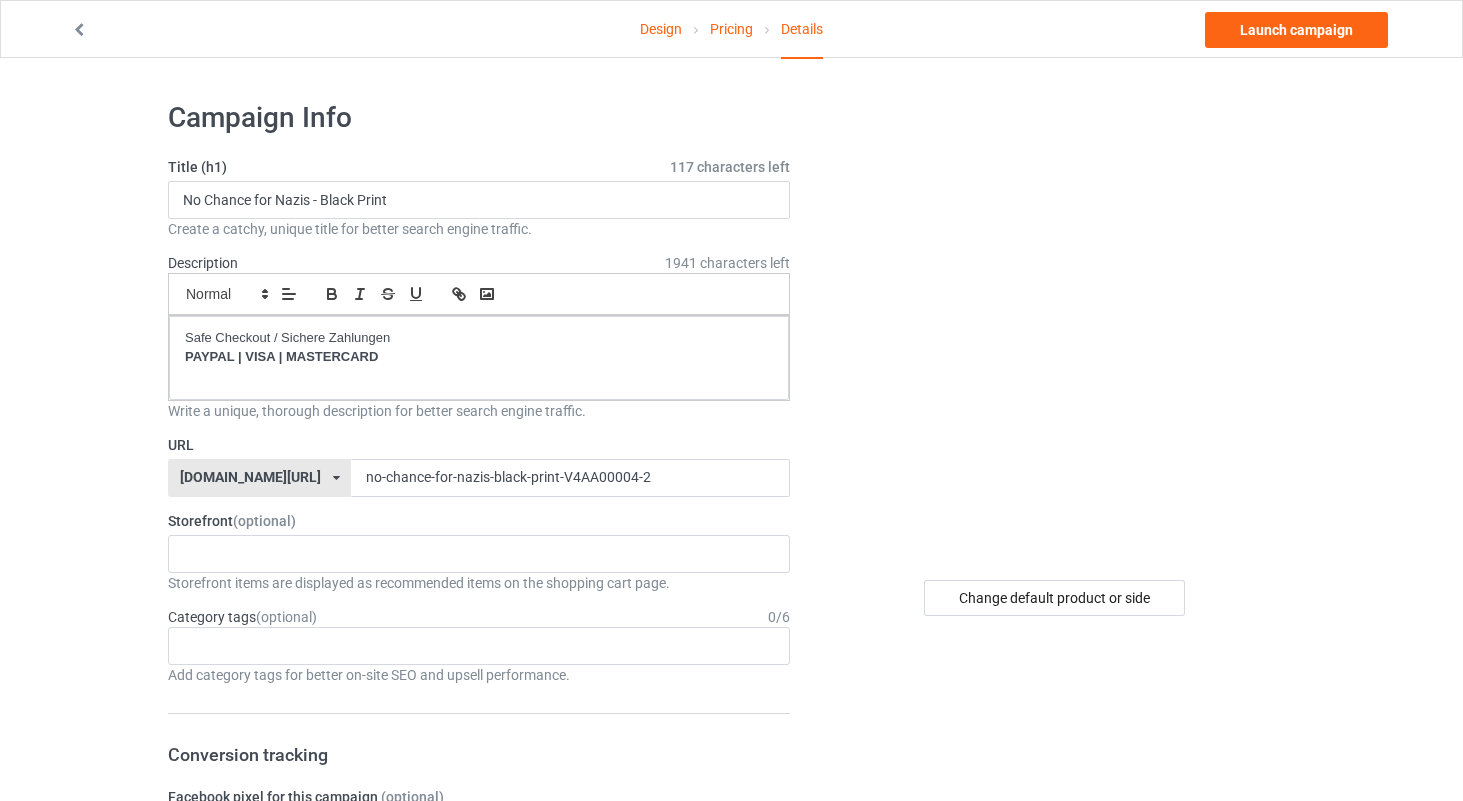 scroll, scrollTop: 0, scrollLeft: 0, axis: both 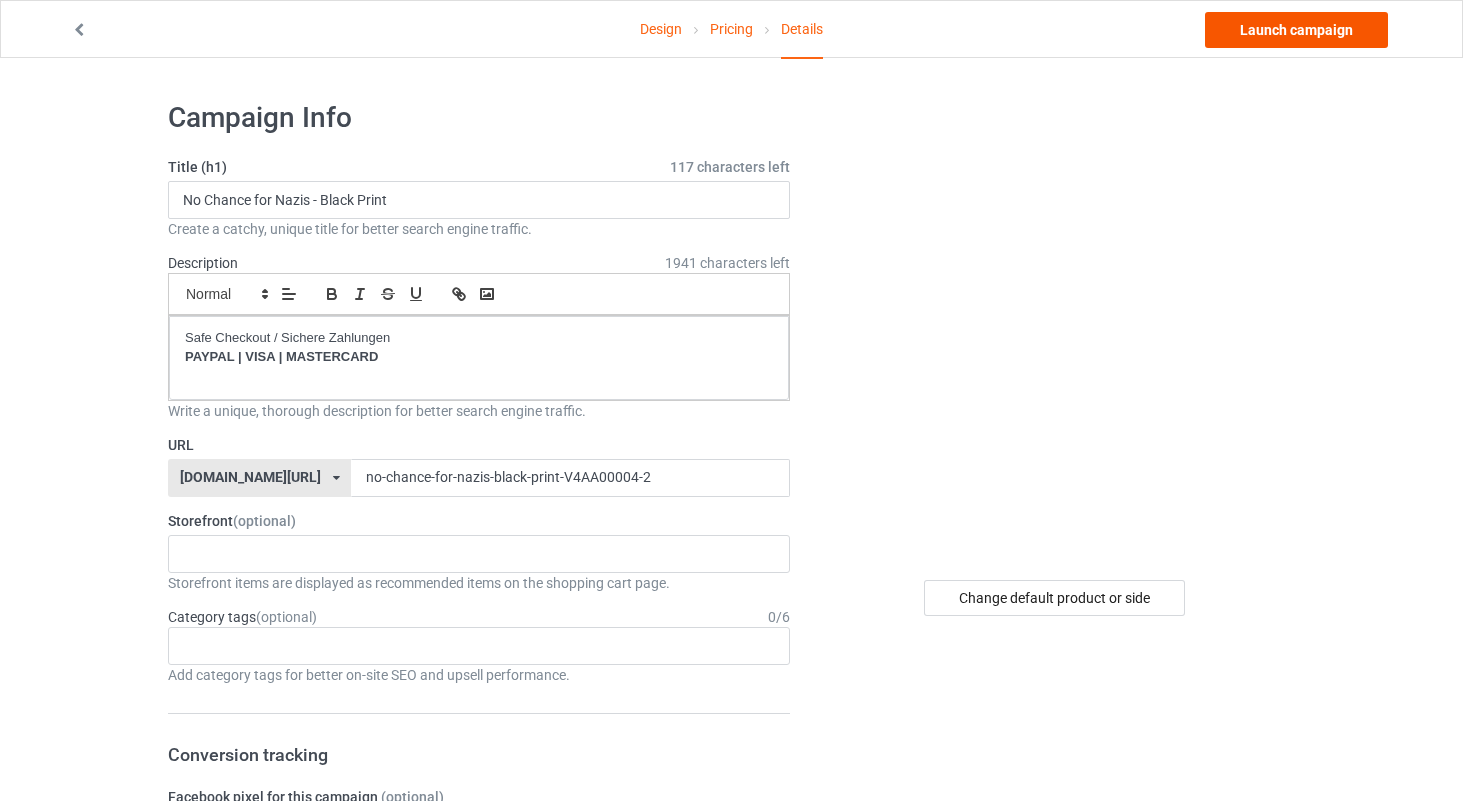click on "Launch campaign" at bounding box center [1296, 30] 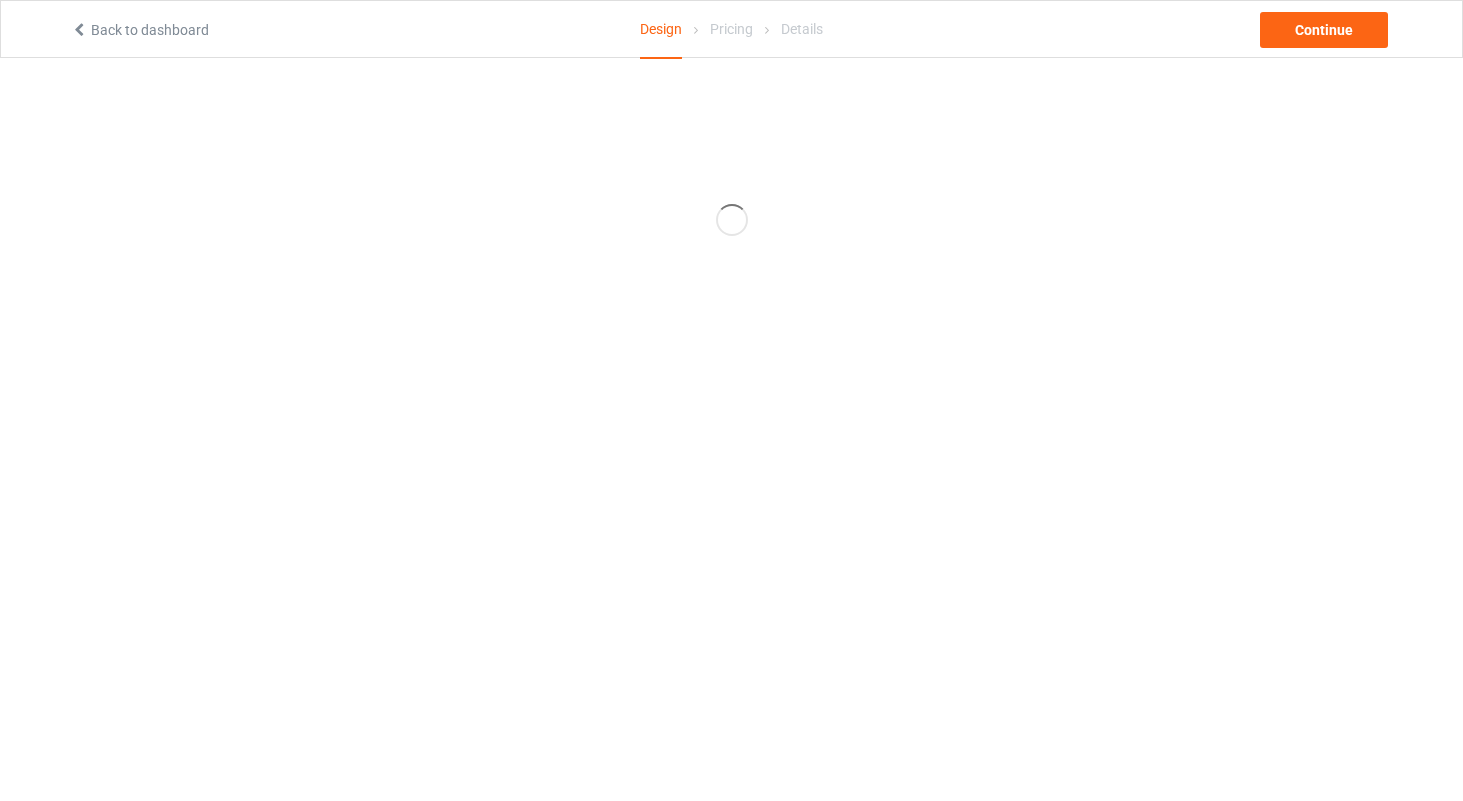 scroll, scrollTop: 0, scrollLeft: 0, axis: both 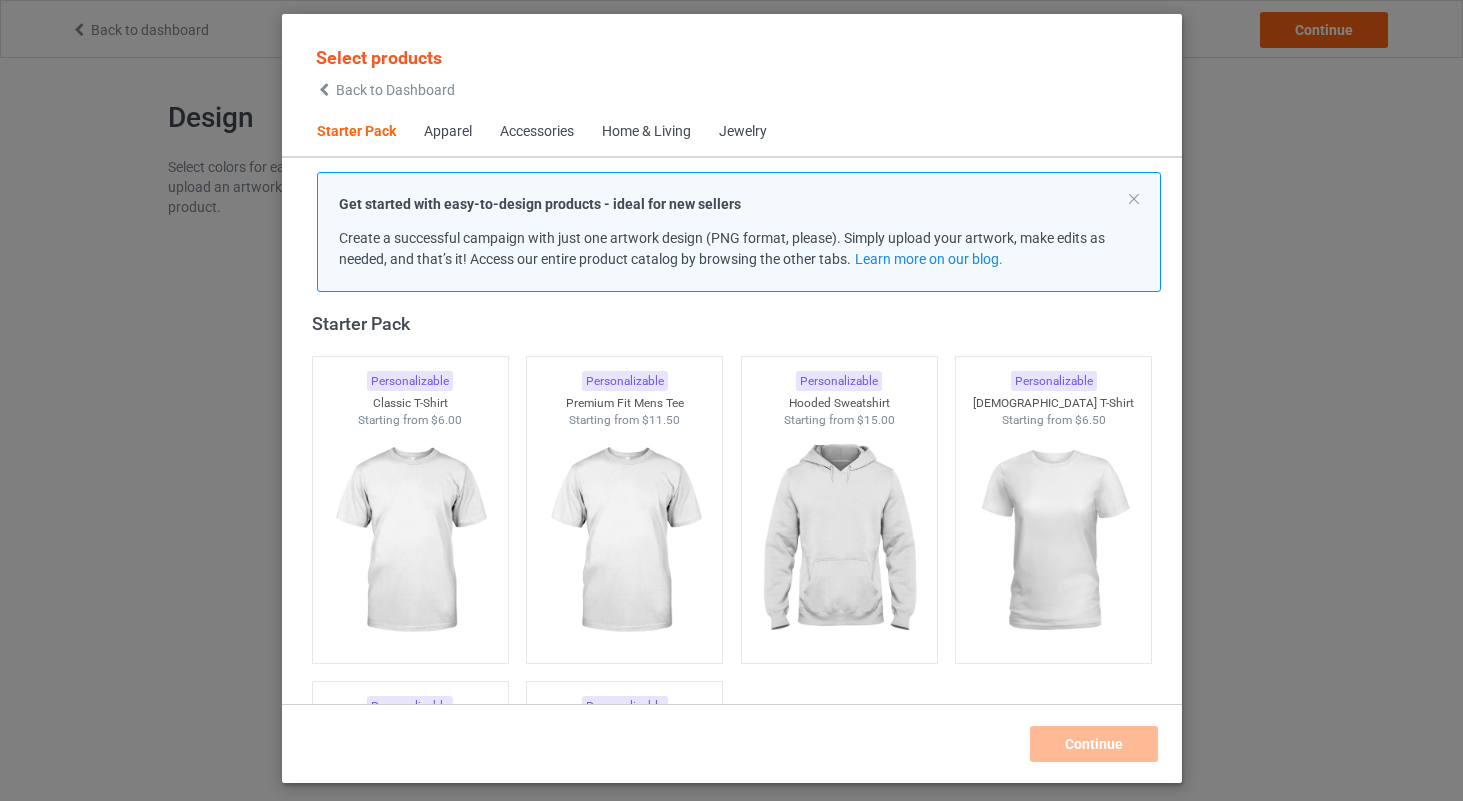 click at bounding box center (1134, 199) 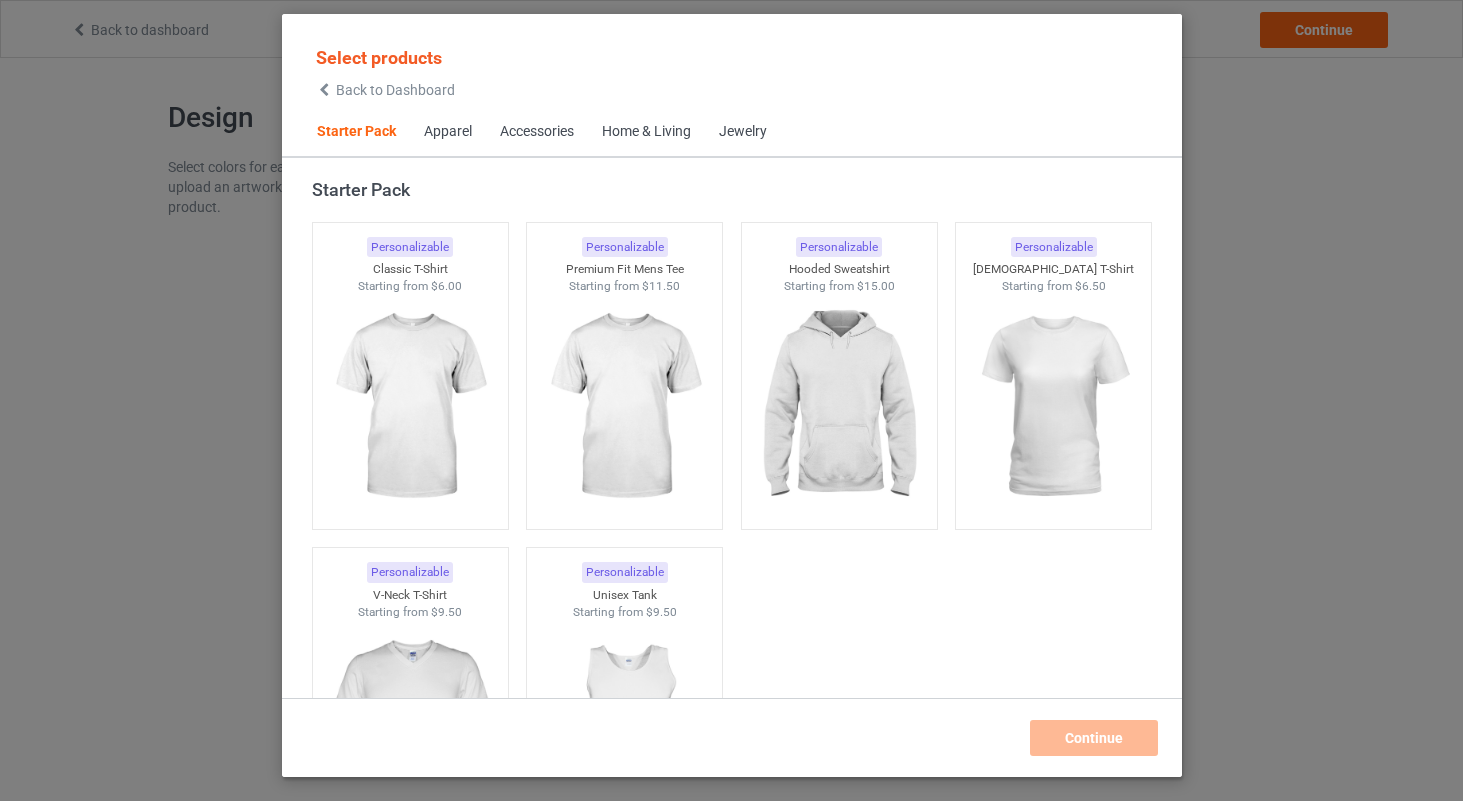 click on "Select products Back to Dashboard Starter Pack Apparel Accessories Home & Living Jewelry Starter Pack Personalizable Classic T-Shirt Starting from   $6.00 Personalizable Premium Fit Mens Tee Starting from   $11.50 Personalizable Hooded Sweatshirt Starting from   $15.00 Personalizable Ladies T-Shirt Starting from   $6.50 Personalizable V-Neck T-Shirt Starting from   $9.50 Personalizable Unisex Tank Starting from   $9.50 Apparel Personalizable Classic Polo Starting from   $10.00 Personalizable Lightweight Jacket Starting from   $19.00 Personalizable Dress Shirt Starting from   $24.00 Personalizable Classic T-Shirt Starting from   $6.00 Personalizable Premium Fit Mens Tee Starting from   $11.50 Personalizable Hooded Sweatshirt Starting from   $15.00 Personalizable Ladies T-Shirt Starting from   $6.50 Personalizable V-Neck T-Shirt Starting from   $9.50 Personalizable Long Sleeve Tee Starting from   $9.00 Personalizable Crewneck Sweatshirt Starting from   $13.00 Personalizable Unisex Tank Starting from   $9.50" at bounding box center [731, 400] 